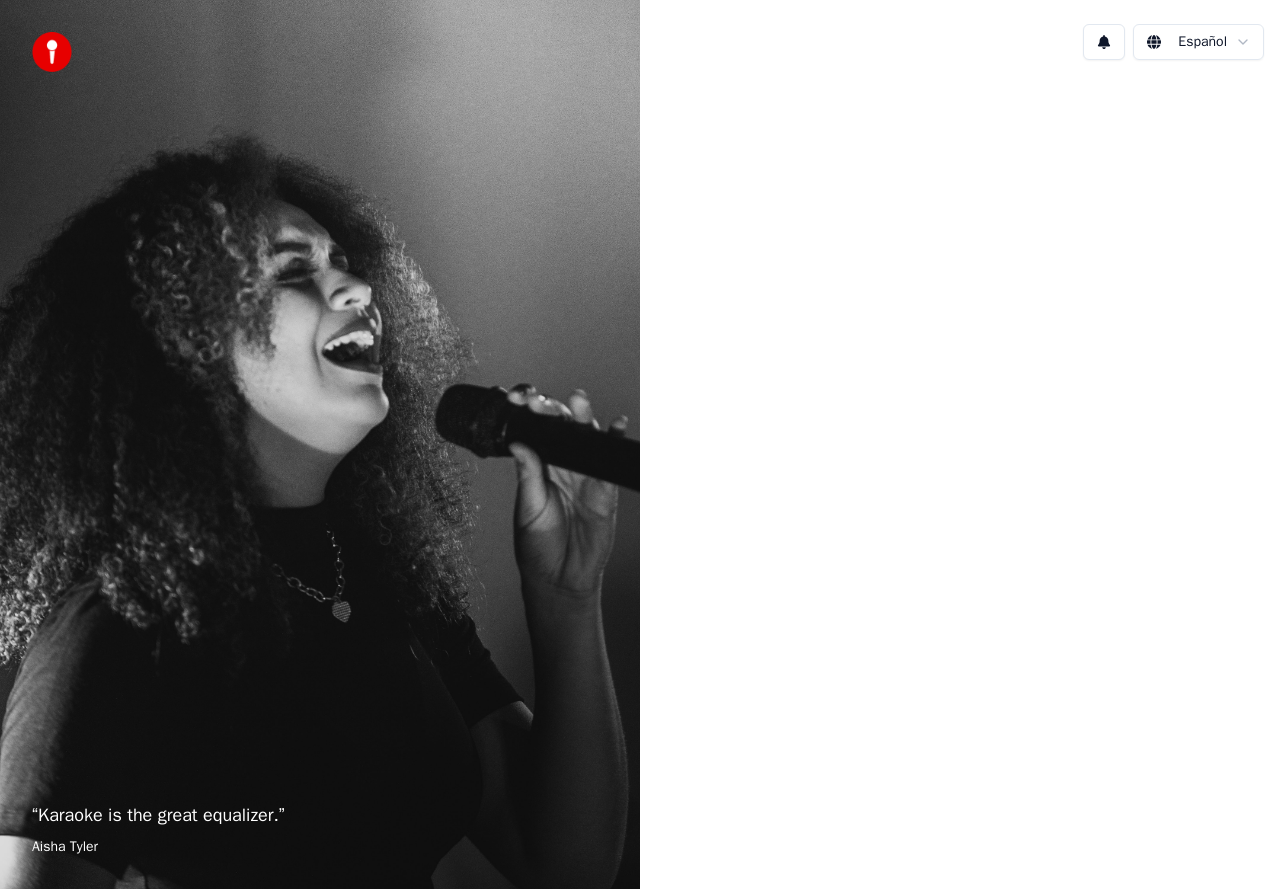 scroll, scrollTop: 0, scrollLeft: 0, axis: both 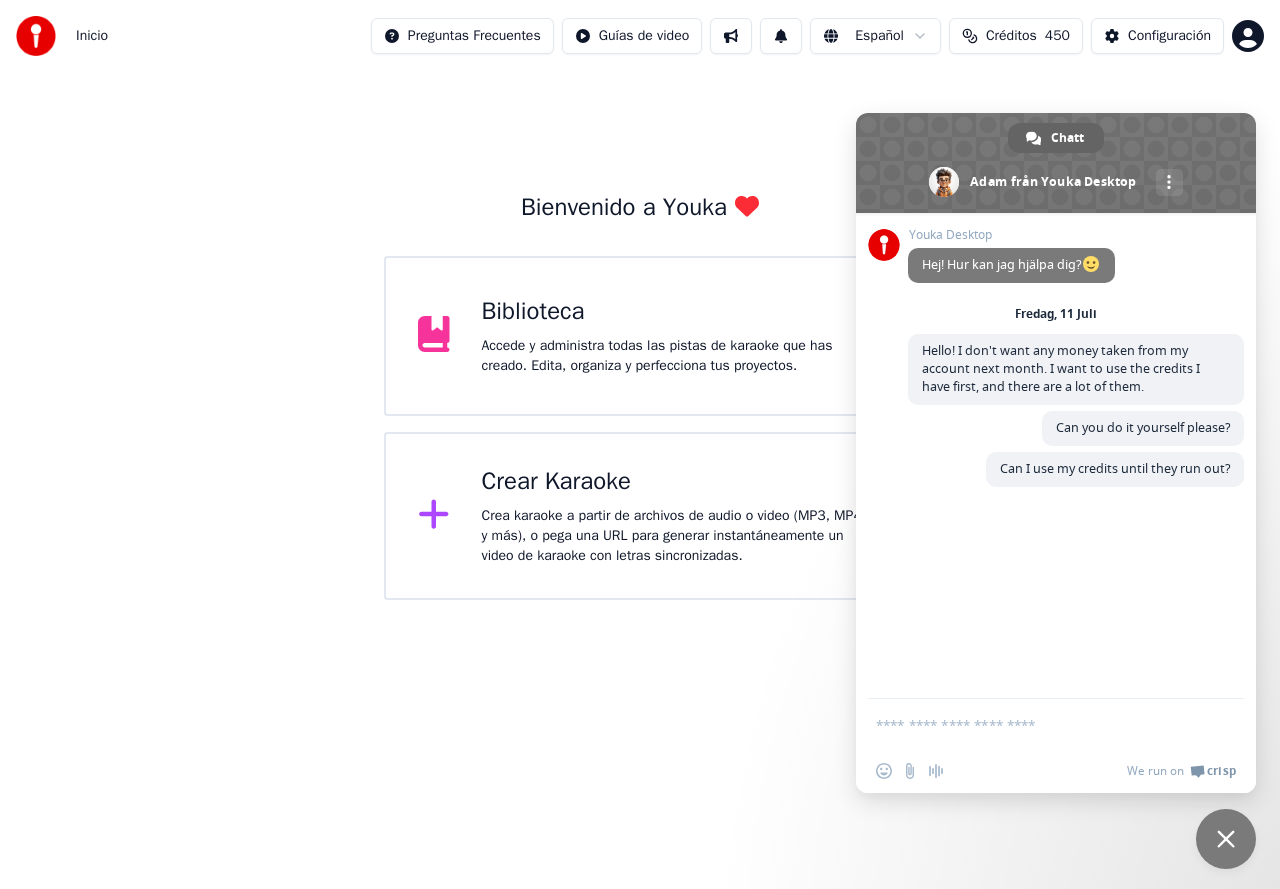 click at bounding box center [1226, 839] 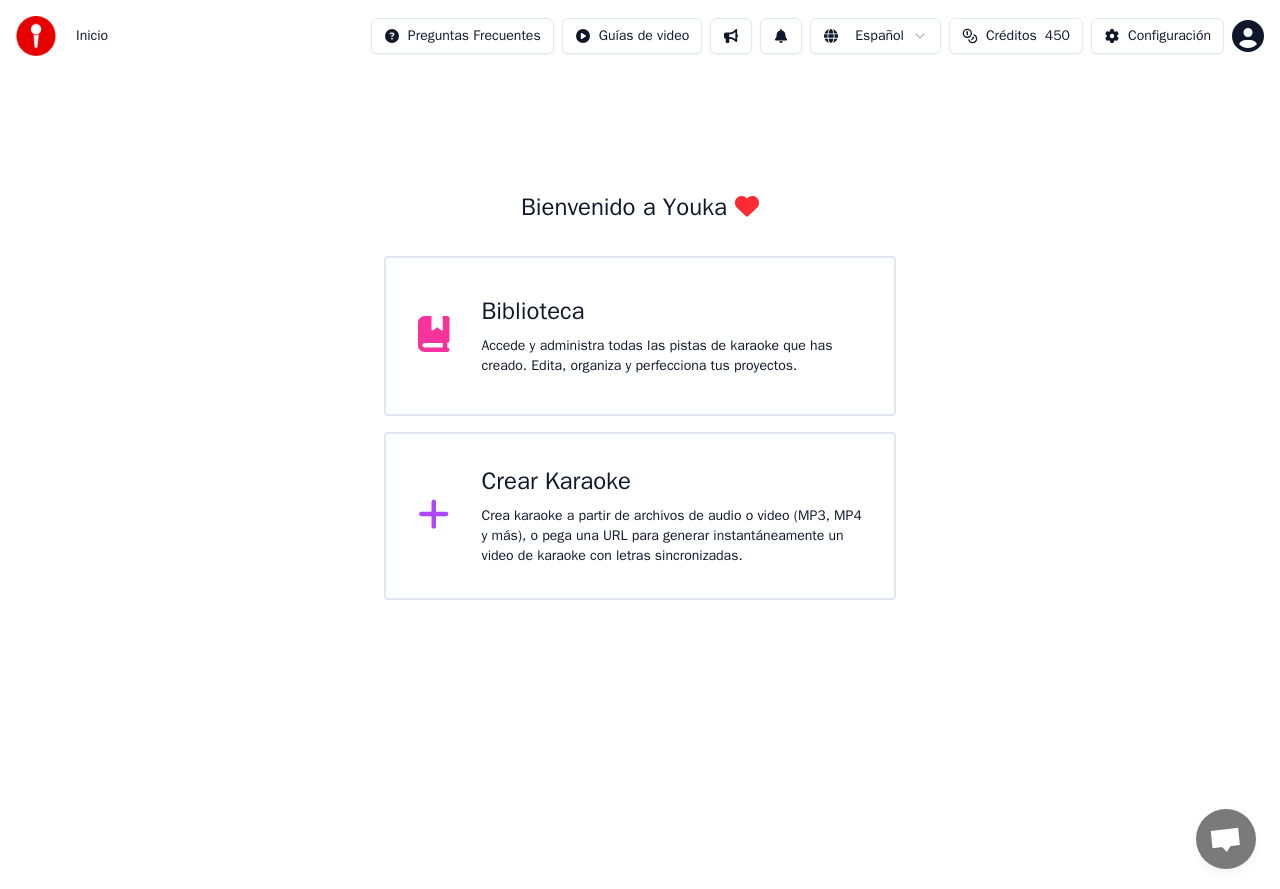 click on "Crear Karaoke" at bounding box center [672, 482] 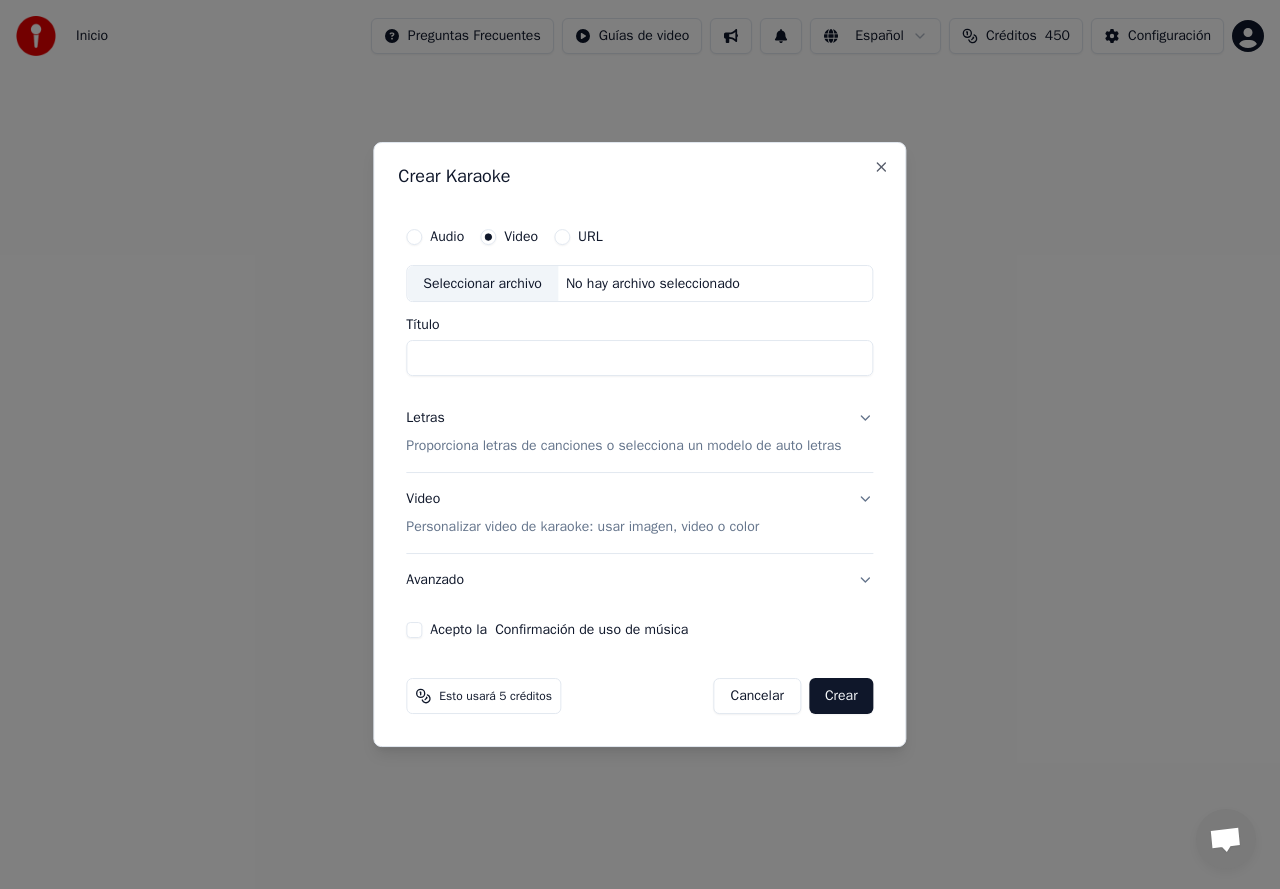 click on "Seleccionar archivo" at bounding box center [482, 284] 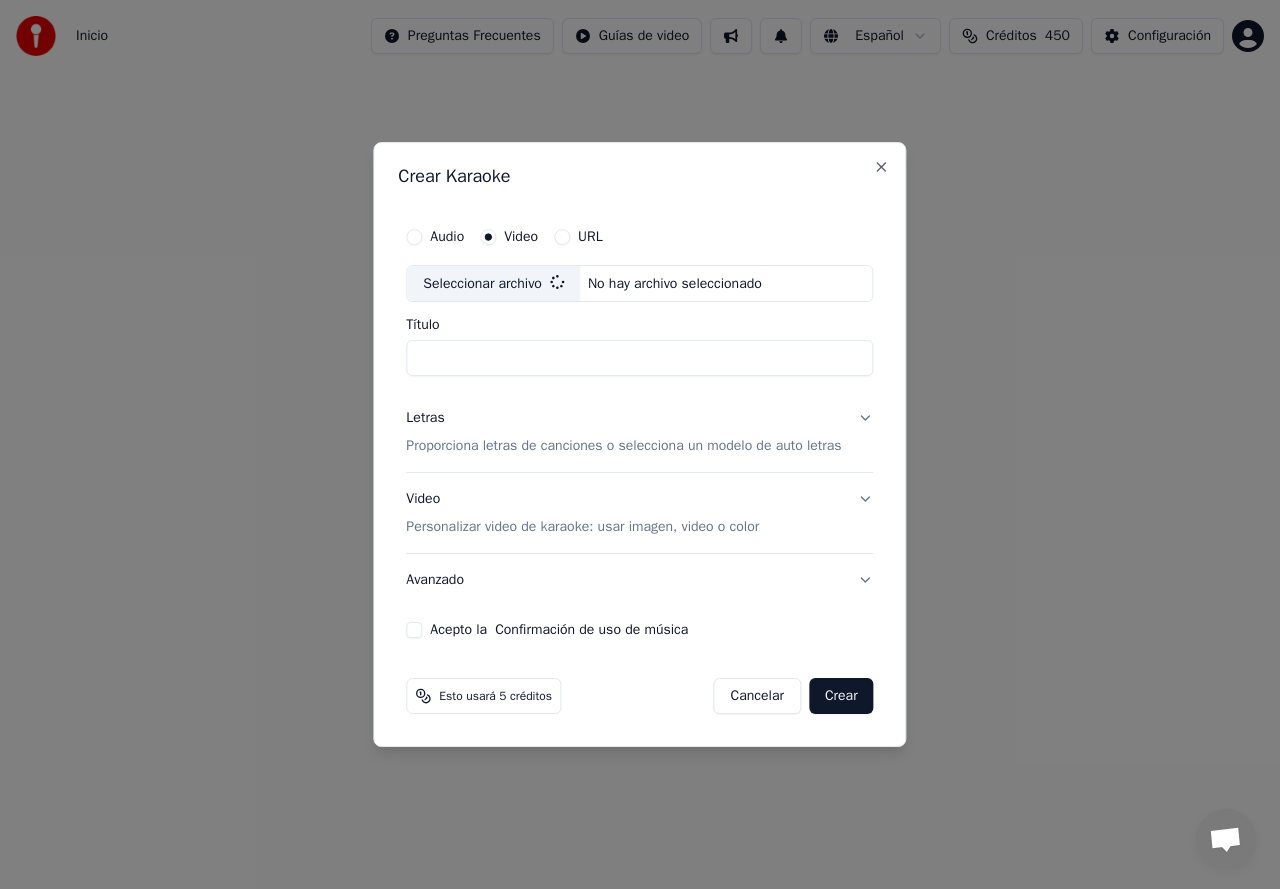 type on "**********" 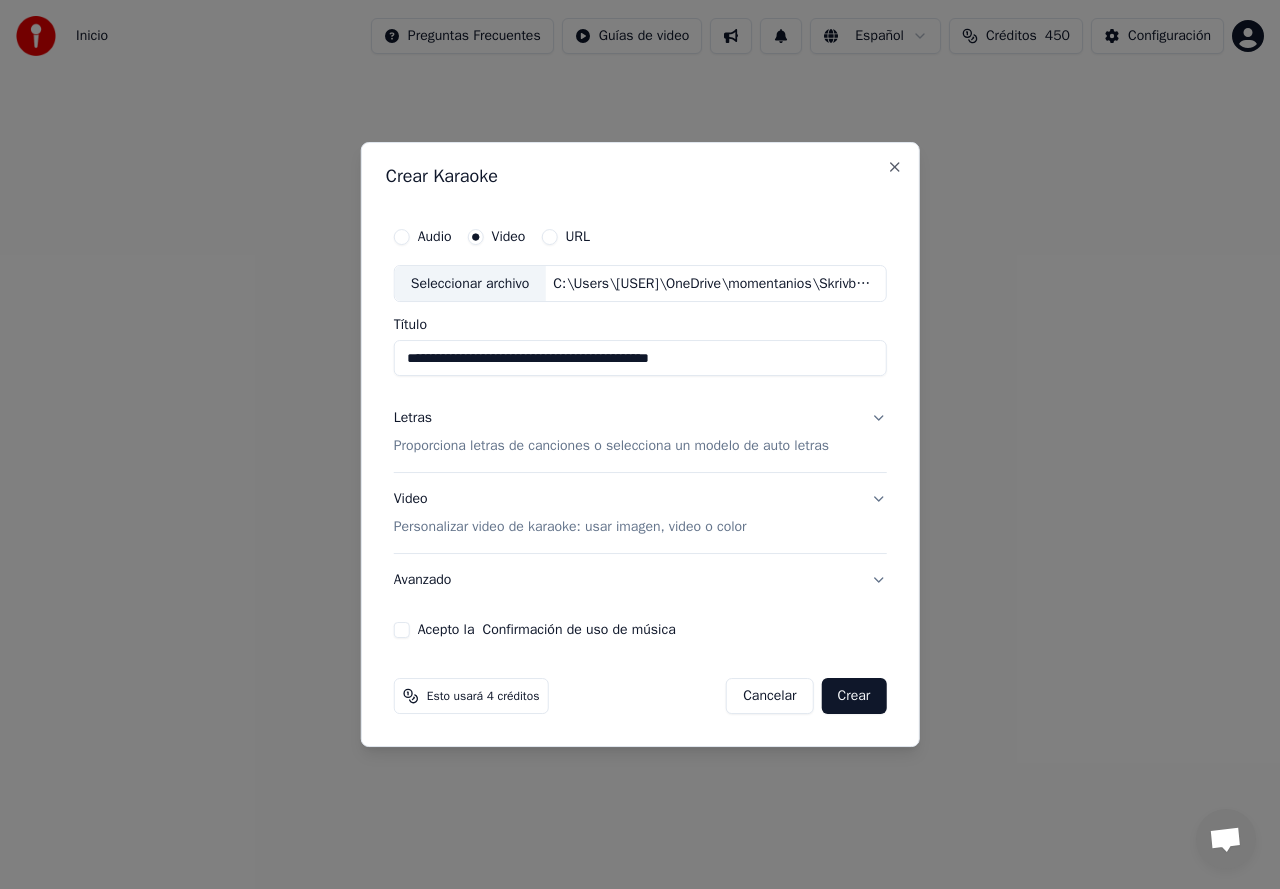 click on "Proporciona letras de canciones o selecciona un modelo de auto letras" at bounding box center (611, 447) 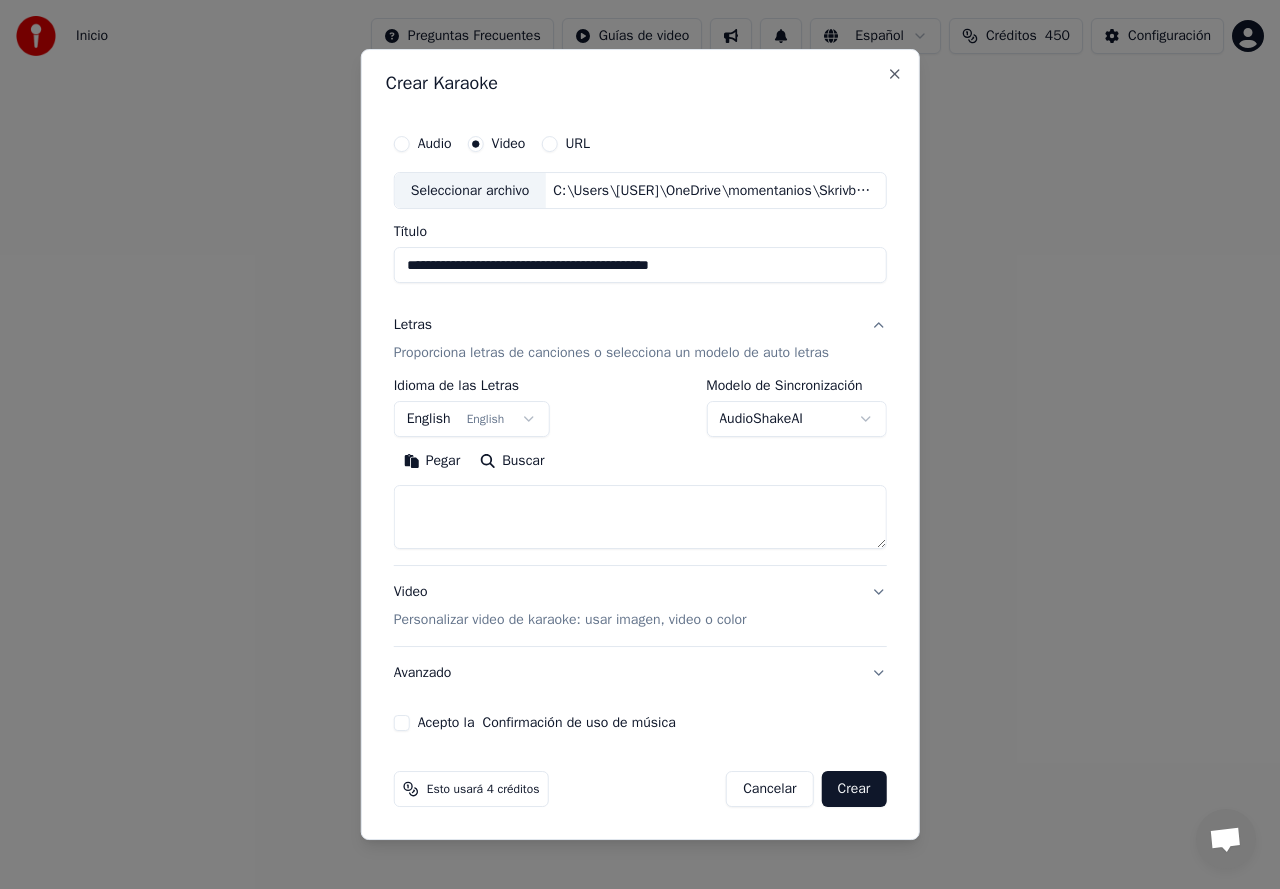 click at bounding box center (640, 518) 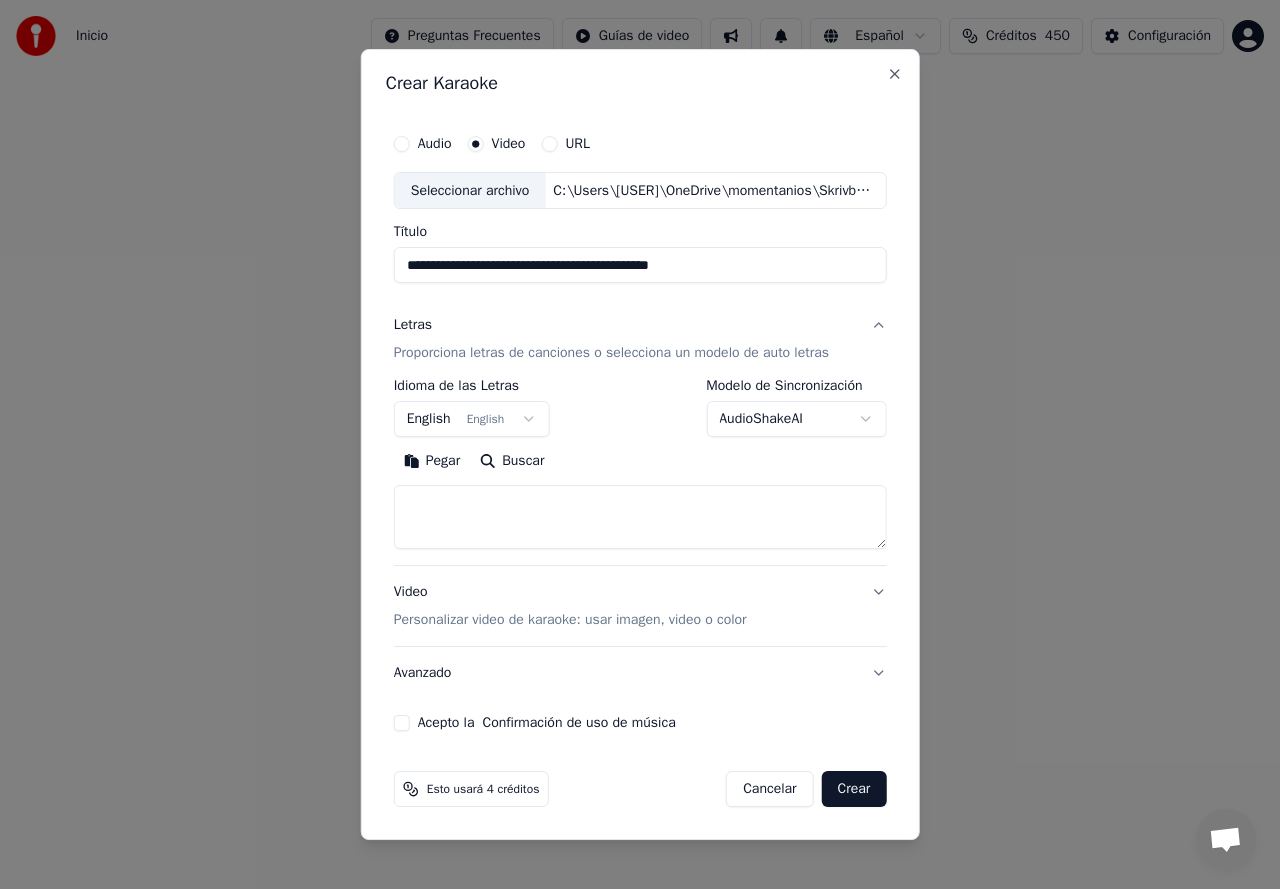 paste on "**********" 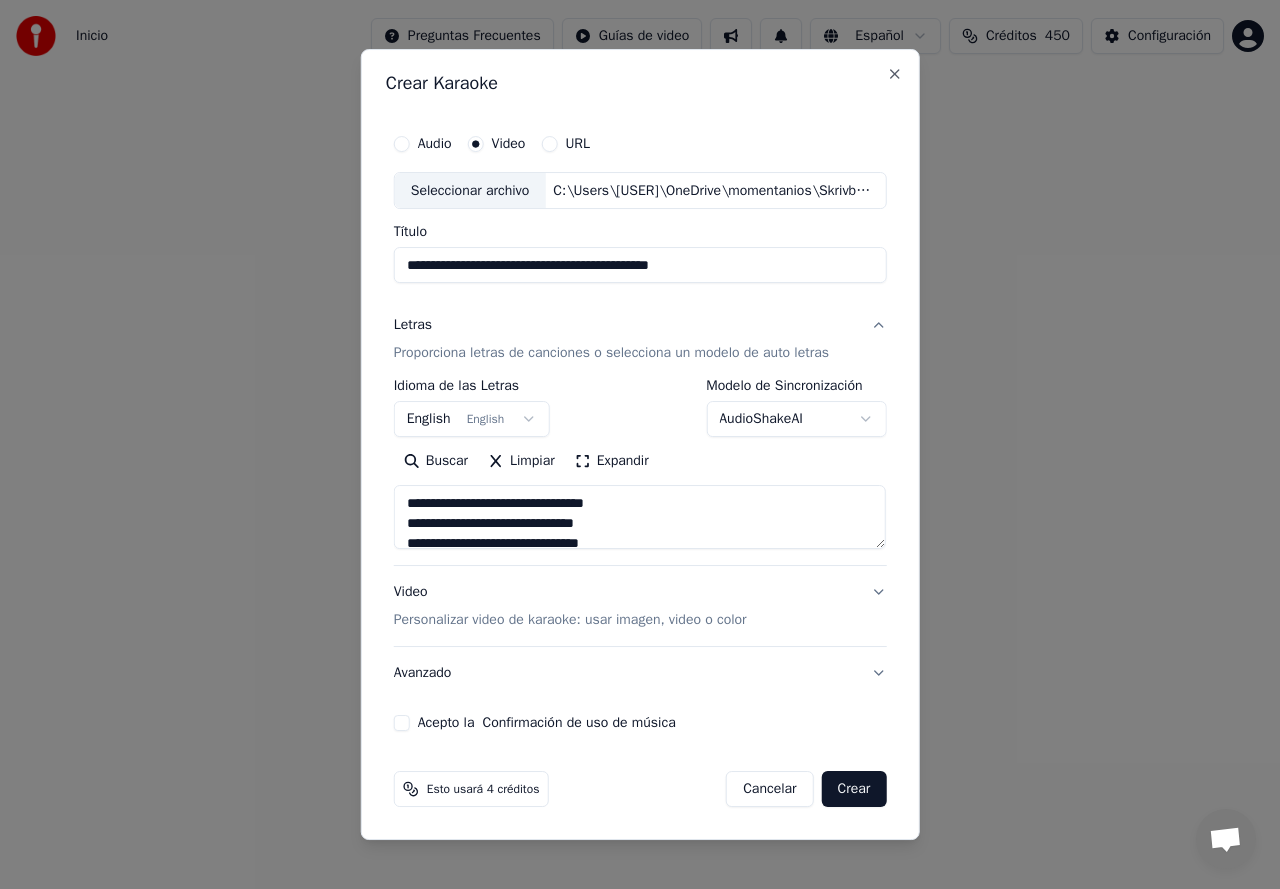 scroll, scrollTop: 486, scrollLeft: 0, axis: vertical 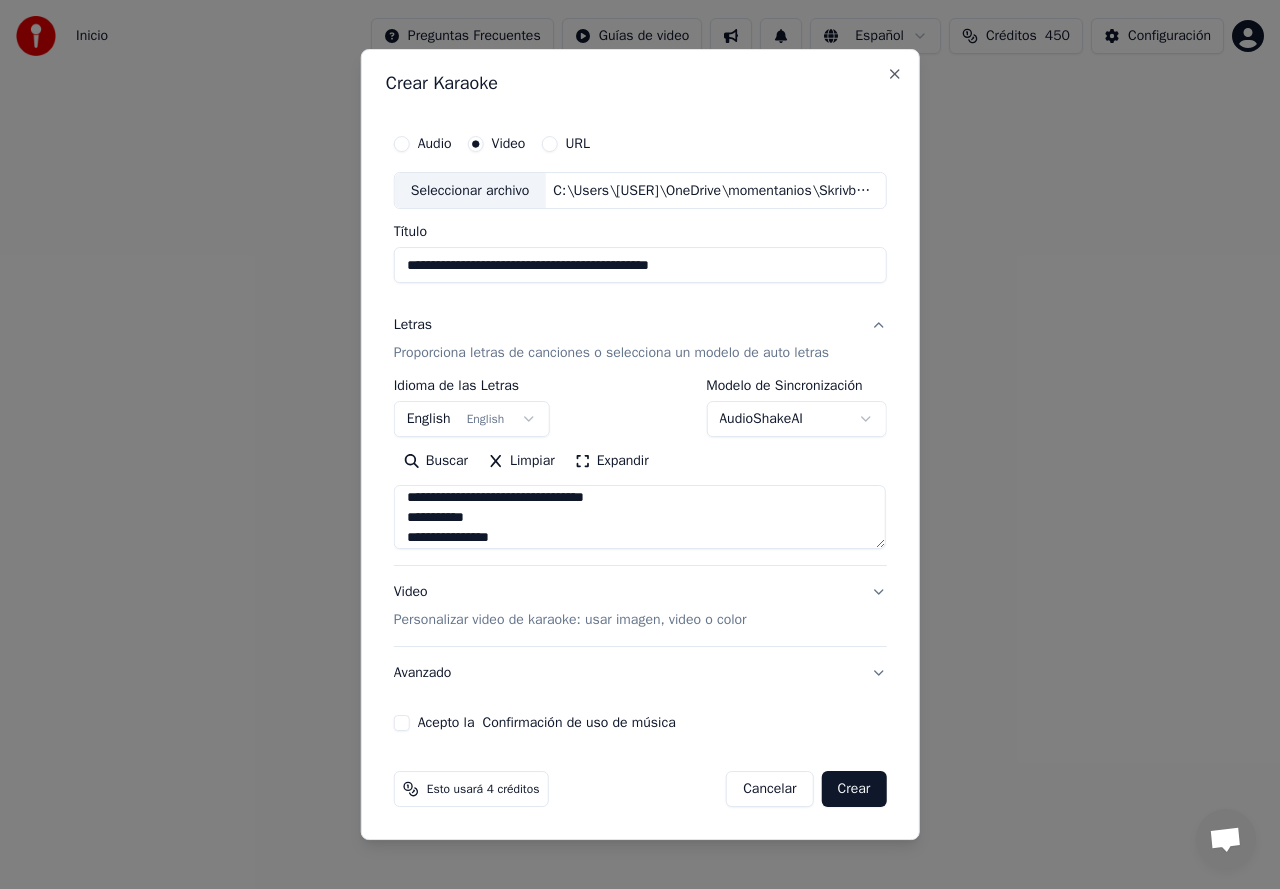 type on "**********" 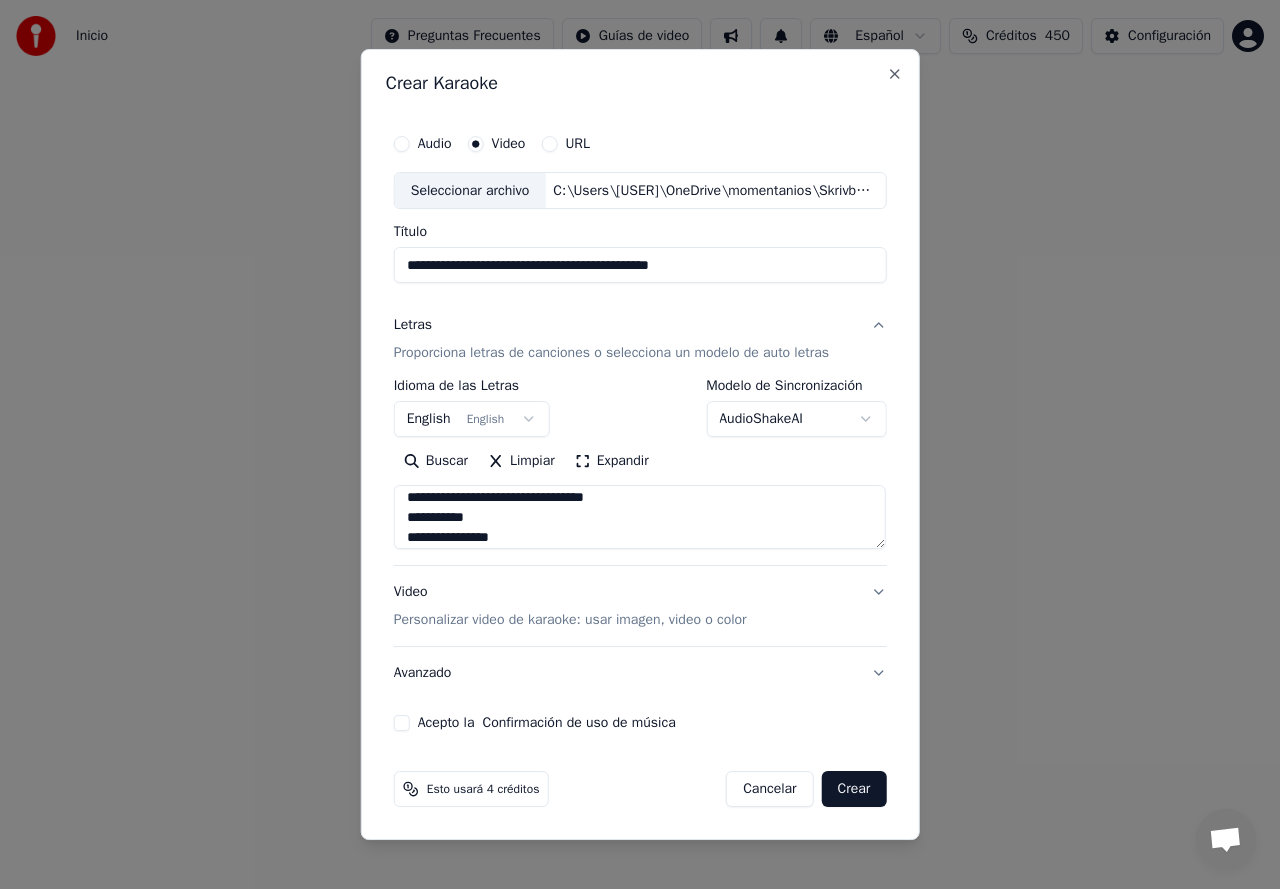 click on "English English" at bounding box center (472, 420) 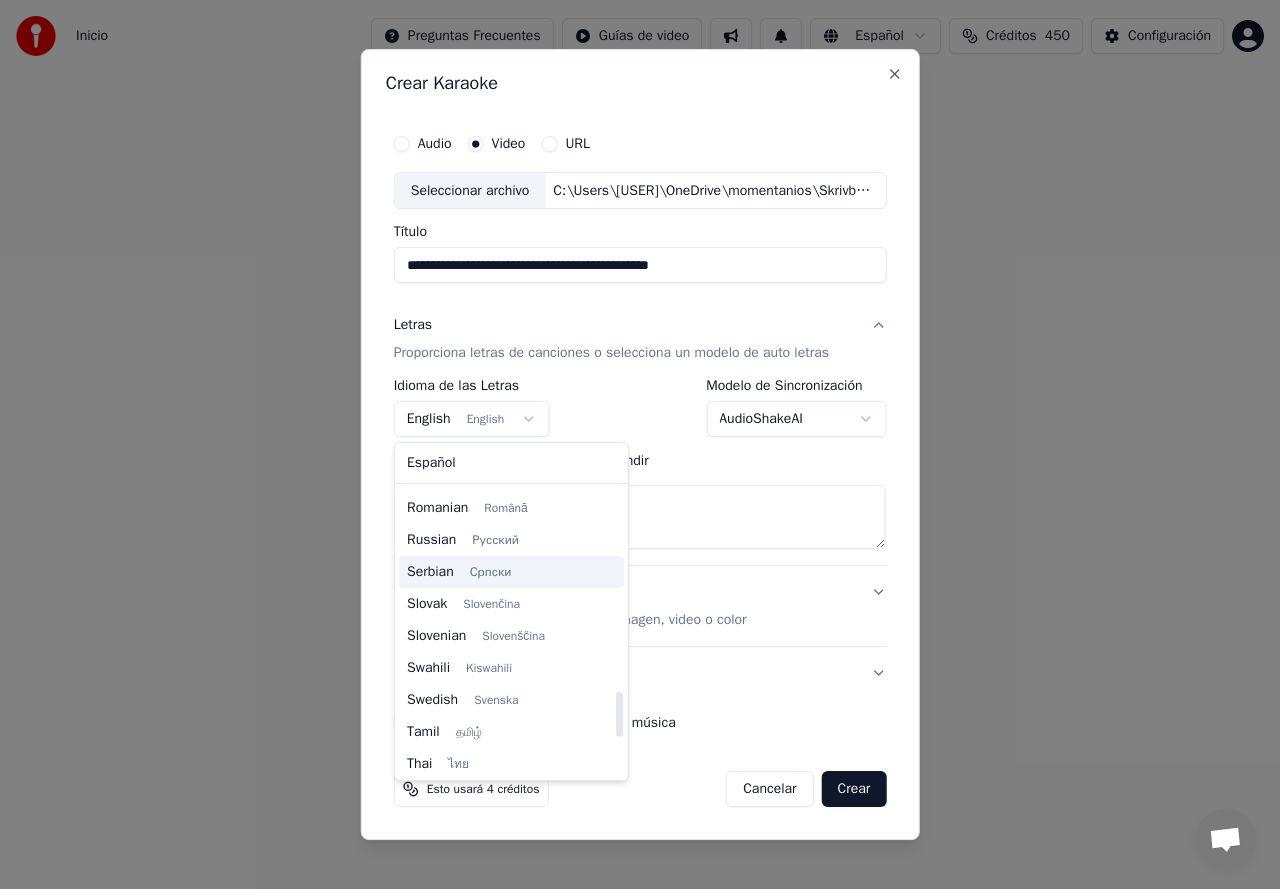 scroll, scrollTop: 1493, scrollLeft: 0, axis: vertical 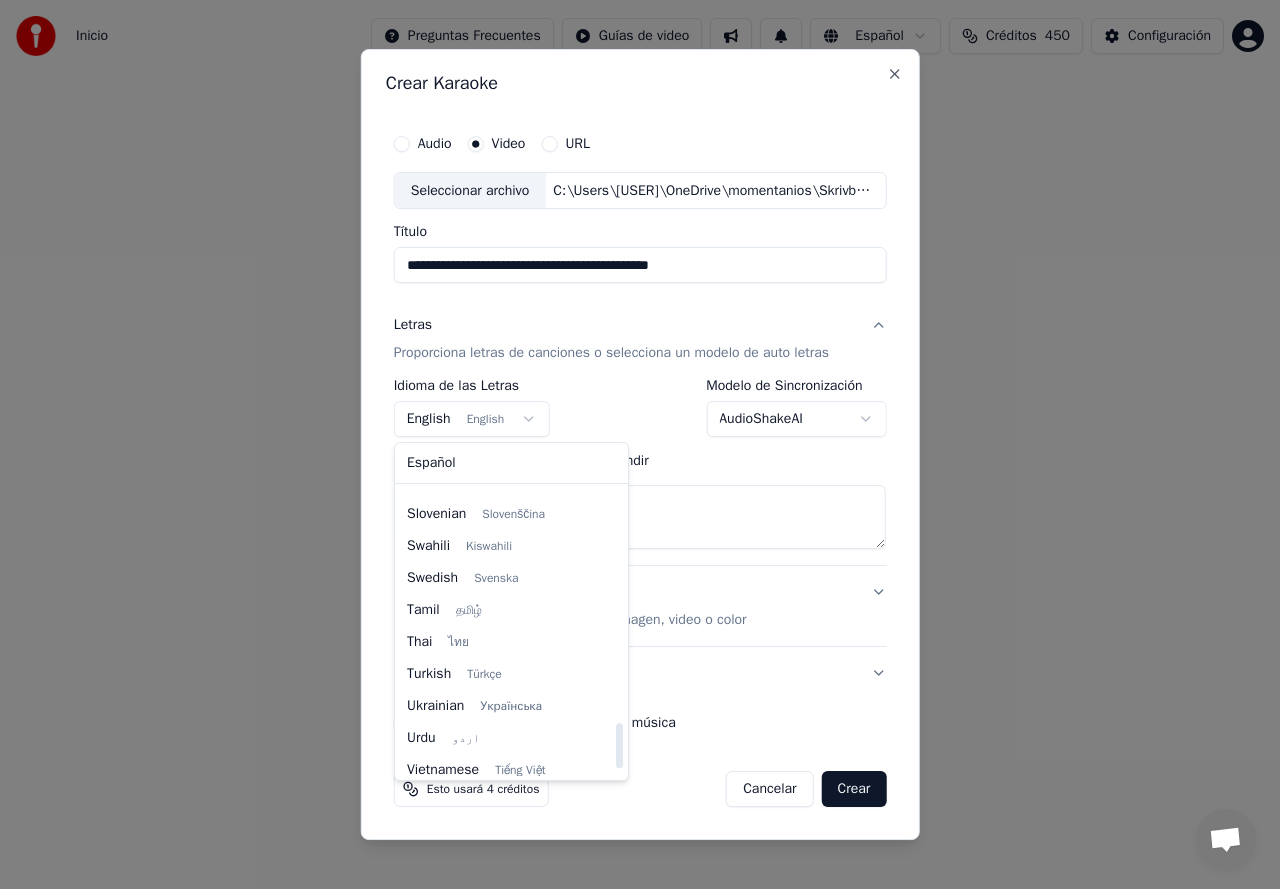 select on "**" 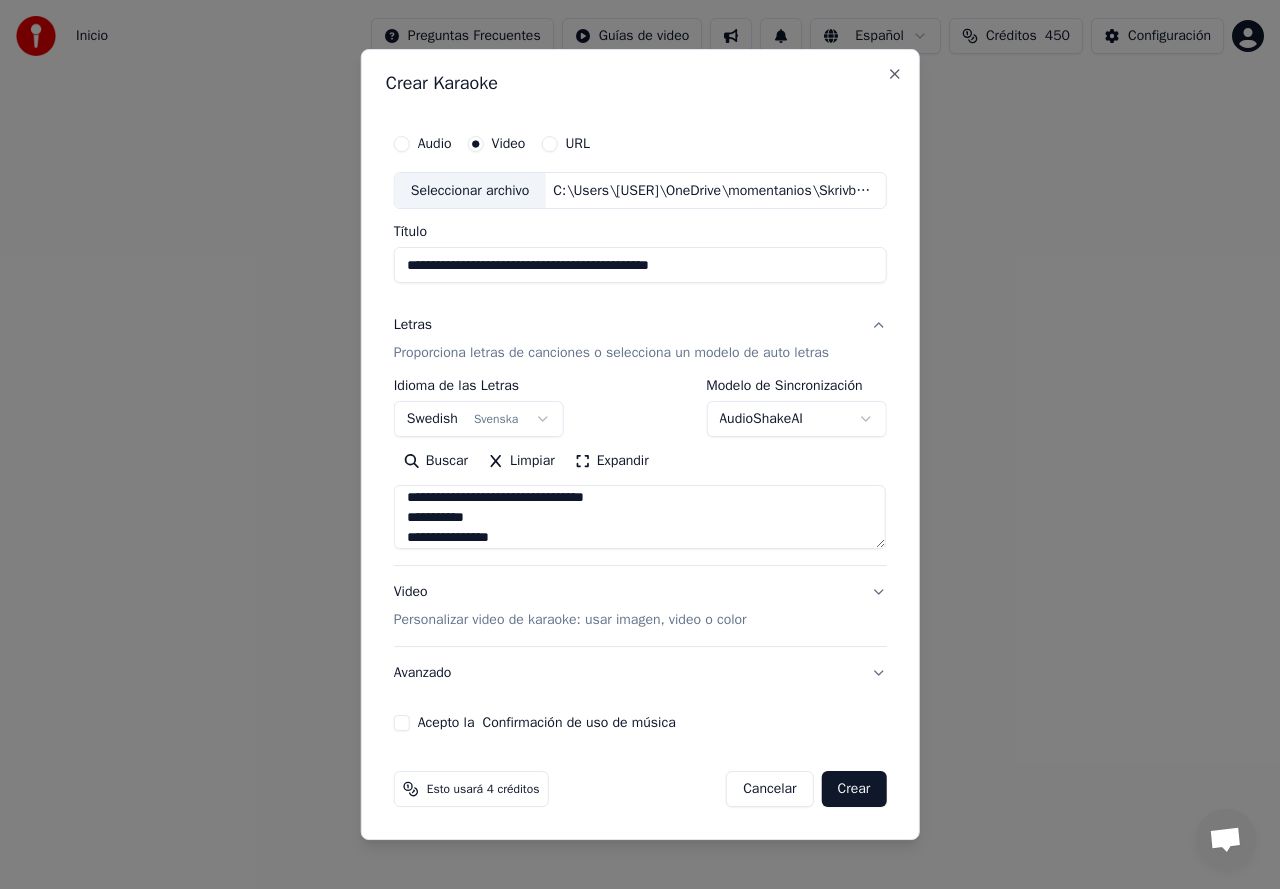 click on "Personalizar video de karaoke: usar imagen, video o color" at bounding box center (570, 620) 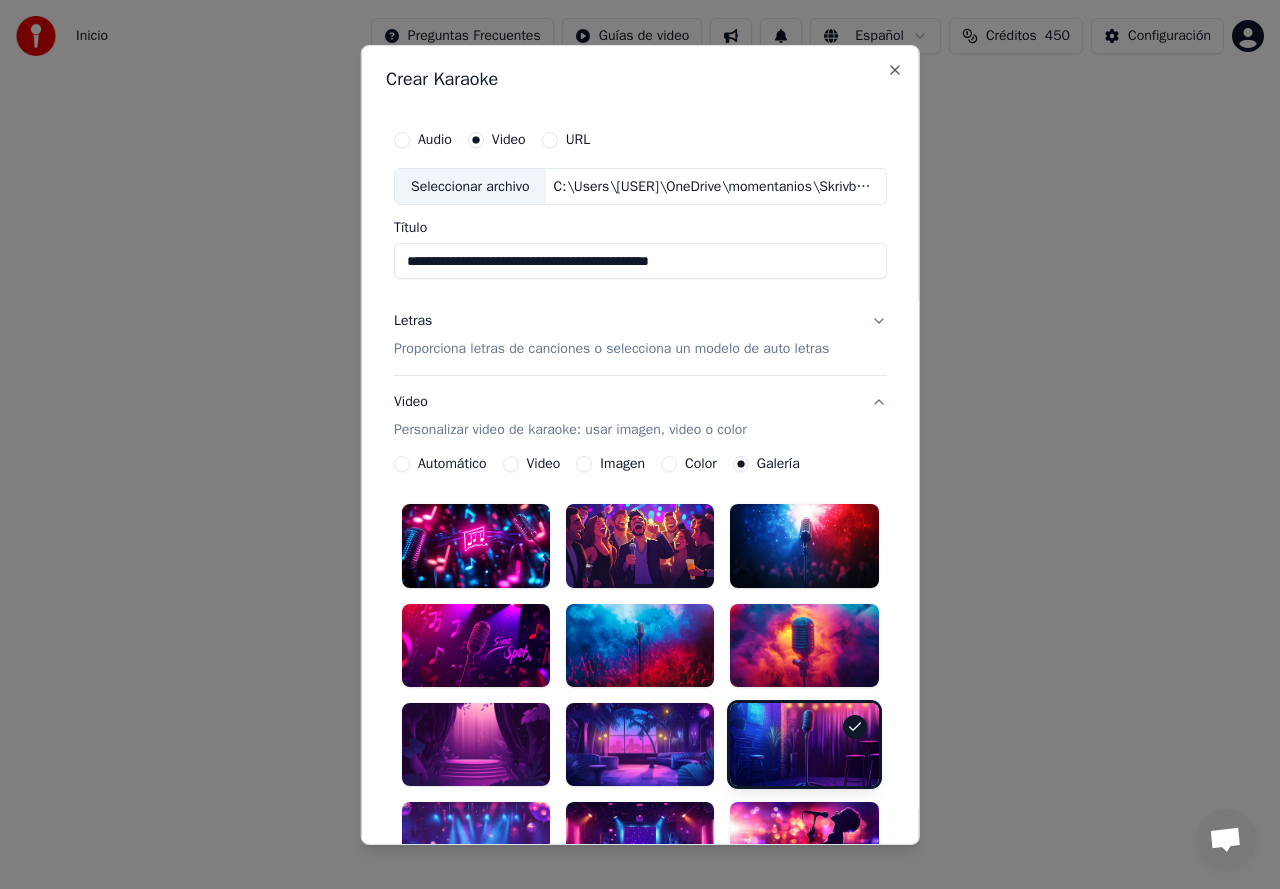 click at bounding box center (640, 645) 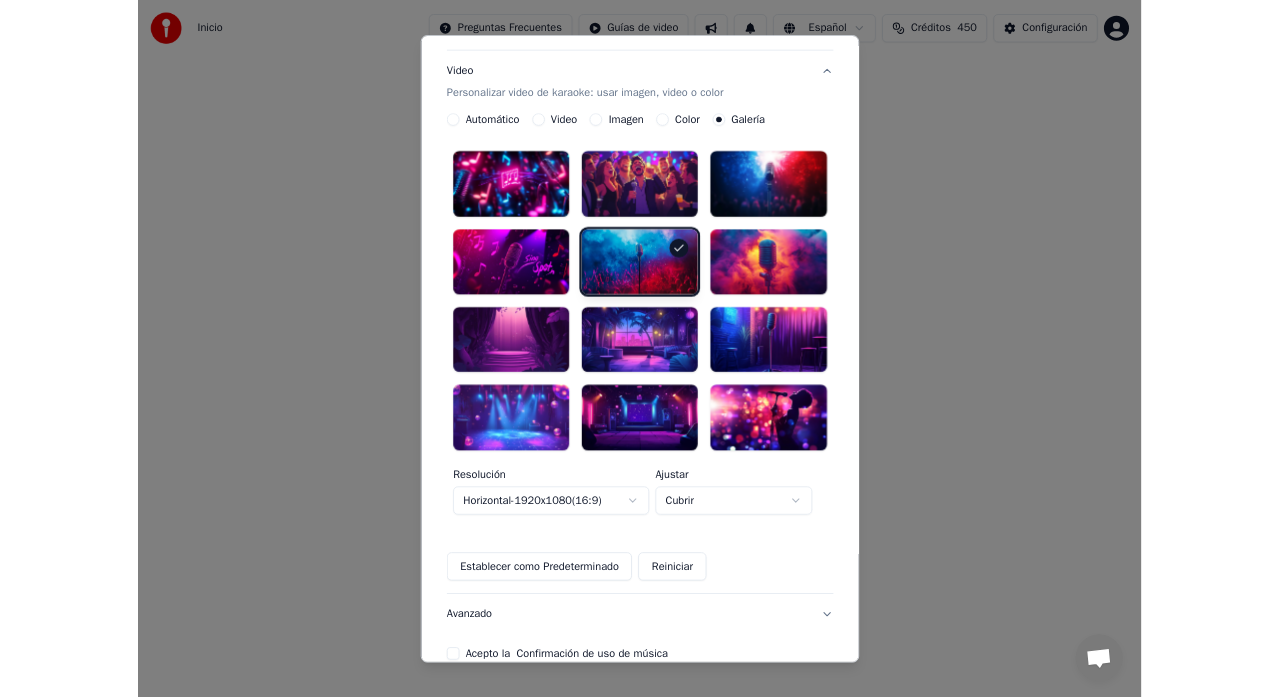 scroll, scrollTop: 417, scrollLeft: 0, axis: vertical 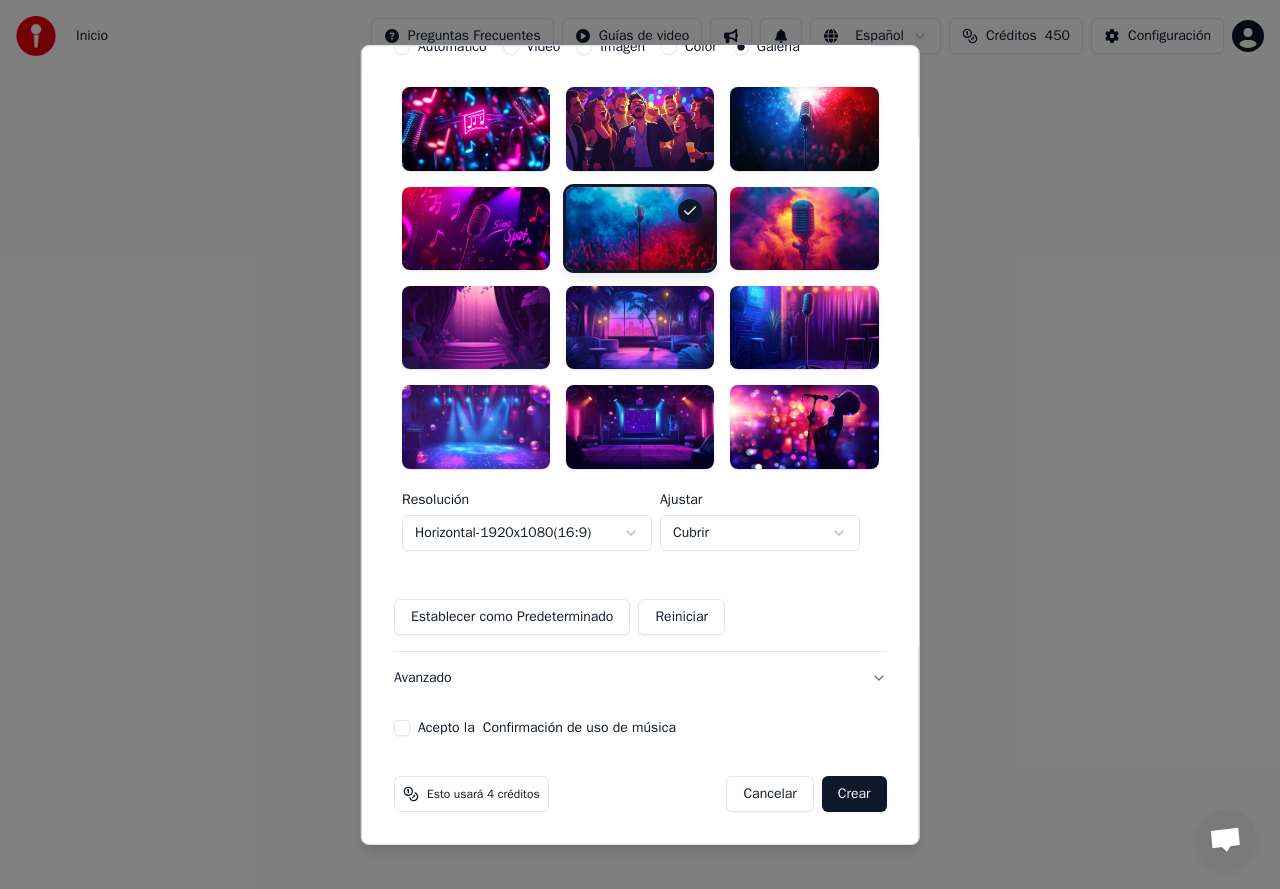 click on "Acepto la   Confirmación de uso de música" at bounding box center [402, 728] 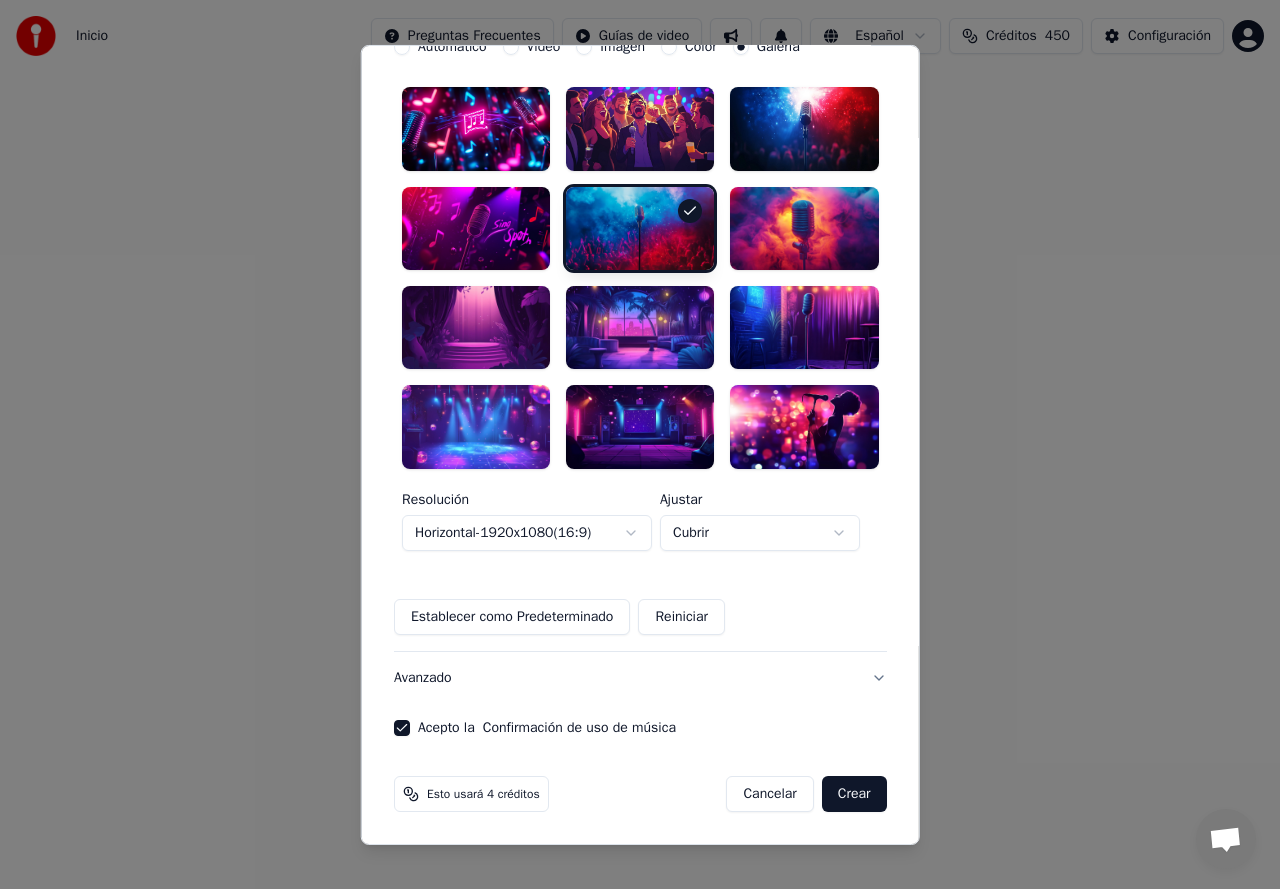 click on "Crear" at bounding box center [854, 794] 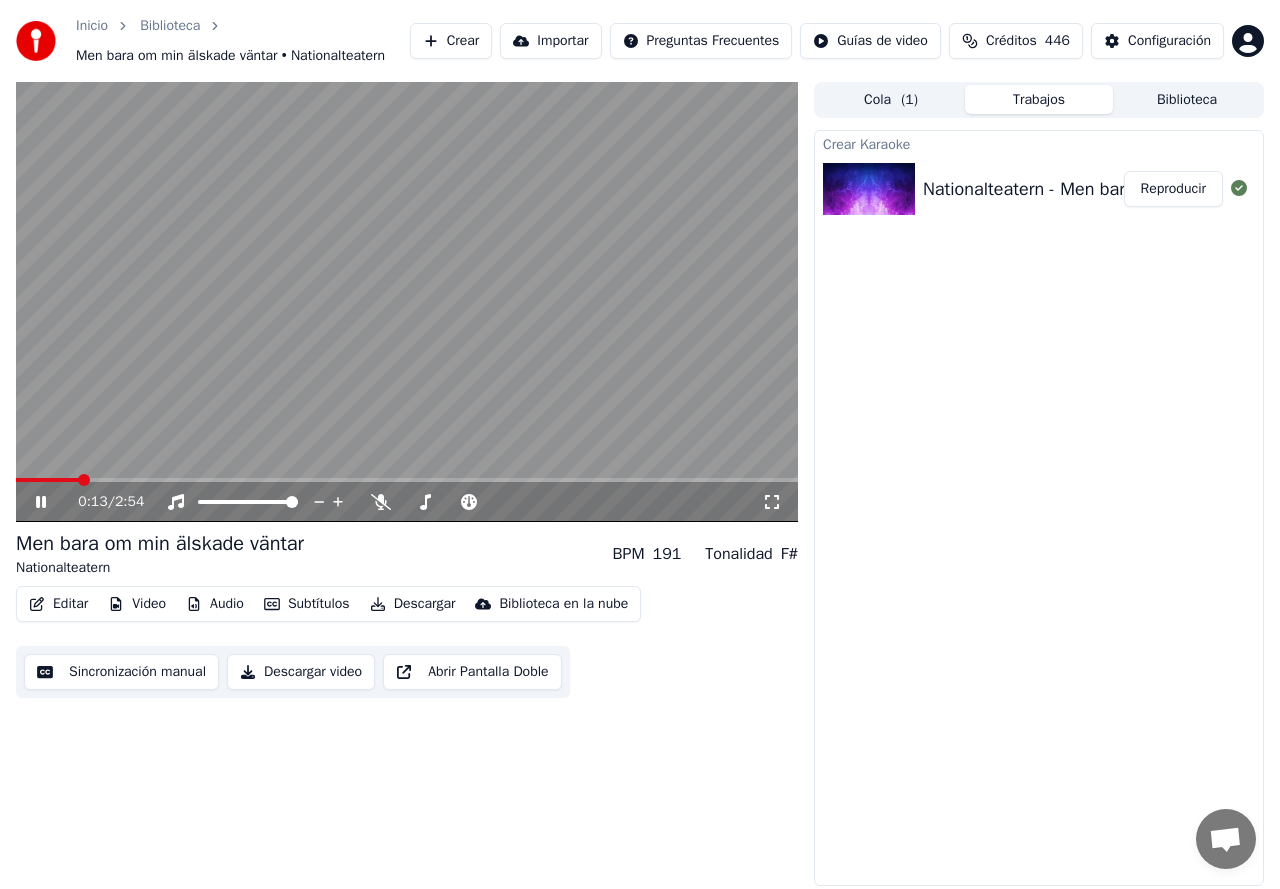 click 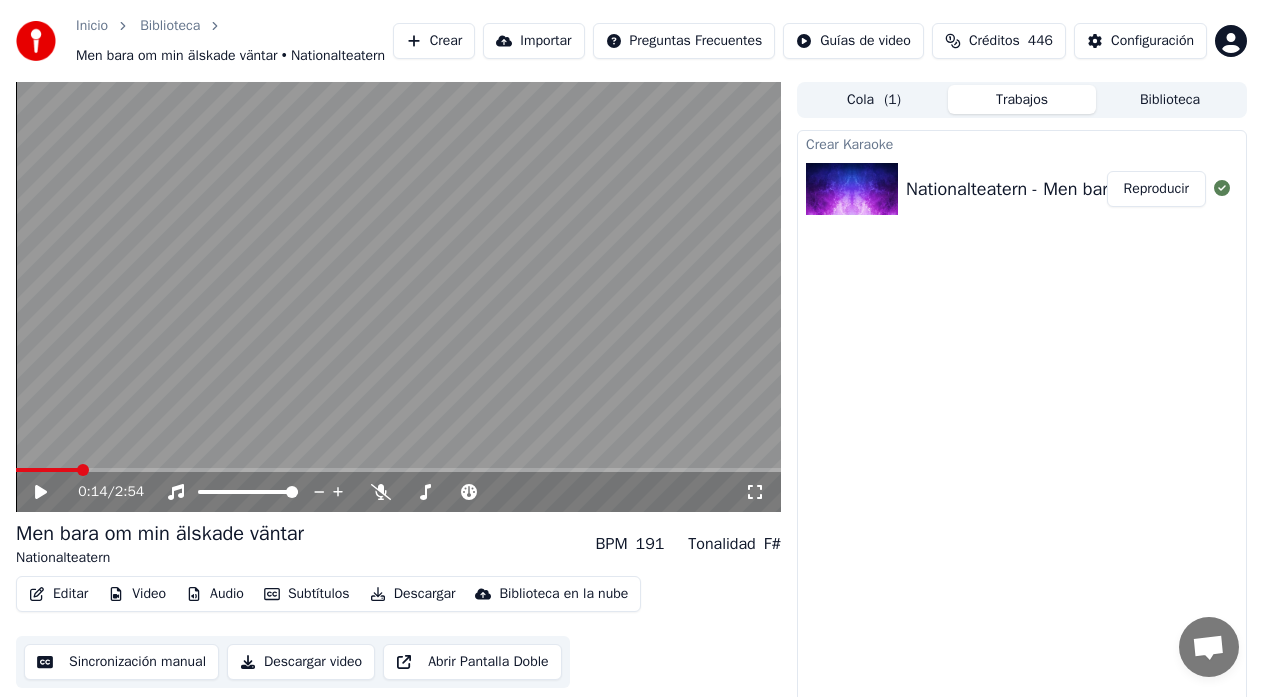 click on "Crear" at bounding box center (434, 41) 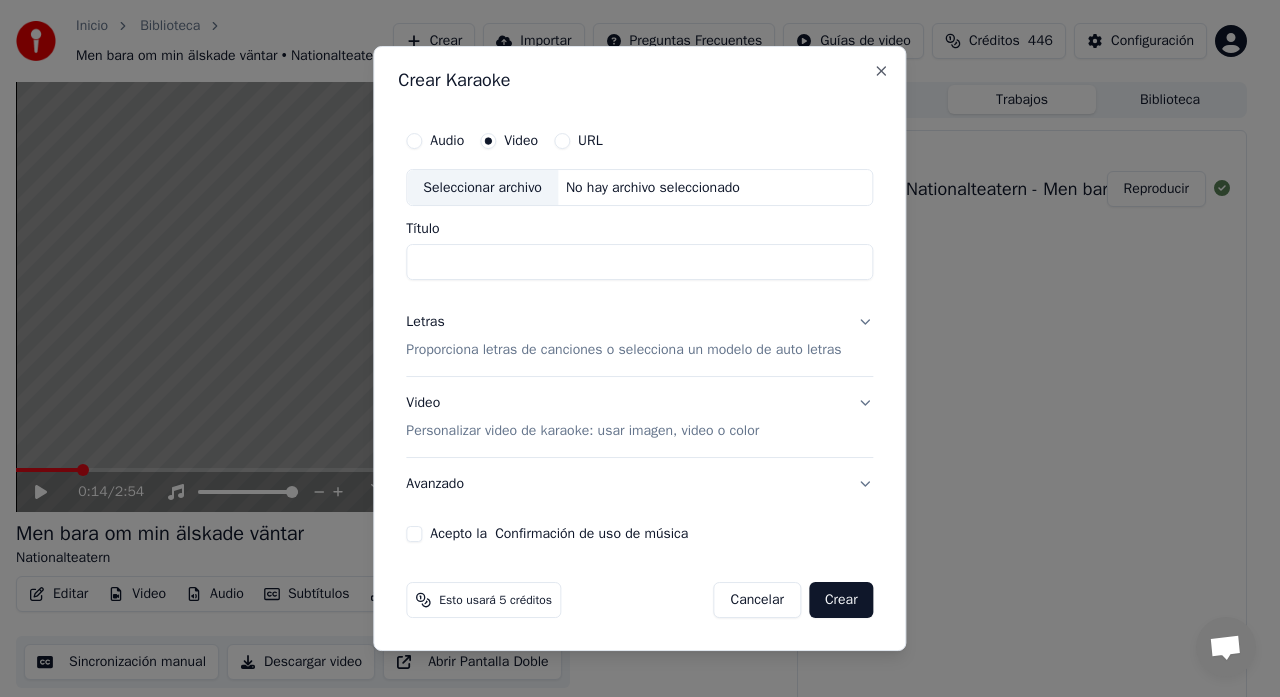 click on "Seleccionar archivo" at bounding box center (482, 188) 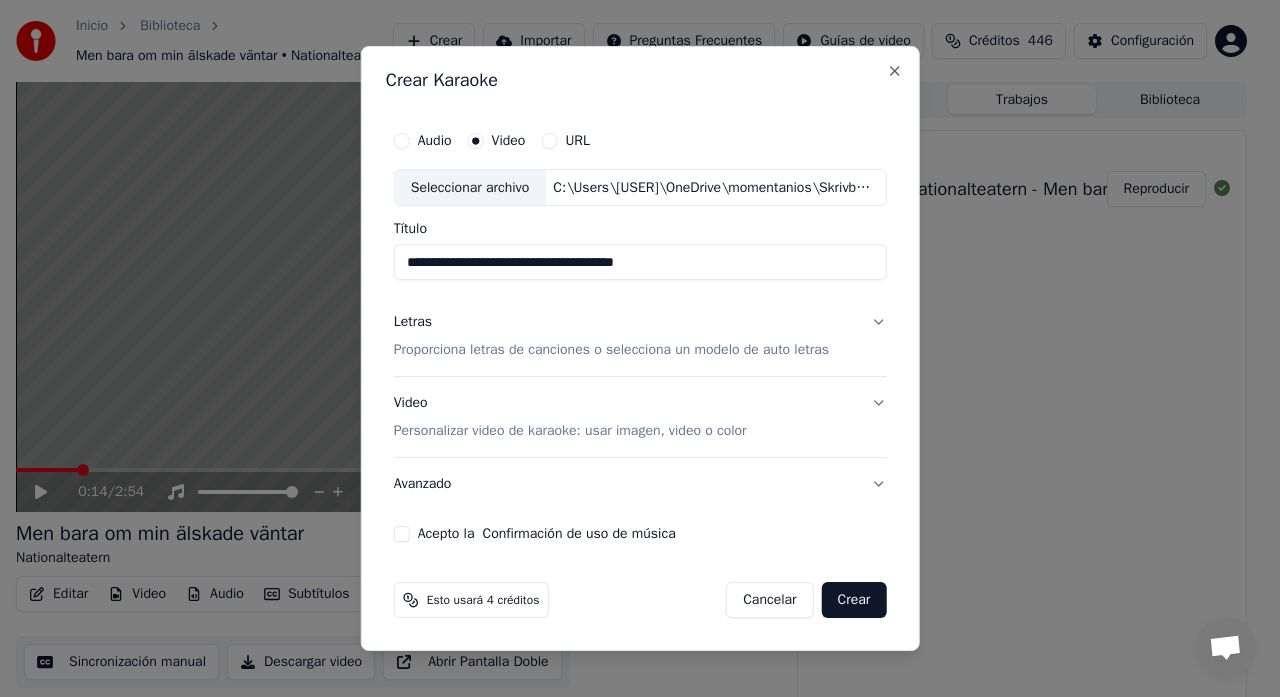 click on "Proporciona letras de canciones o selecciona un modelo de auto letras" at bounding box center [611, 351] 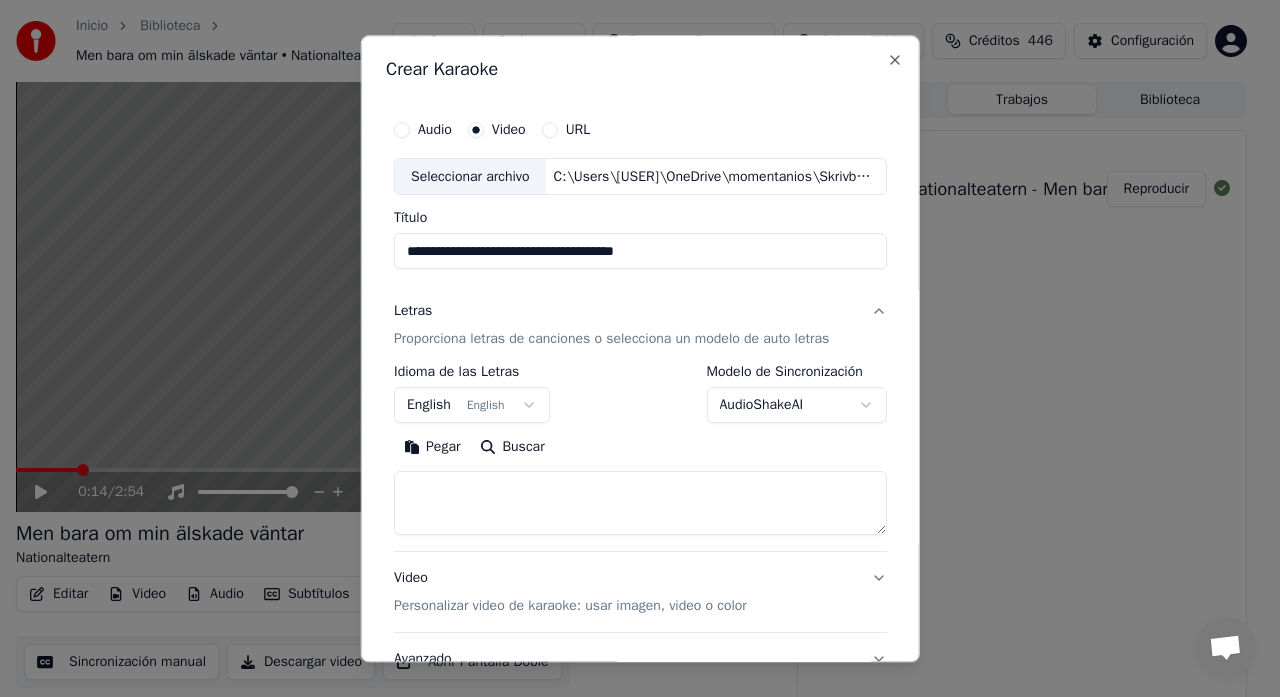 click at bounding box center [640, 504] 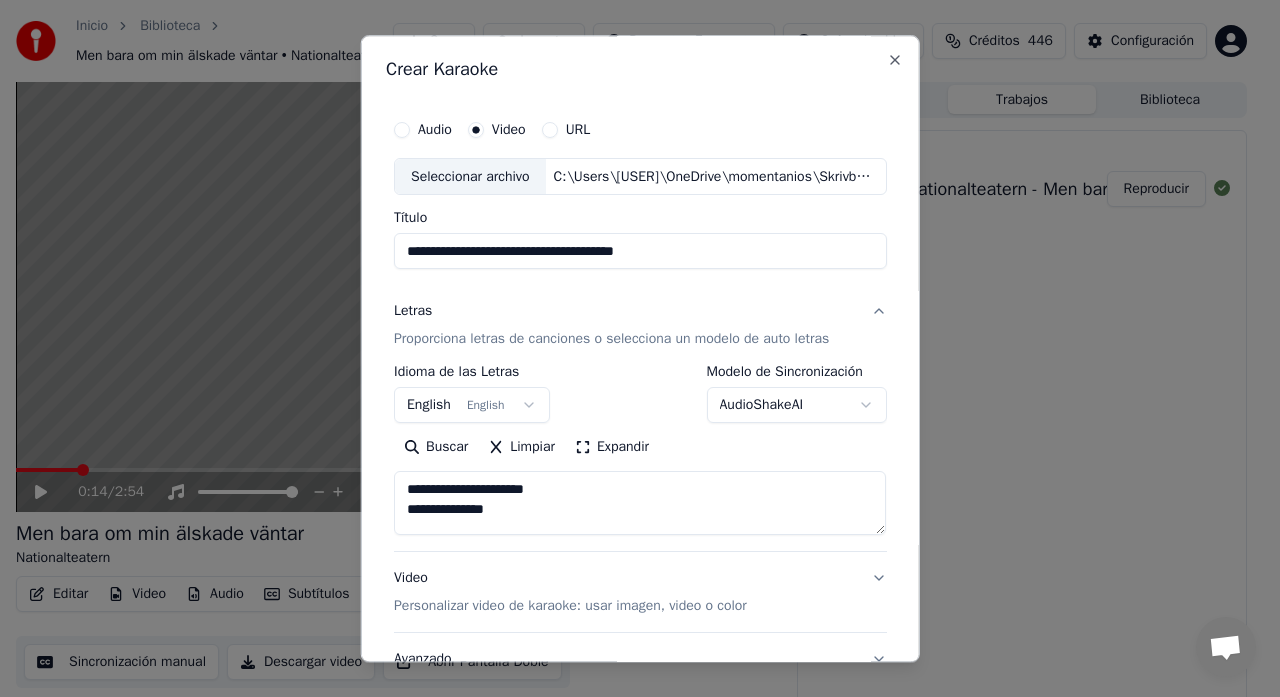 scroll, scrollTop: 1024, scrollLeft: 0, axis: vertical 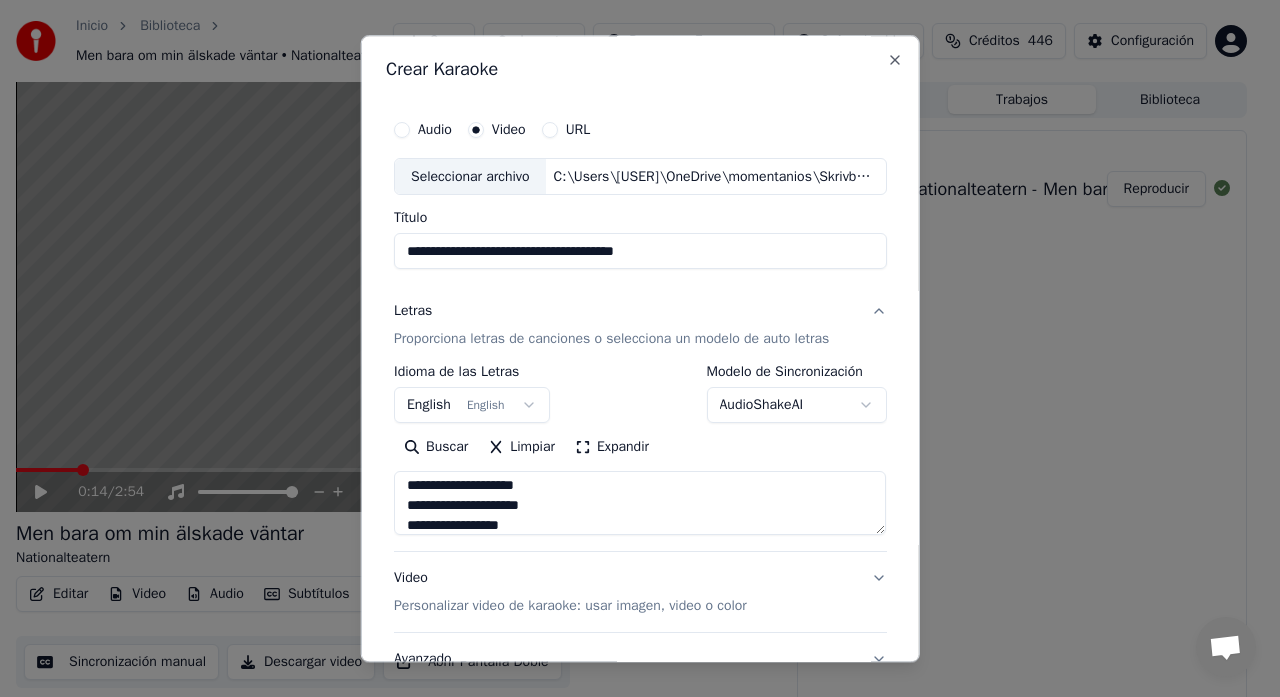 type on "**********" 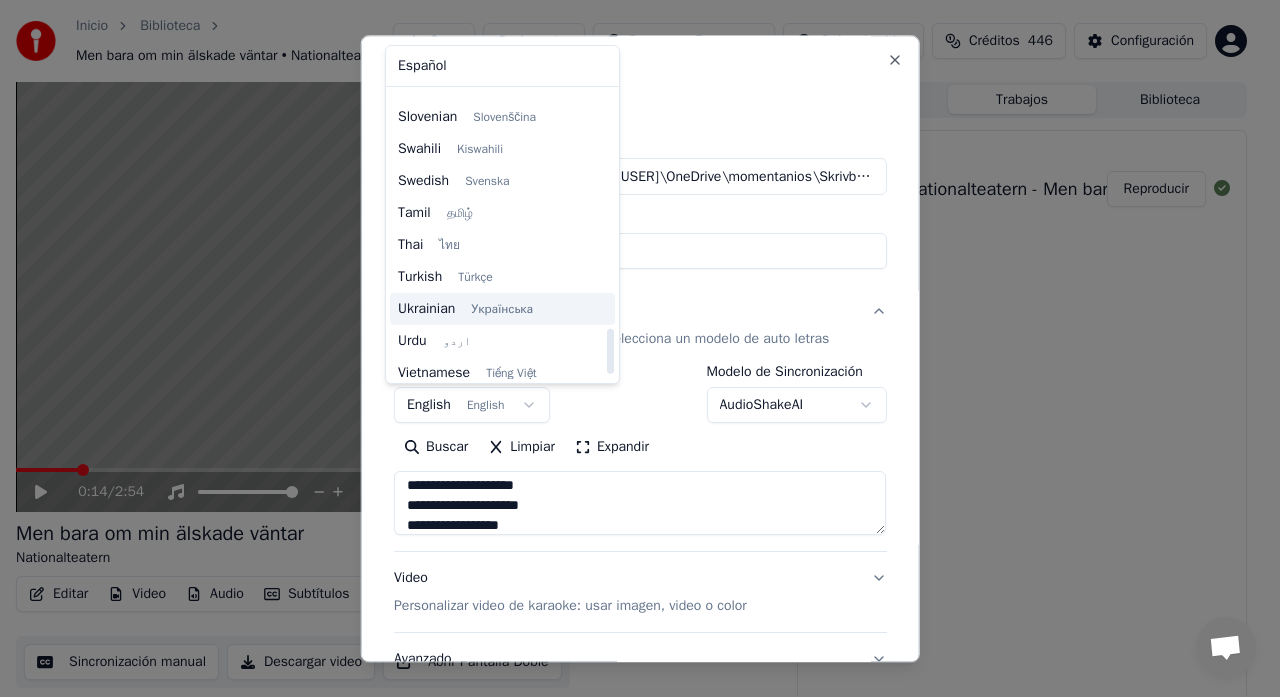 scroll, scrollTop: 1535, scrollLeft: 0, axis: vertical 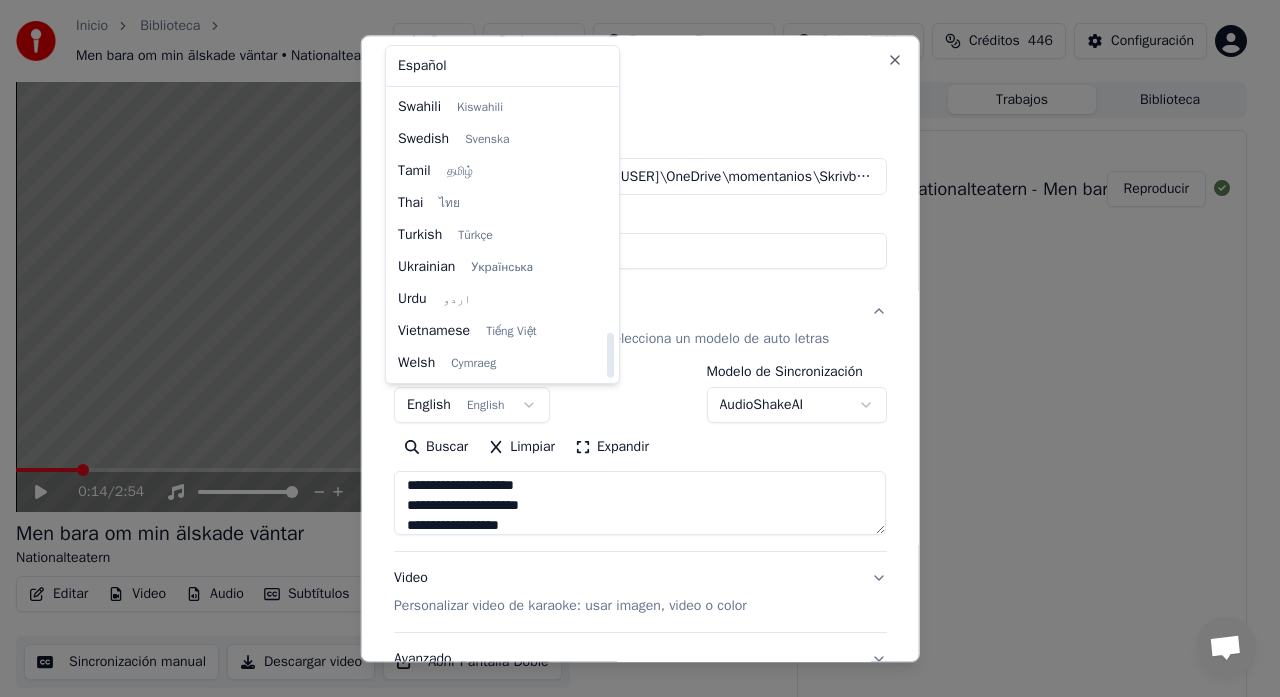select on "**" 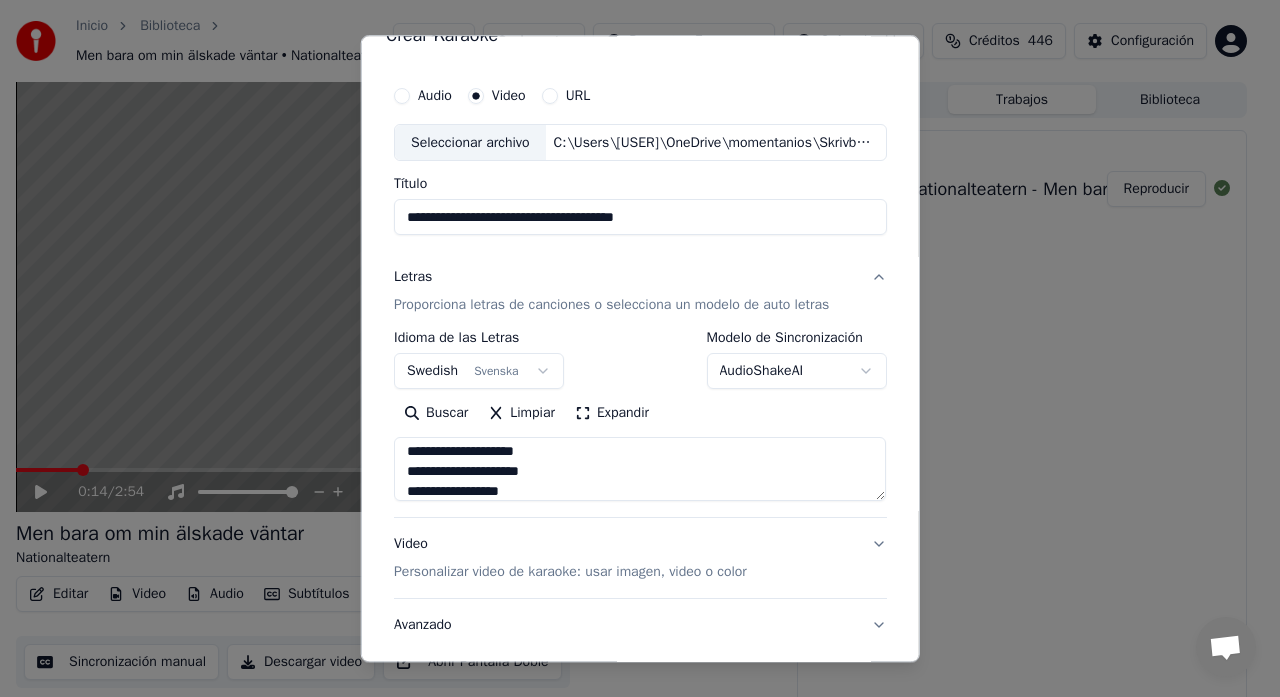 scroll, scrollTop: 67, scrollLeft: 0, axis: vertical 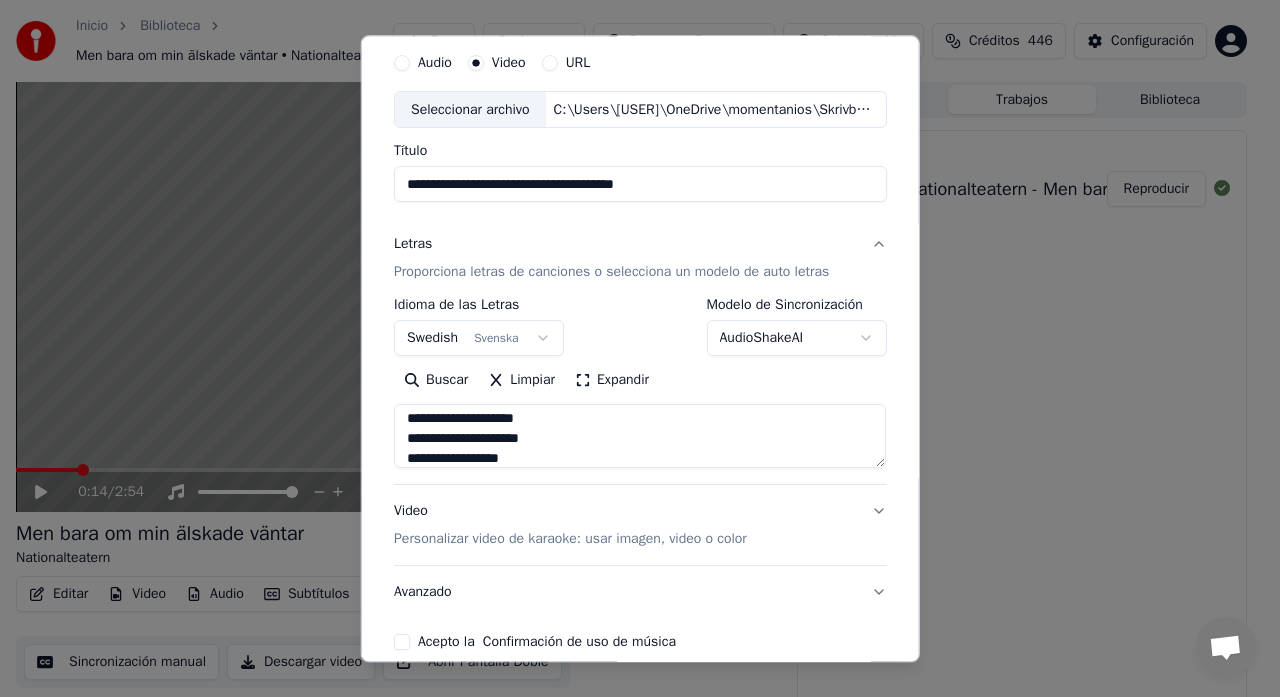 click on "Personalizar video de karaoke: usar imagen, video o color" at bounding box center (570, 540) 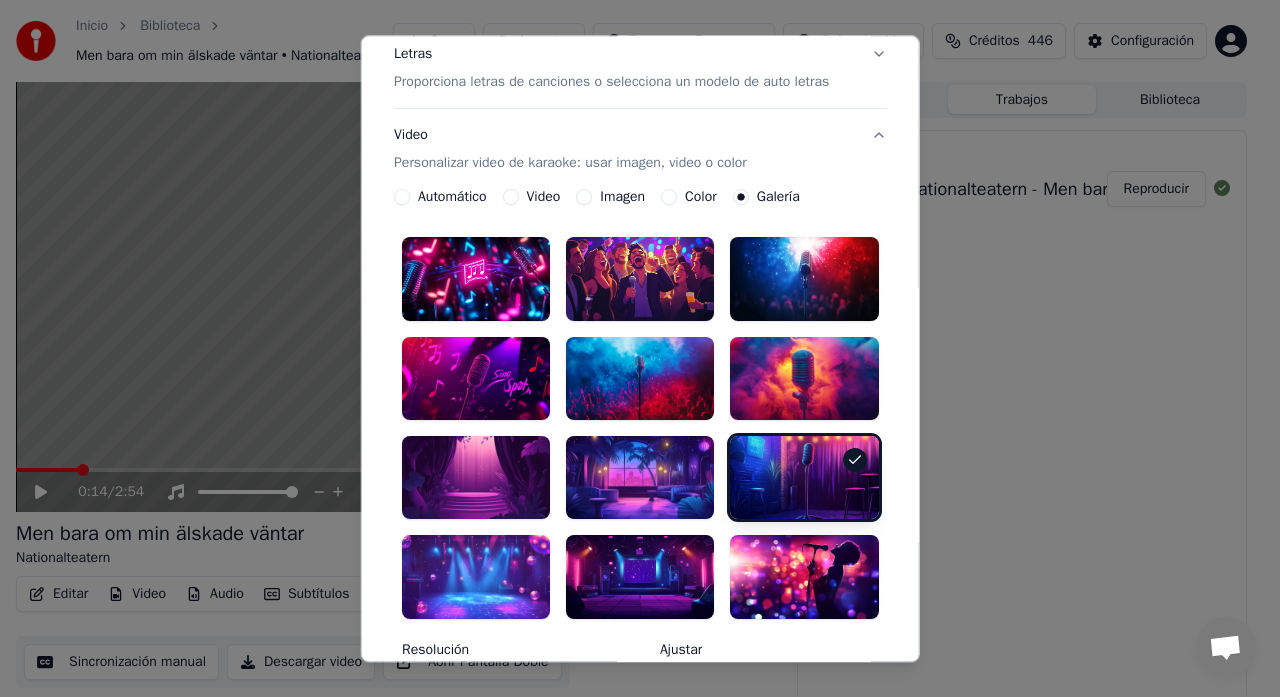 scroll, scrollTop: 400, scrollLeft: 0, axis: vertical 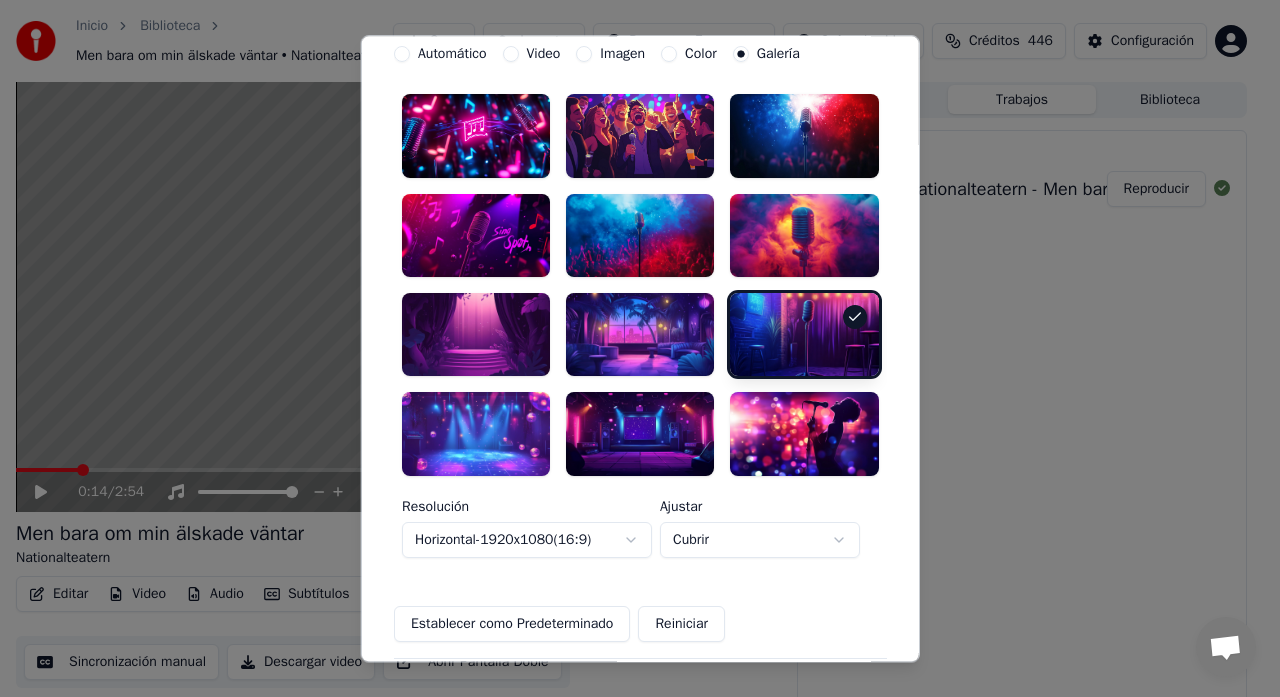click at bounding box center (804, 235) 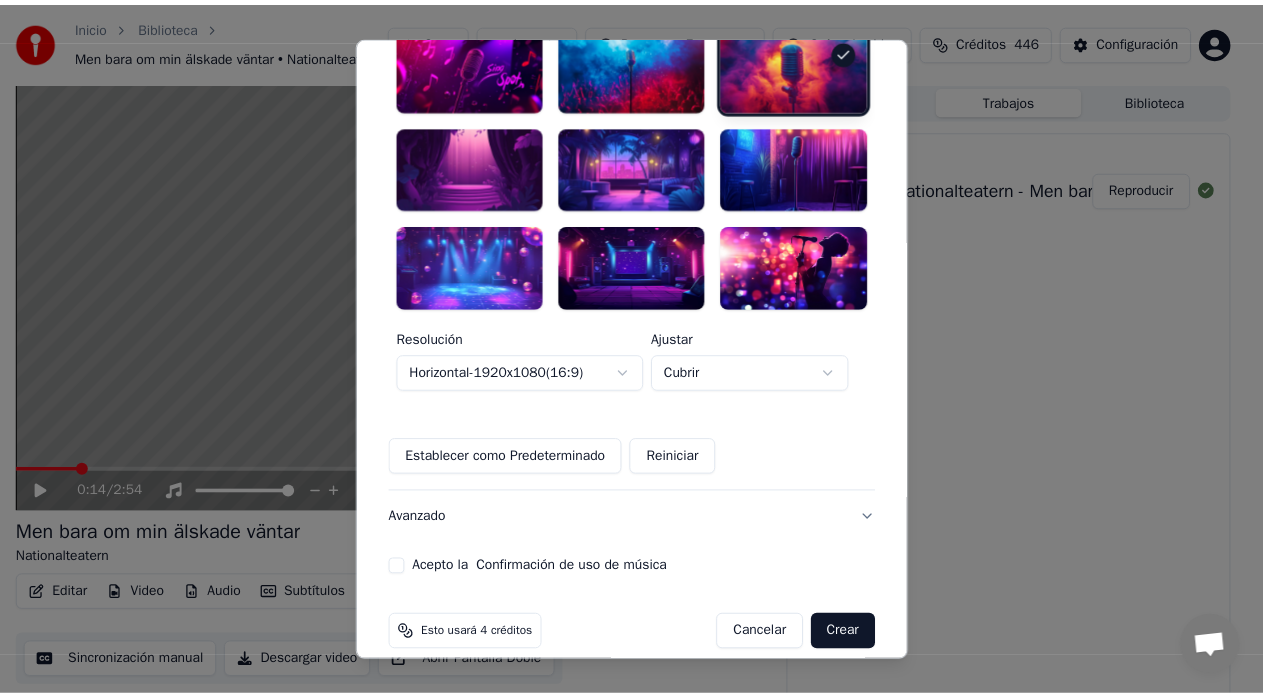 scroll, scrollTop: 590, scrollLeft: 0, axis: vertical 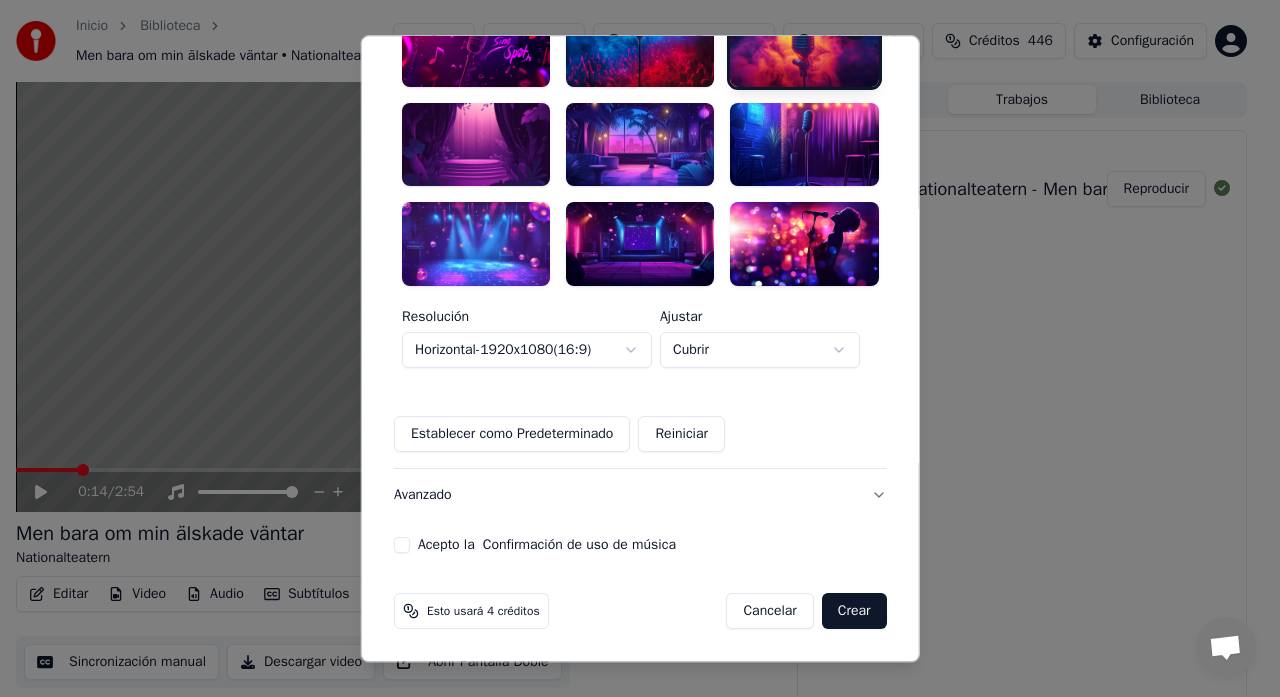 click on "Acepto la   Confirmación de uso de música" at bounding box center (402, 545) 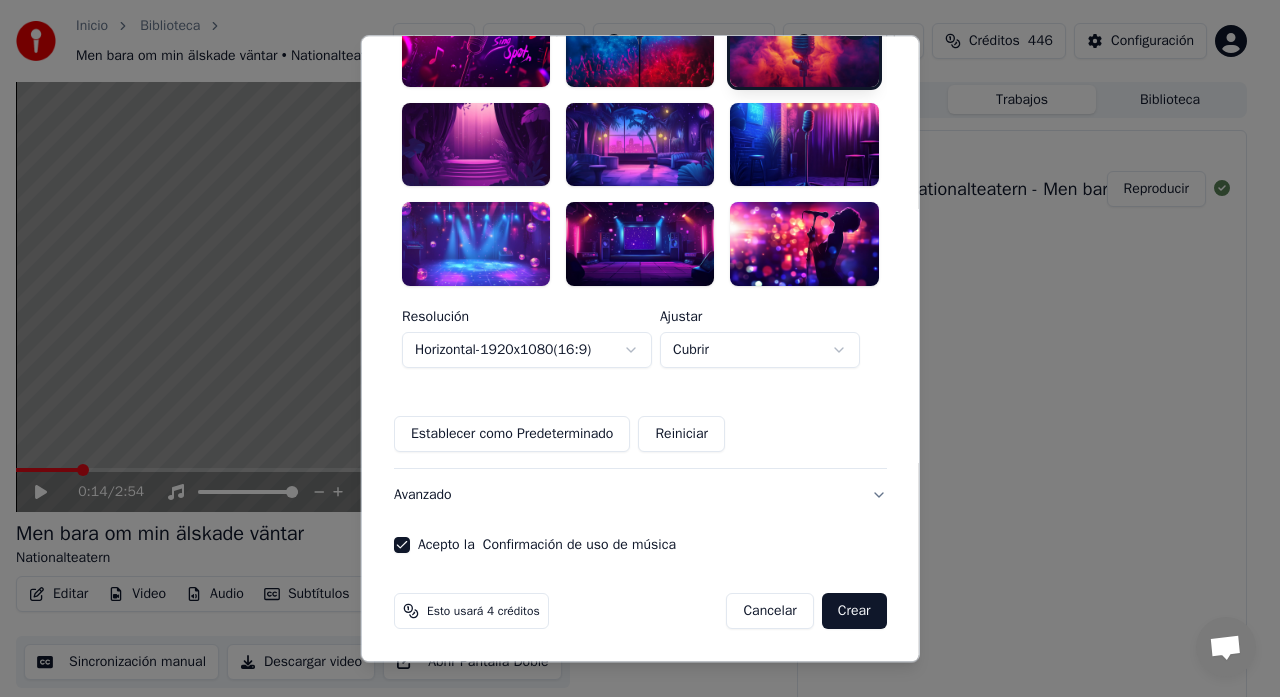 click on "Crear" at bounding box center (854, 611) 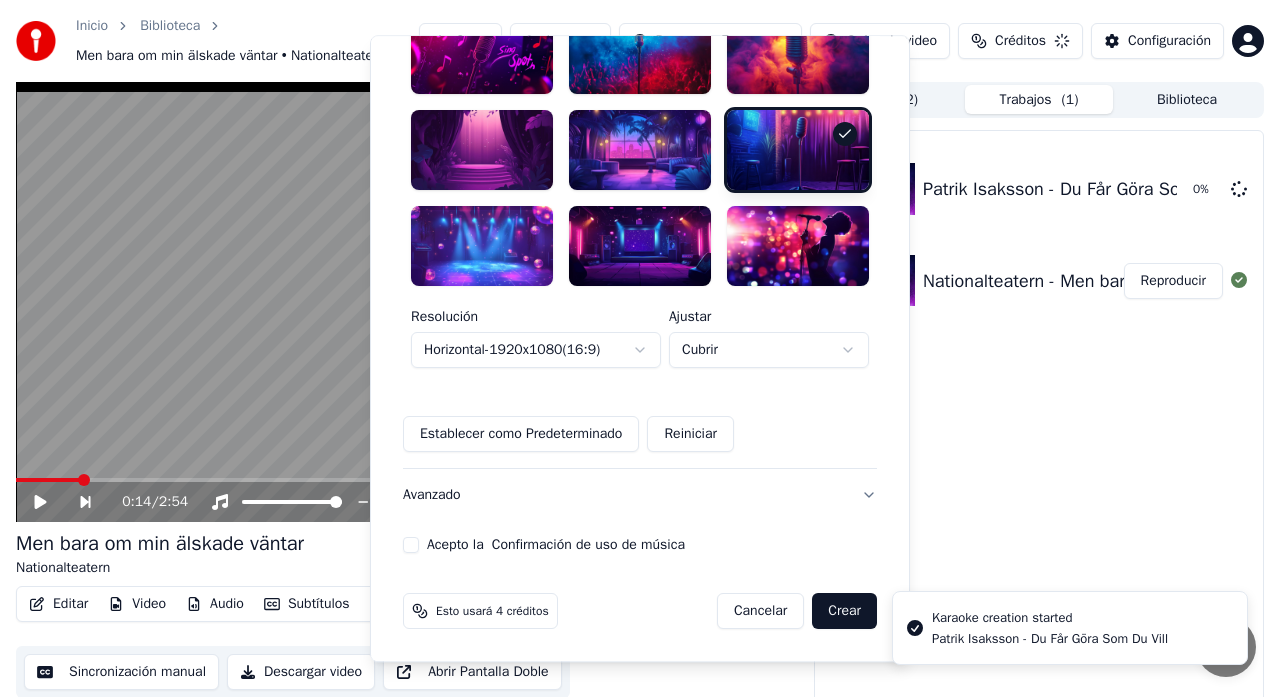 type 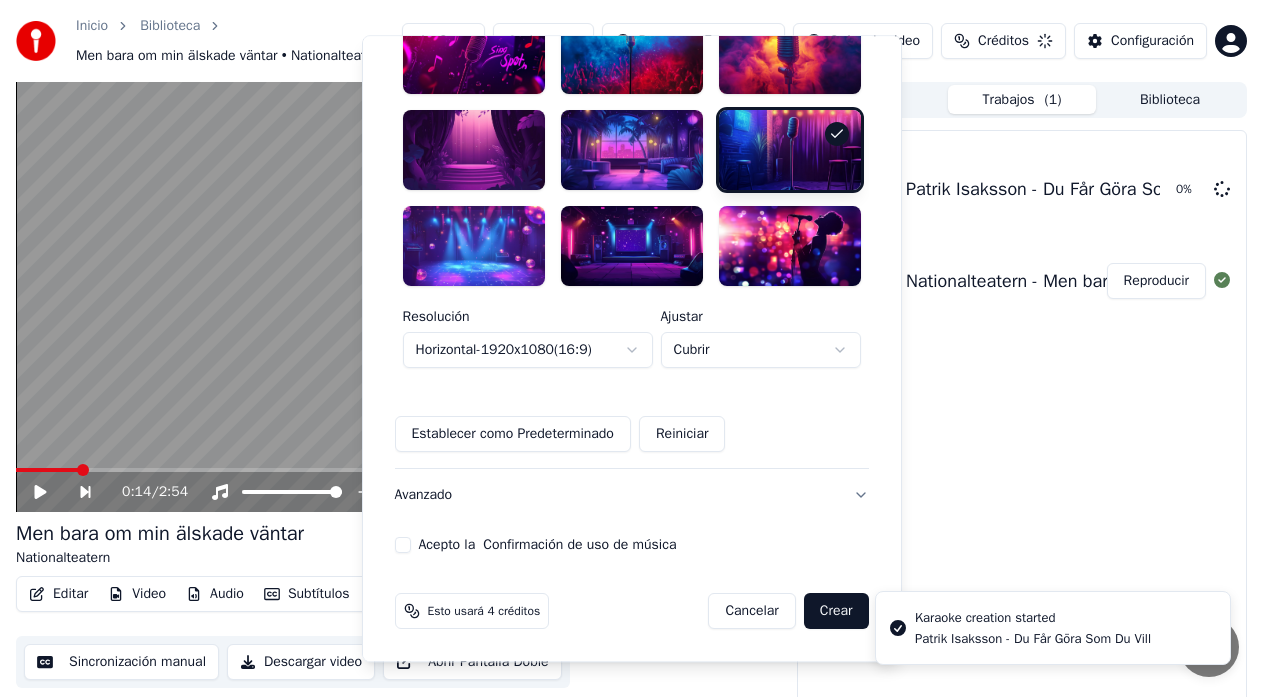 scroll, scrollTop: 580, scrollLeft: 0, axis: vertical 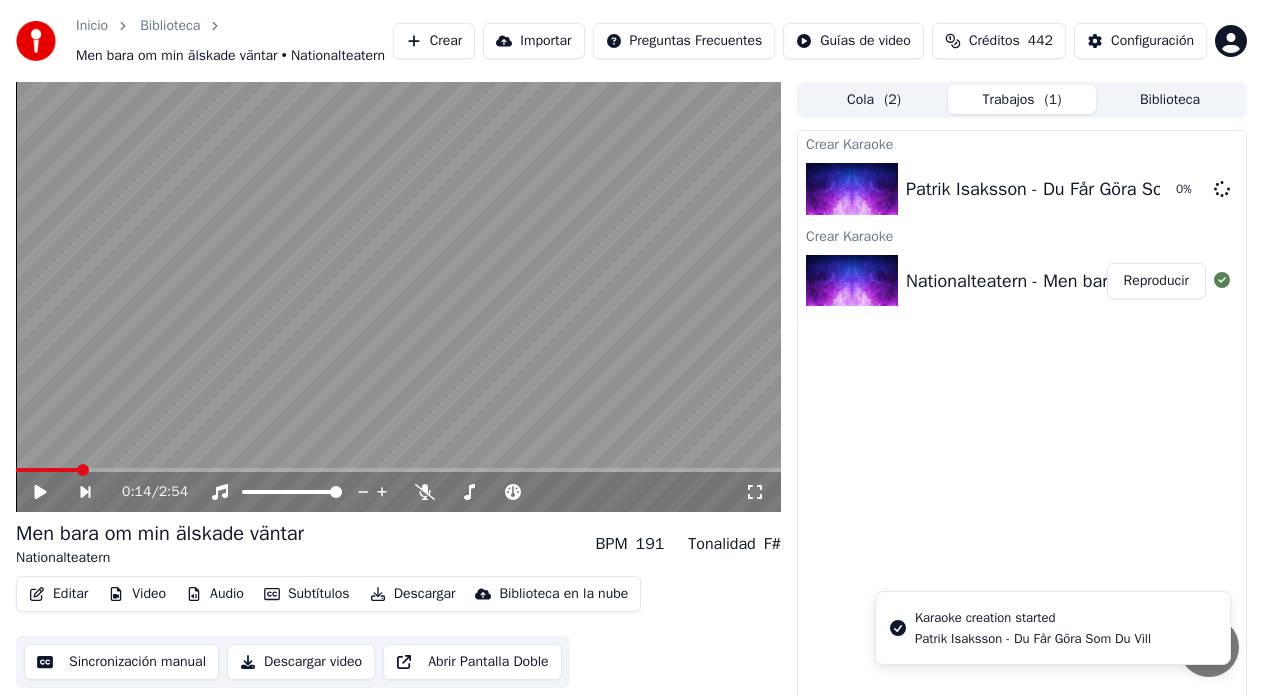 click on "Nationalteatern - Men bara om min älskade väntar" at bounding box center [1104, 281] 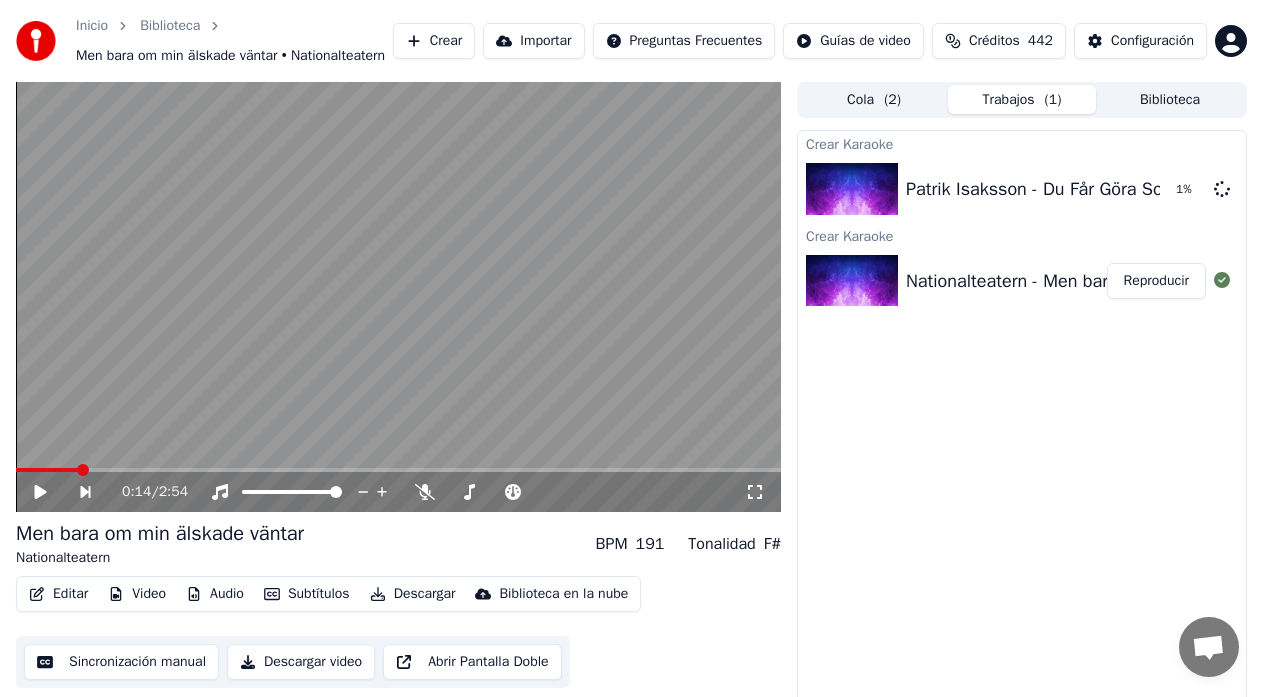 click 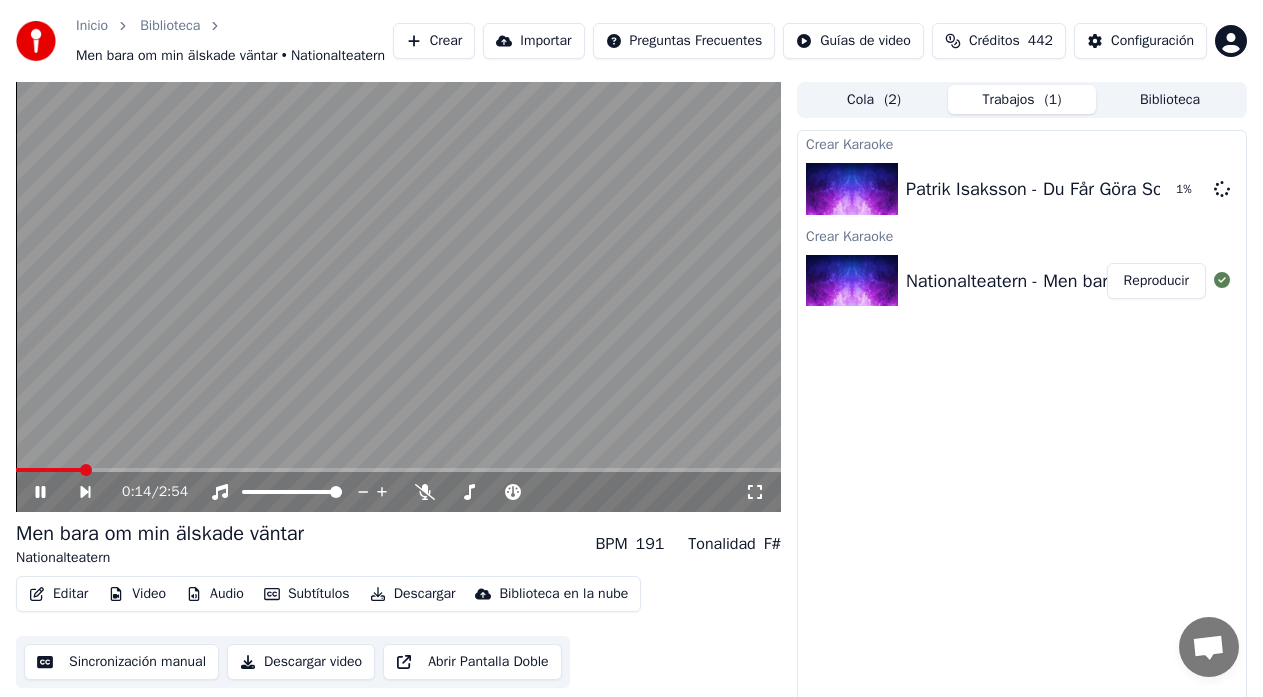 click on "0:14  /  2:54" at bounding box center [433, 492] 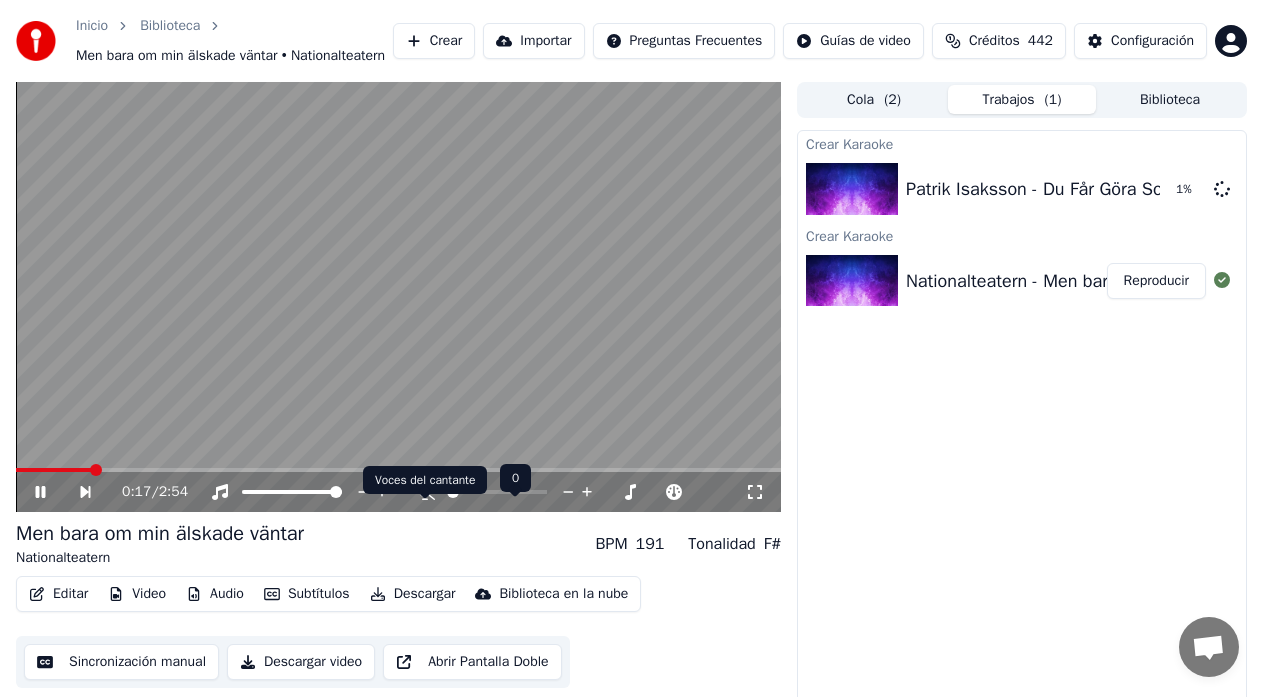 click 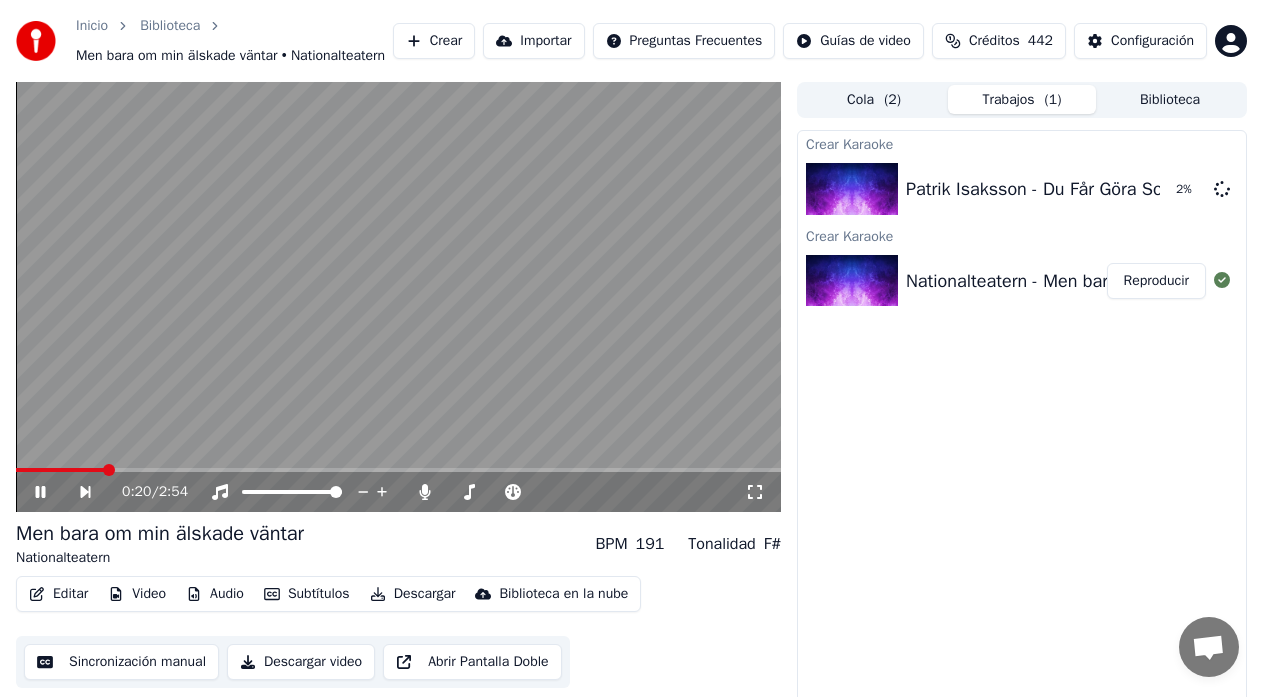 click at bounding box center (60, 470) 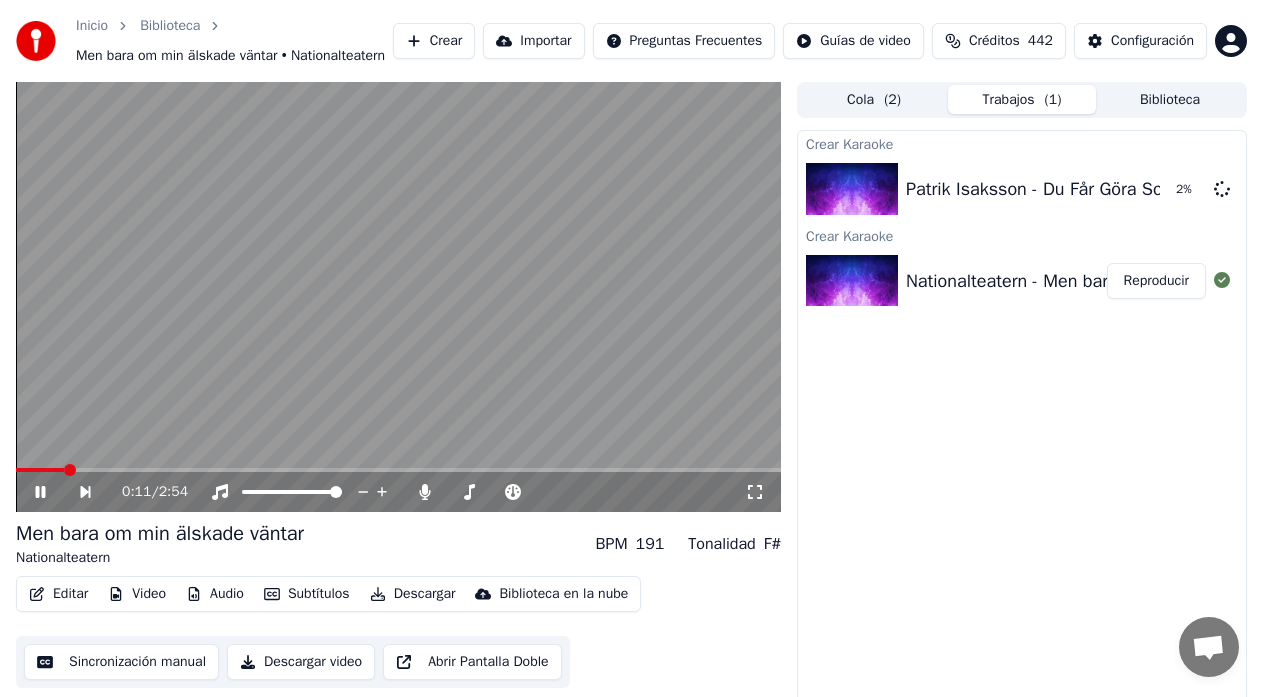 click at bounding box center [398, 297] 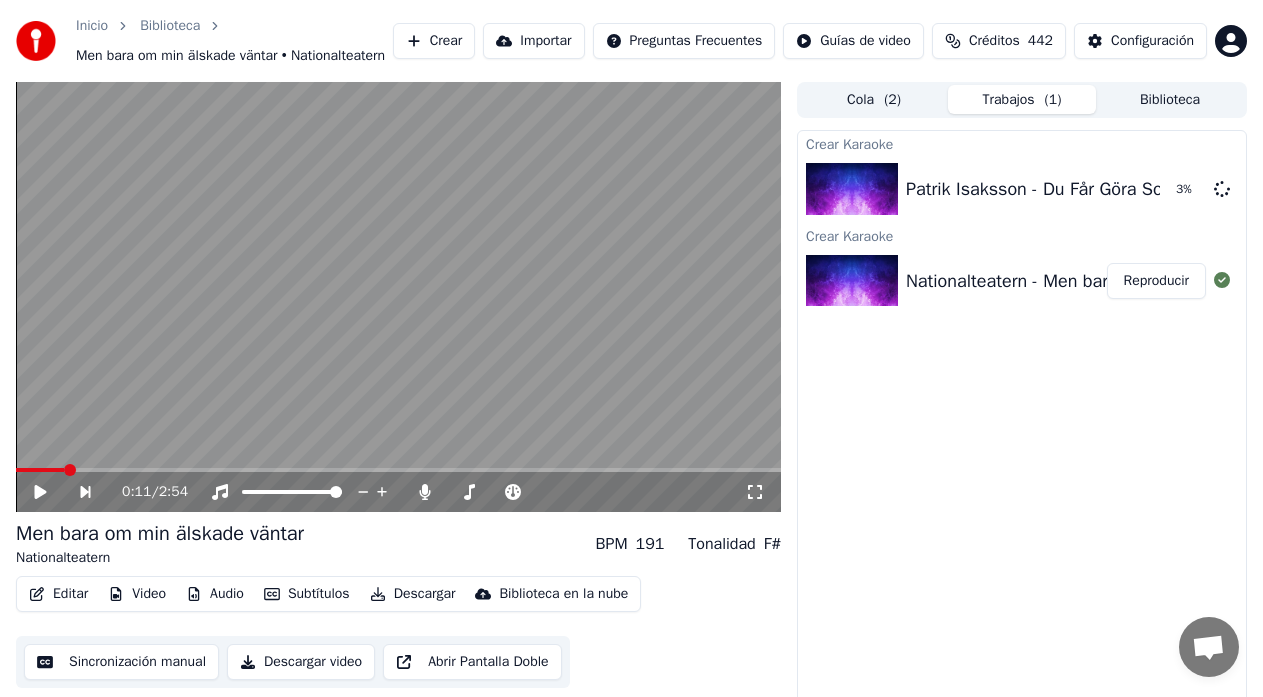 click at bounding box center [40, 470] 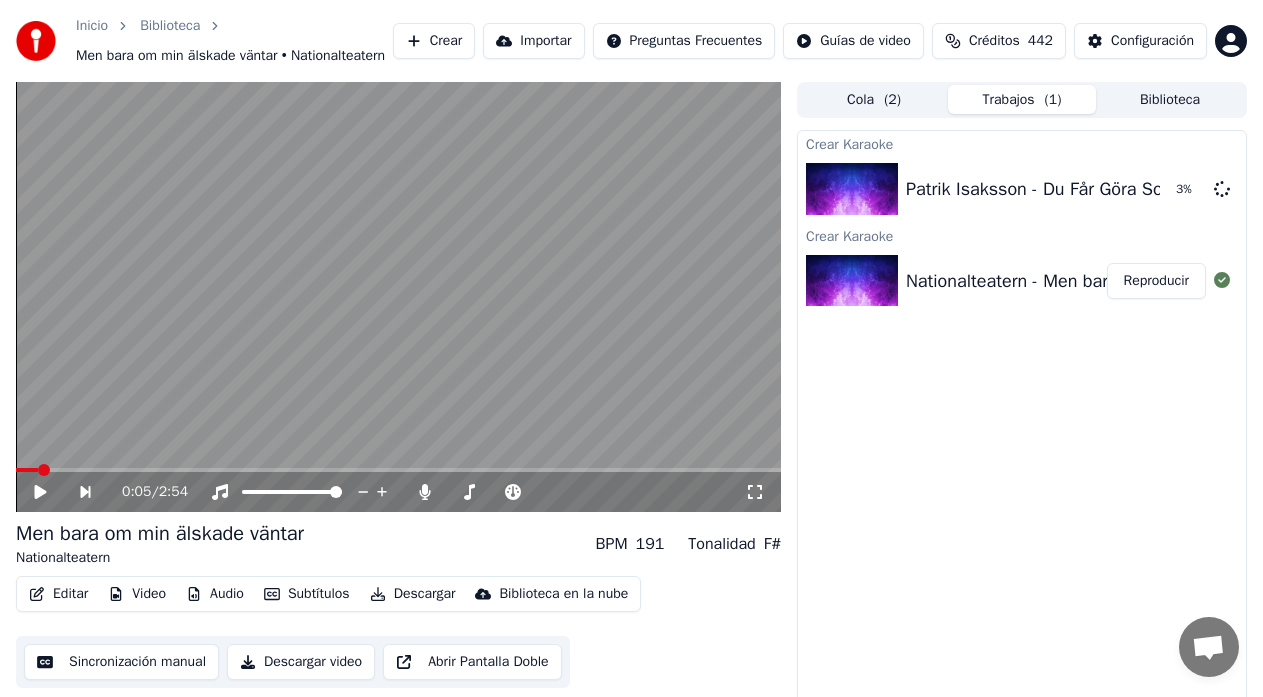 click 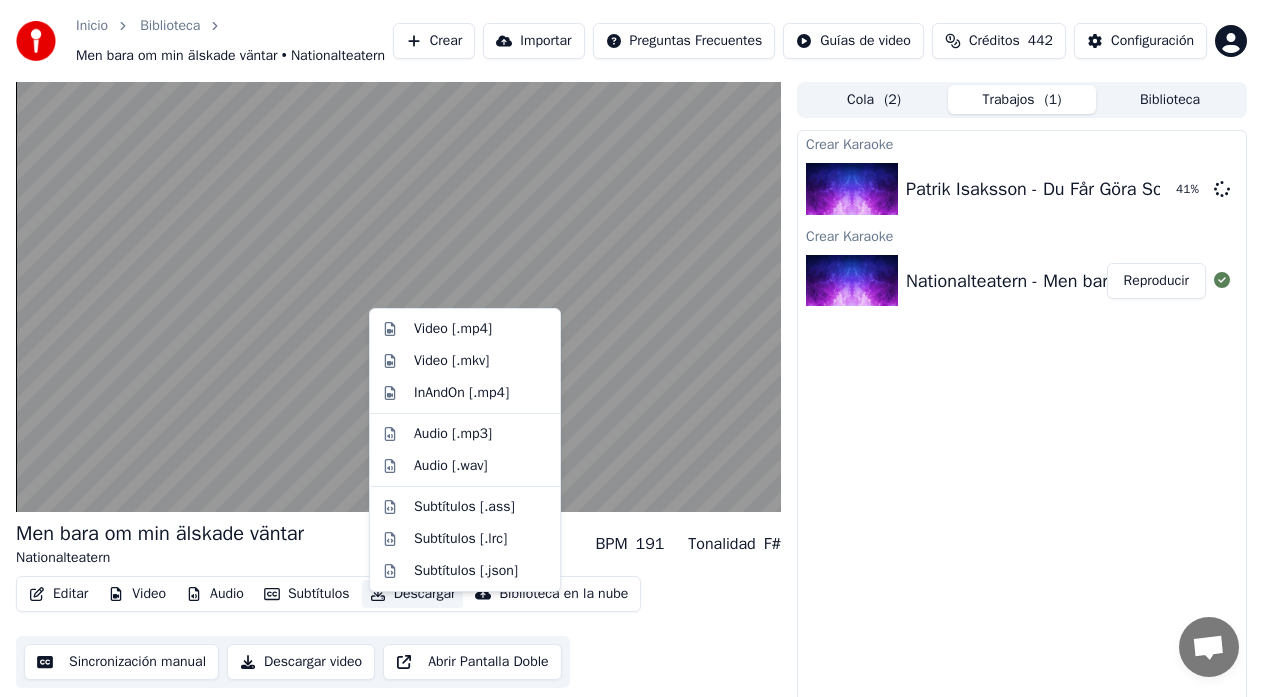 click on "Descargar" at bounding box center [413, 594] 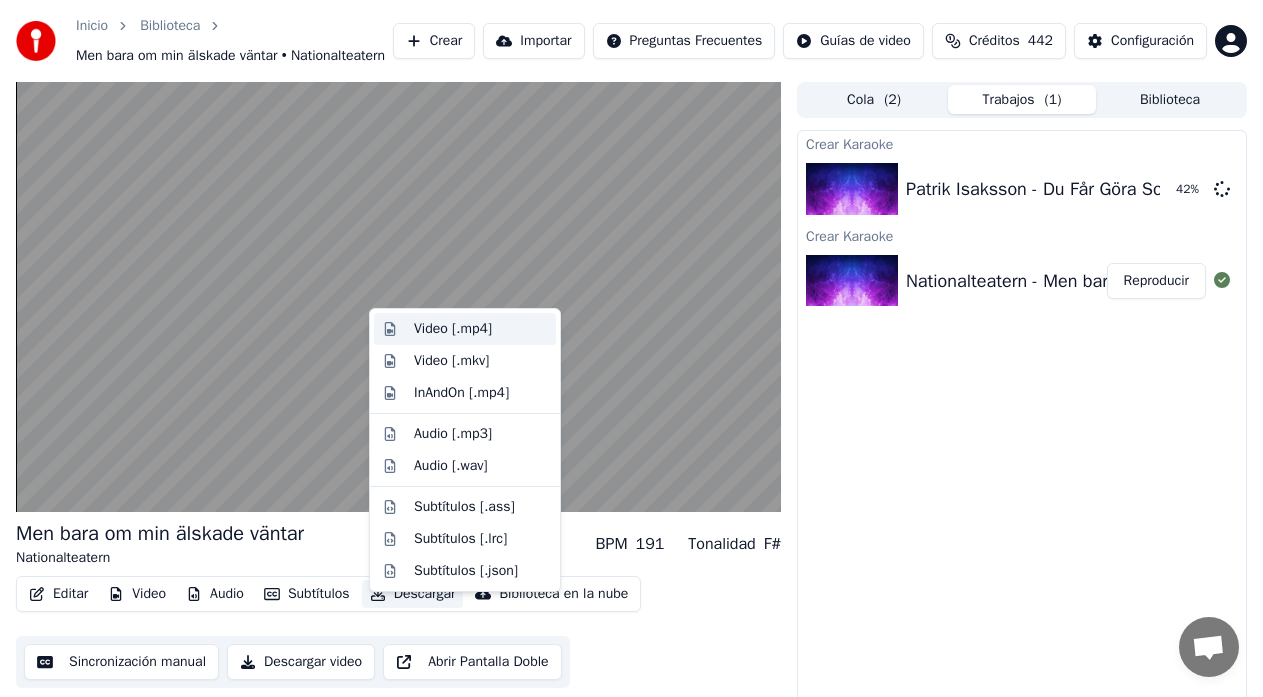 click on "Video [.mp4]" at bounding box center (453, 329) 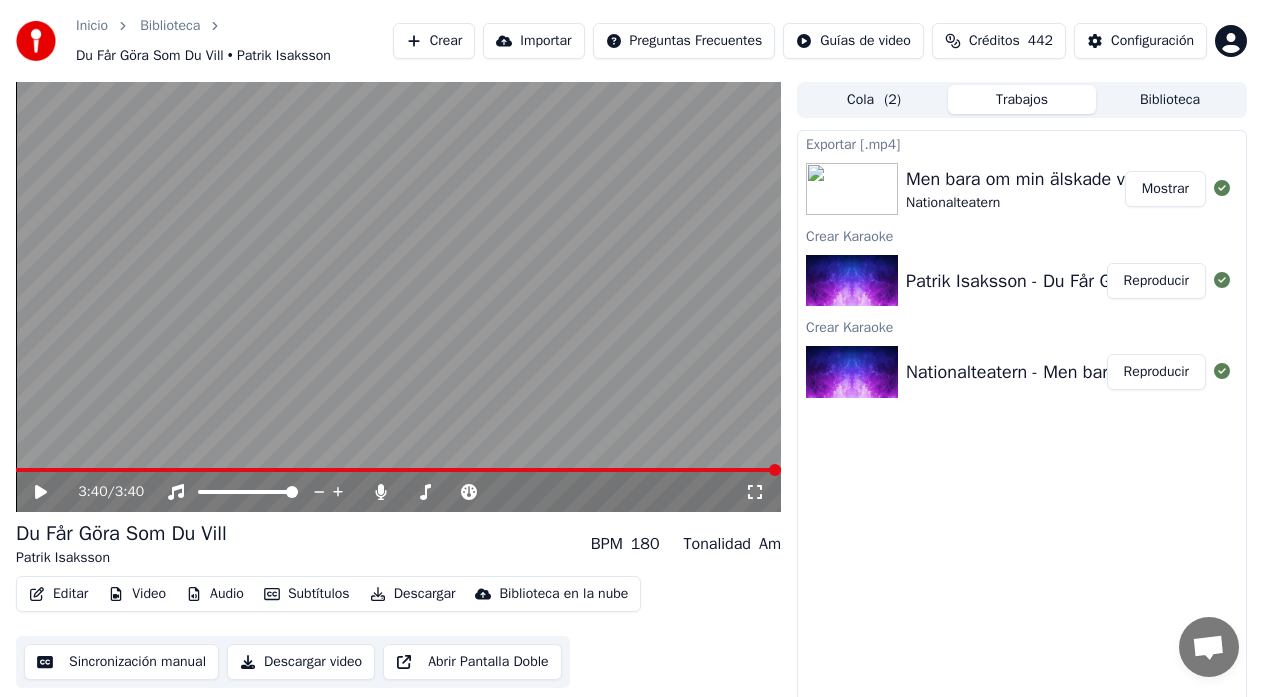click on "3:40  /  3:40" at bounding box center [398, 492] 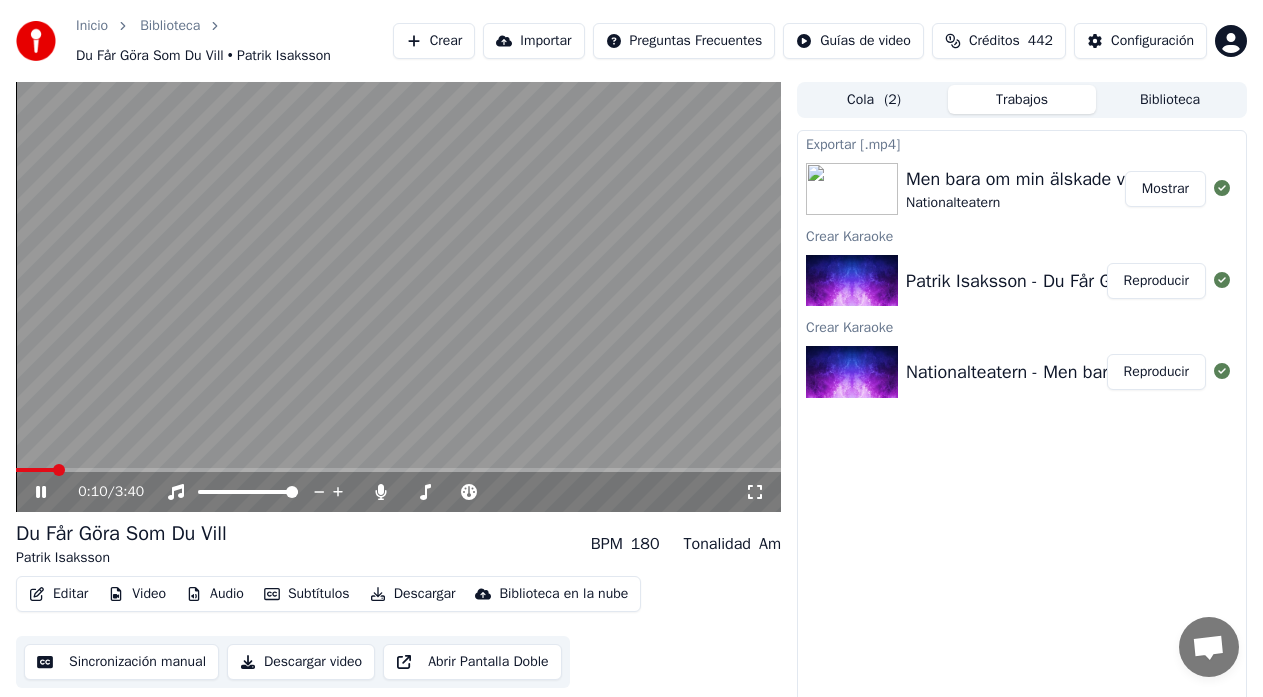 click on "Sincronización manual" at bounding box center [121, 662] 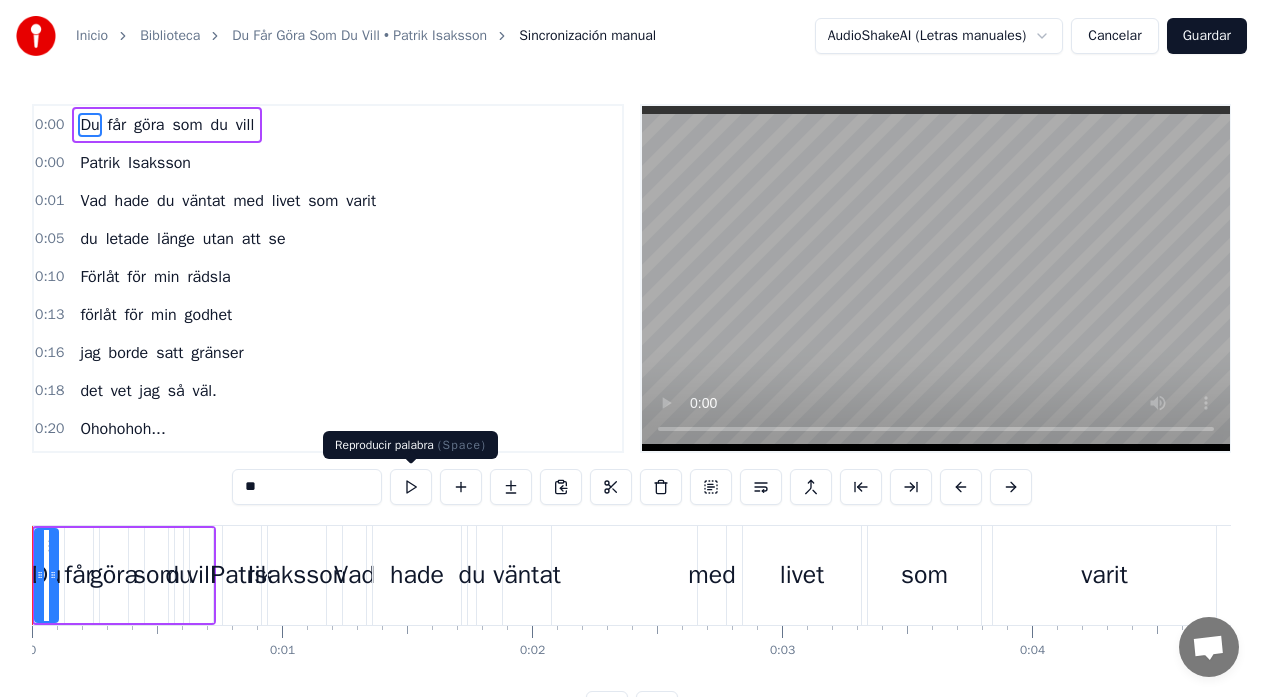click at bounding box center (411, 487) 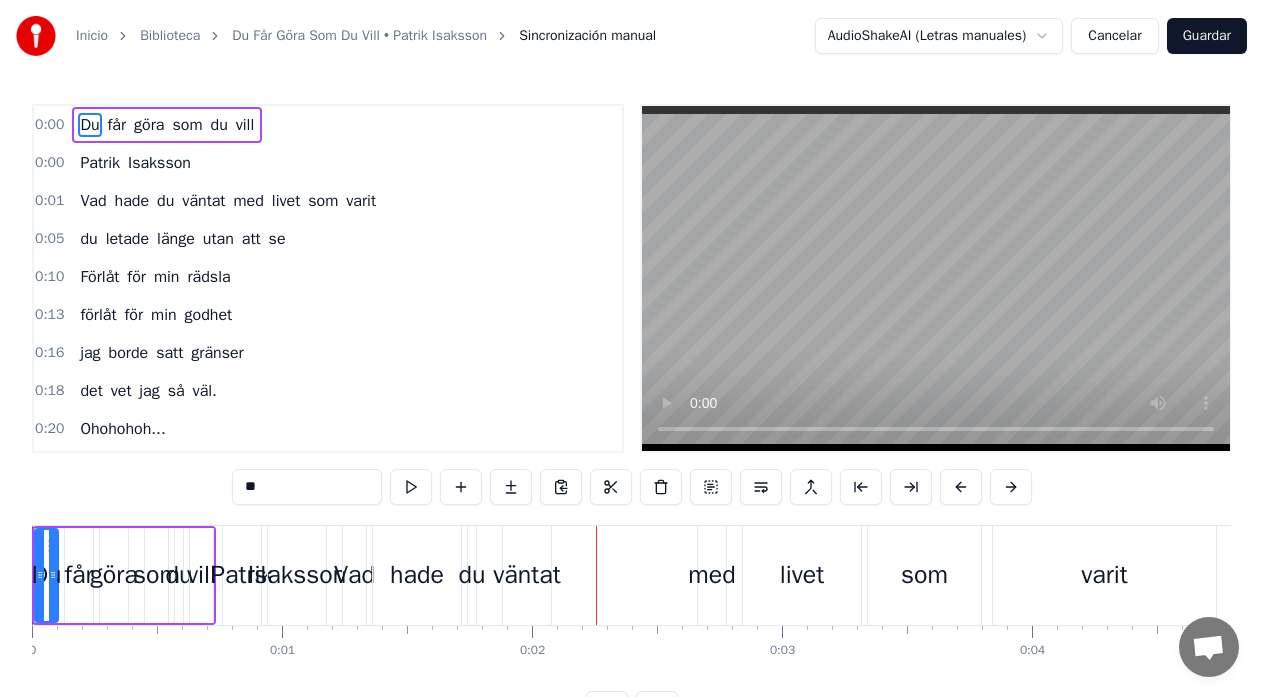 click on "väntat" at bounding box center [526, 575] 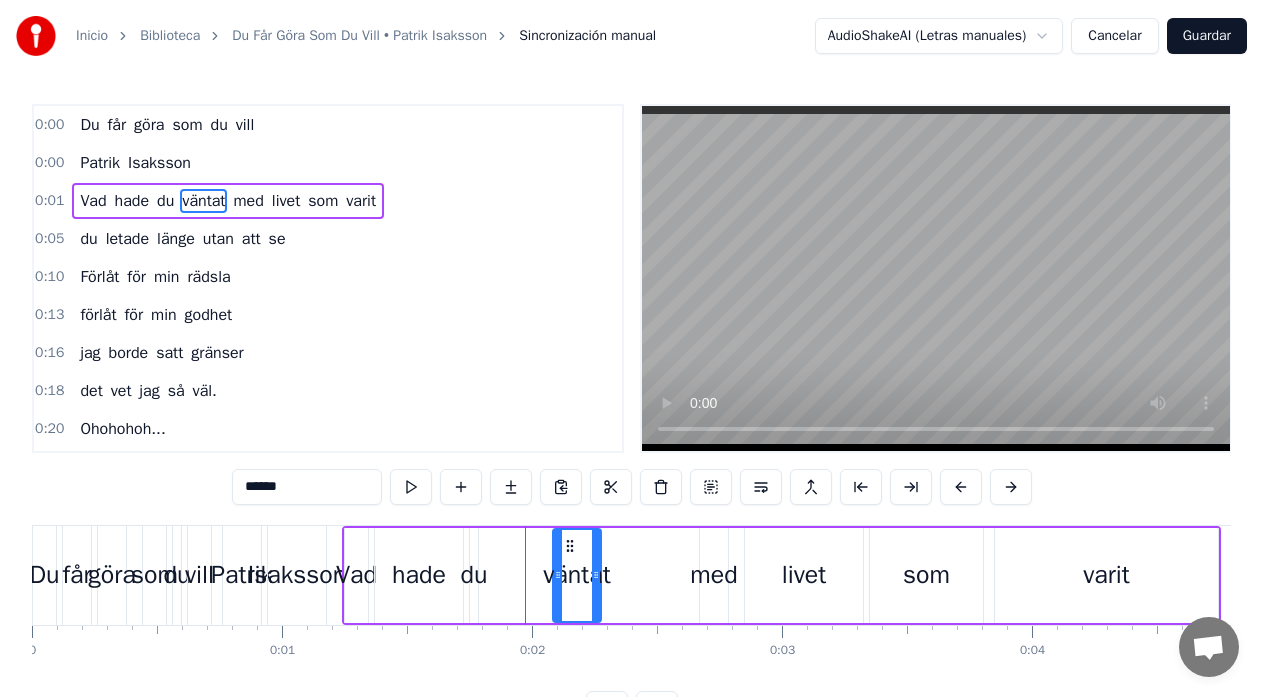 drag, startPoint x: 521, startPoint y: 545, endPoint x: 569, endPoint y: 548, distance: 48.09366 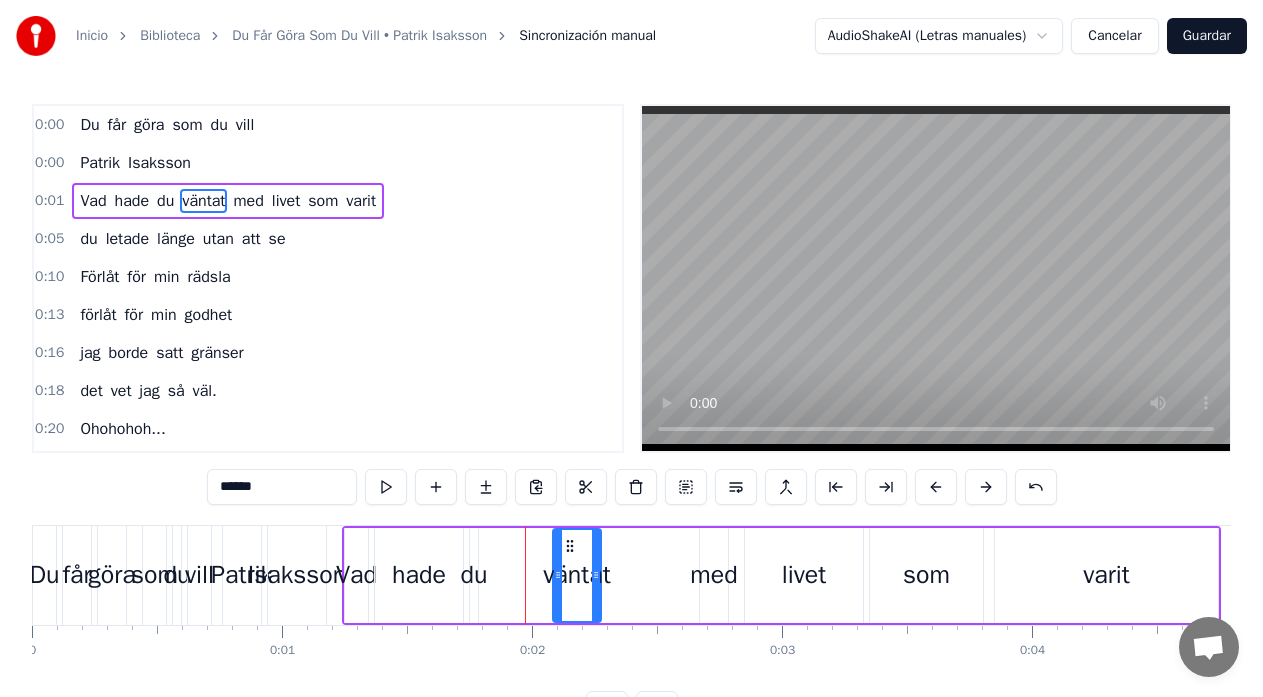 click on "du" at bounding box center [474, 575] 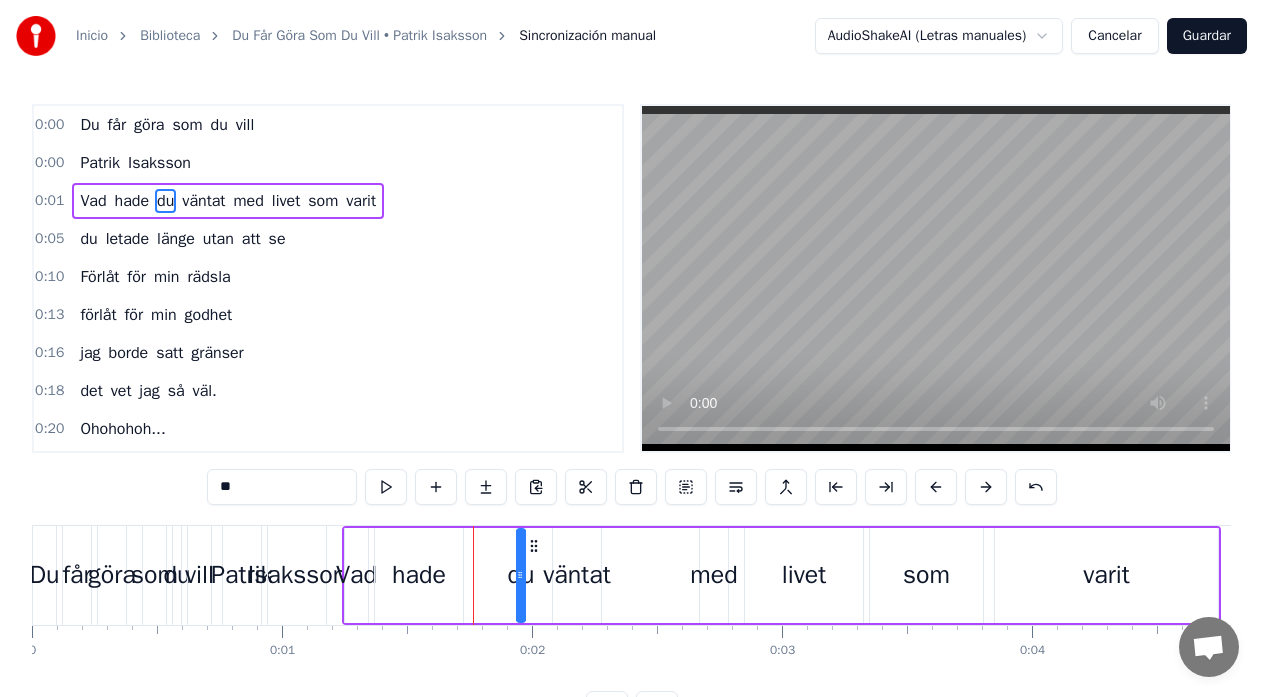 drag, startPoint x: 487, startPoint y: 549, endPoint x: 534, endPoint y: 549, distance: 47 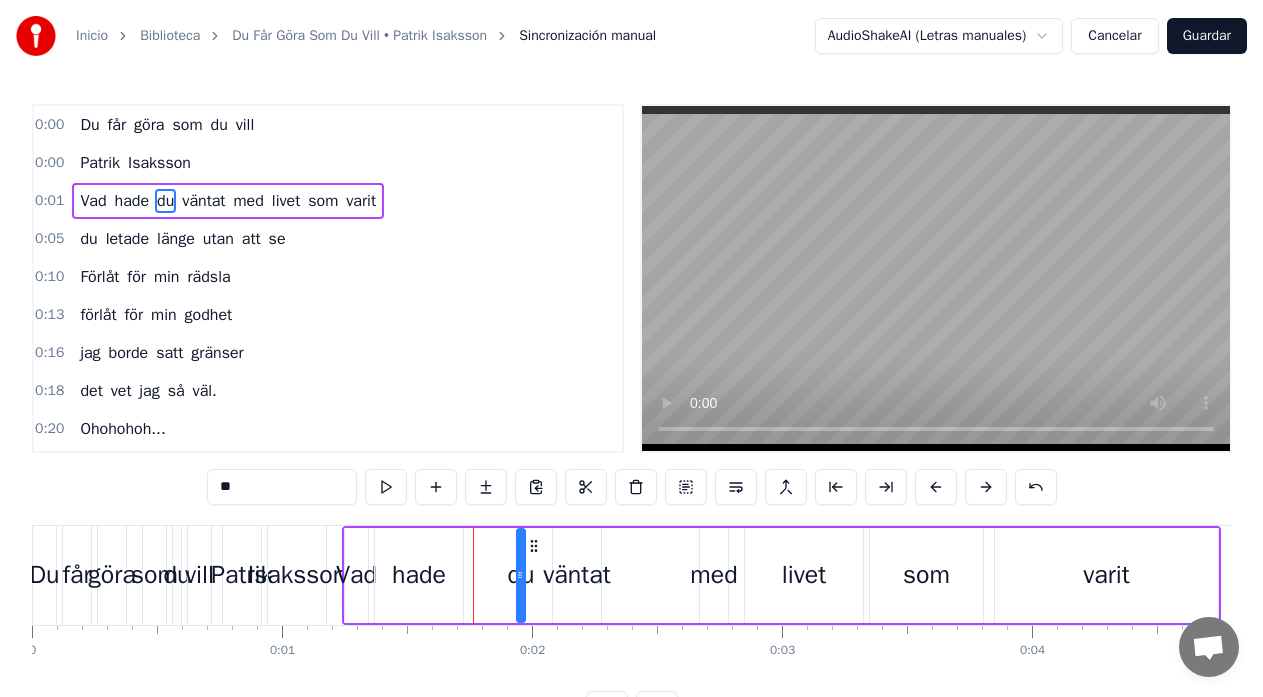 click on "Isaksson" at bounding box center (159, 163) 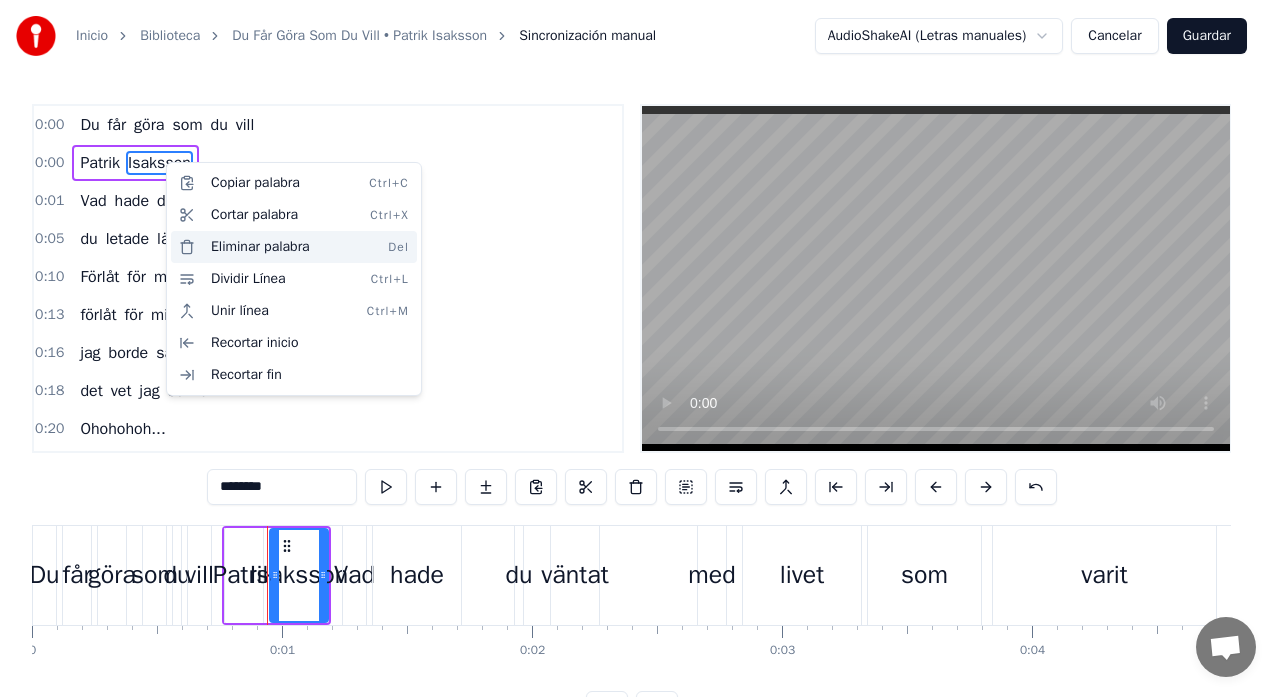 click on "Eliminar palabra Del" at bounding box center [294, 247] 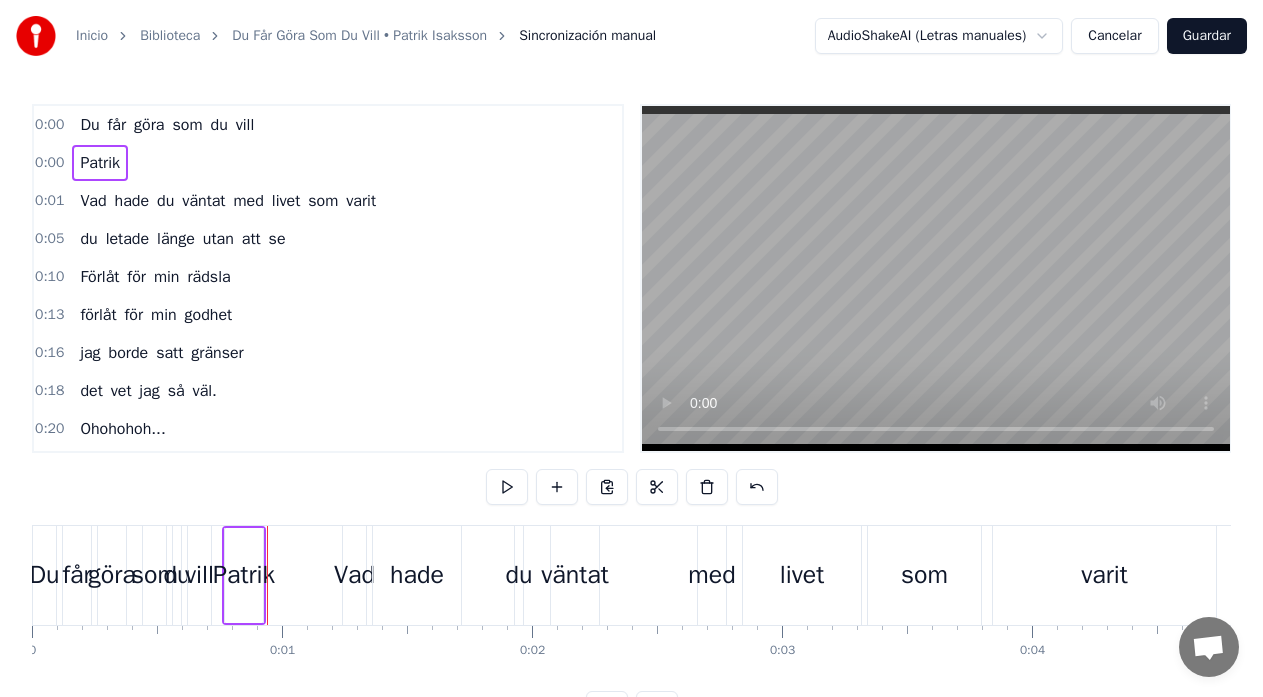 click on "Patrik" at bounding box center (100, 163) 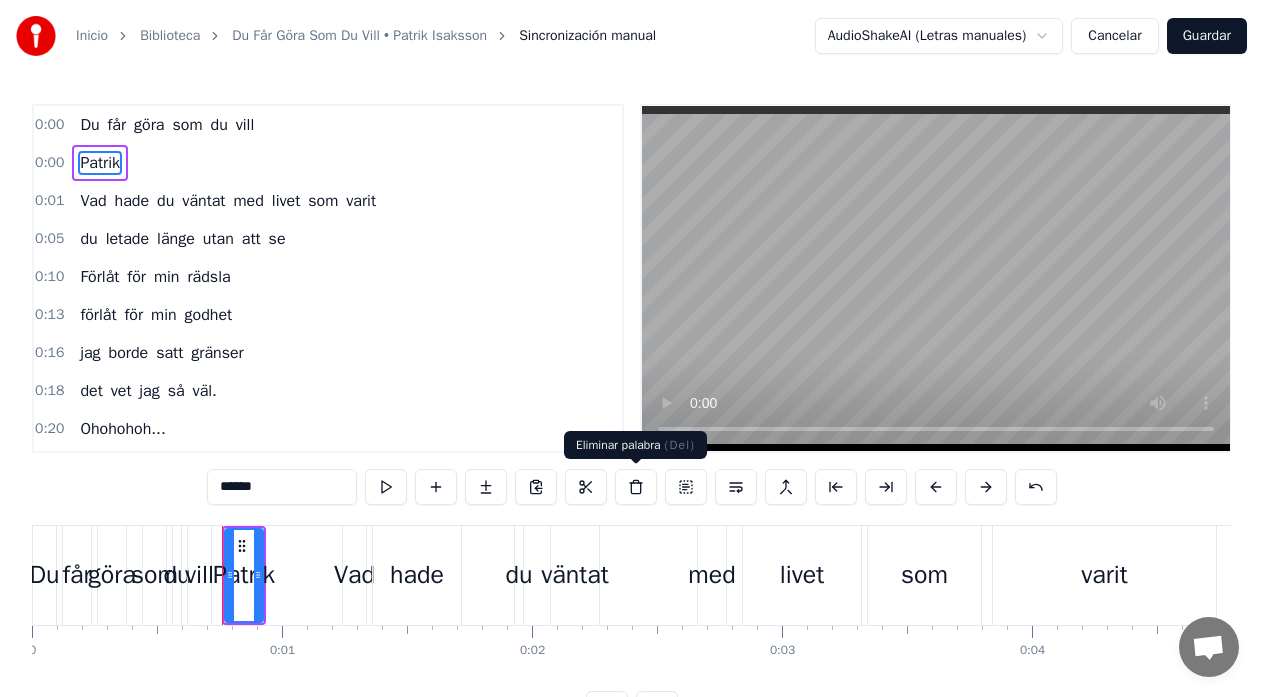 click at bounding box center (636, 487) 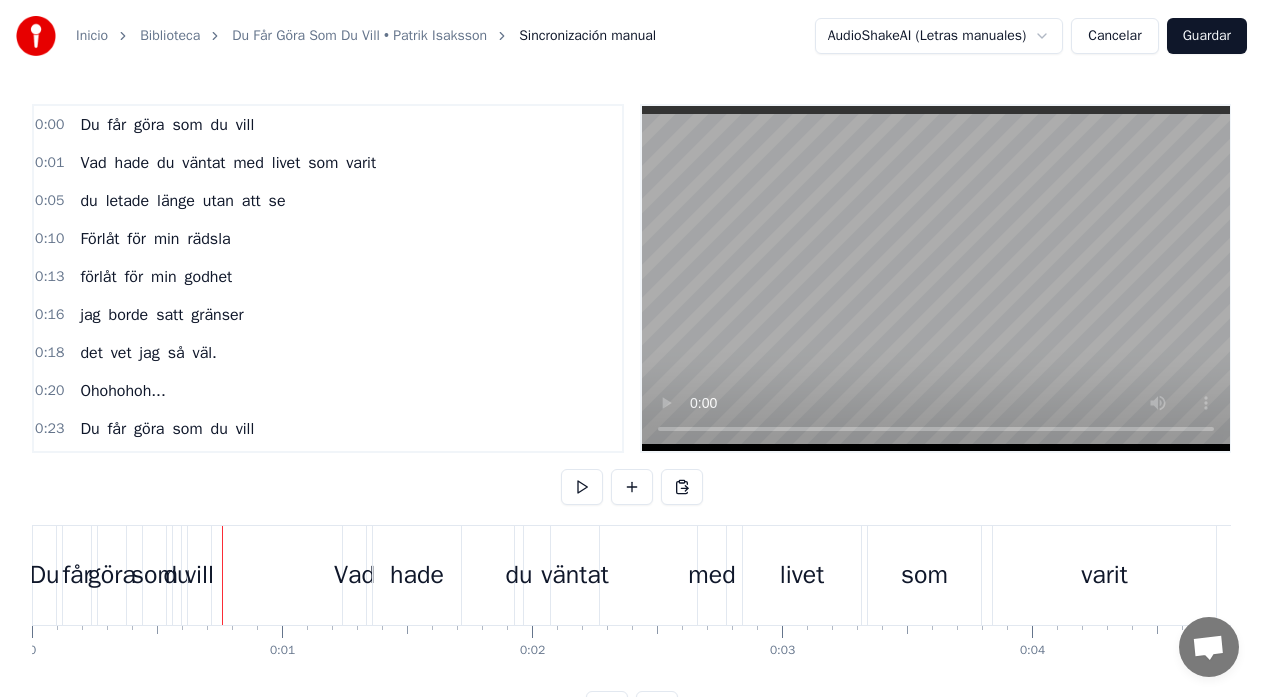 click on "Du" at bounding box center [44, 575] 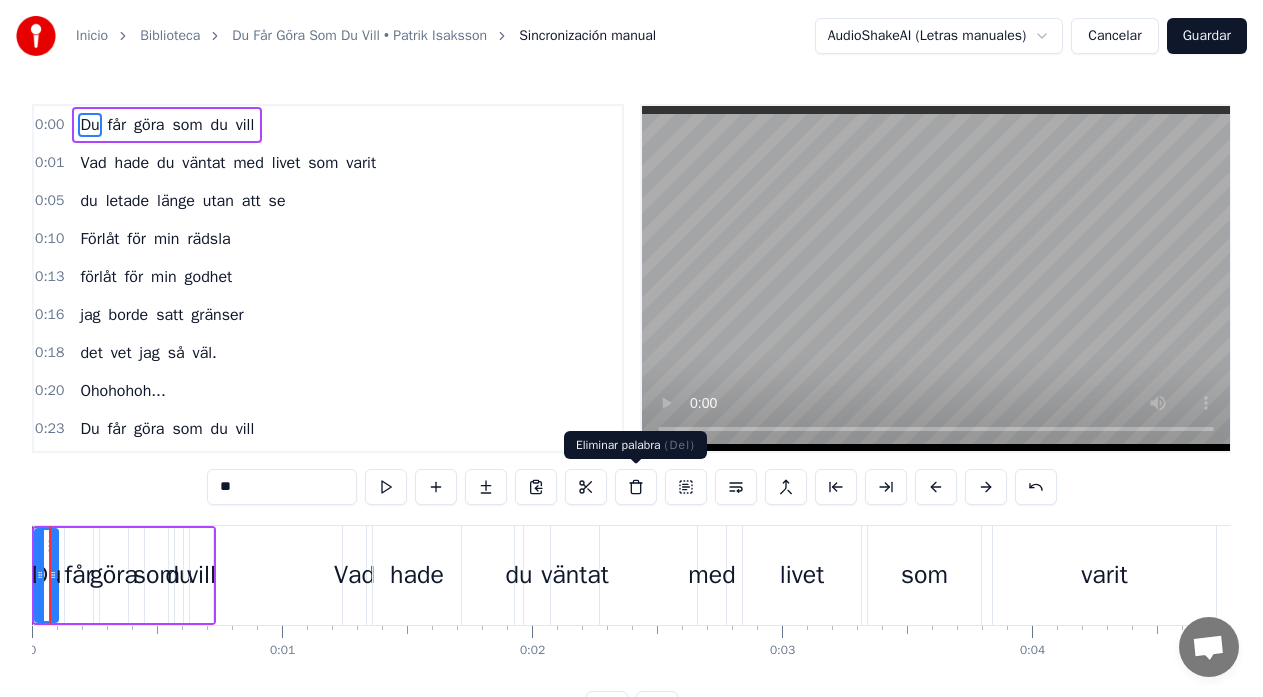 click at bounding box center (636, 487) 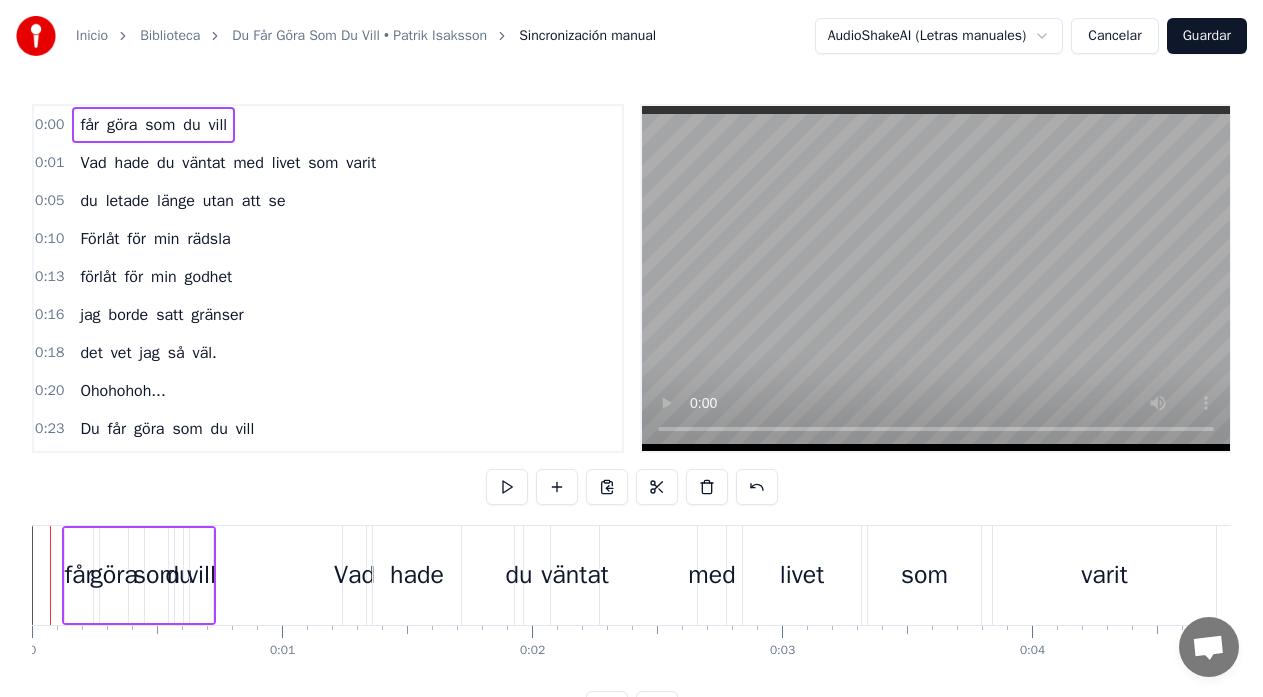 click on "får" at bounding box center [79, 575] 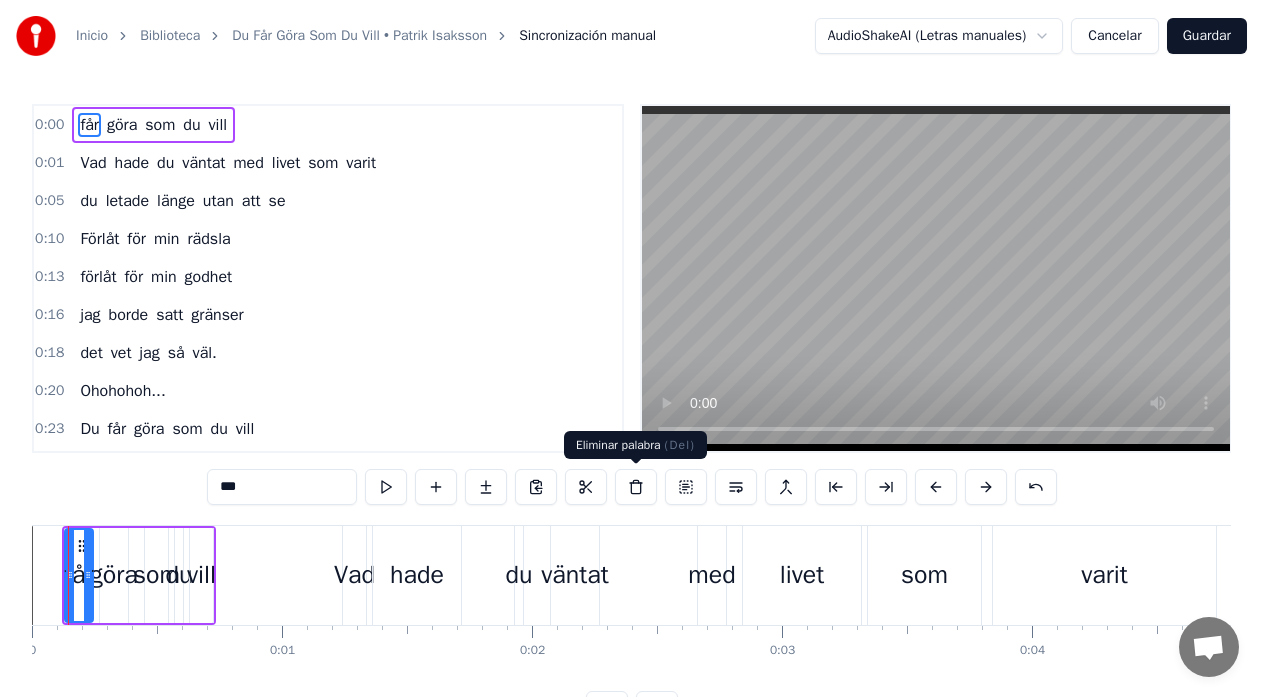 click at bounding box center [636, 487] 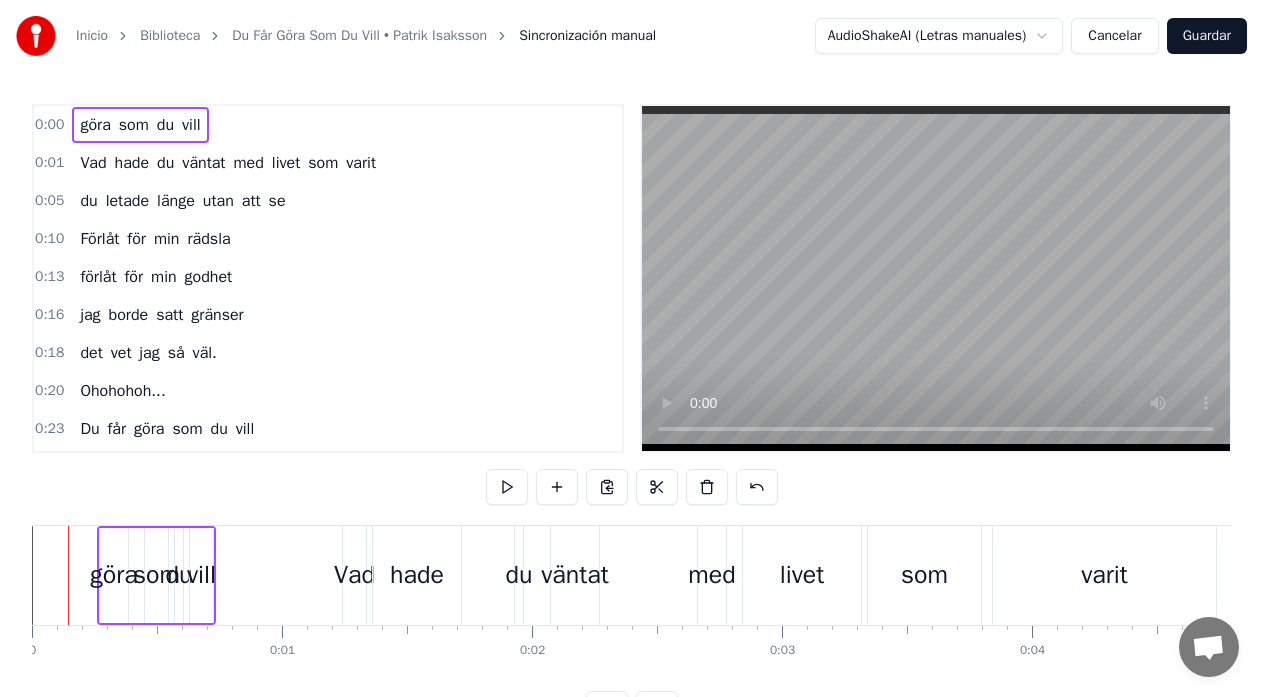 click on "göra" at bounding box center (114, 575) 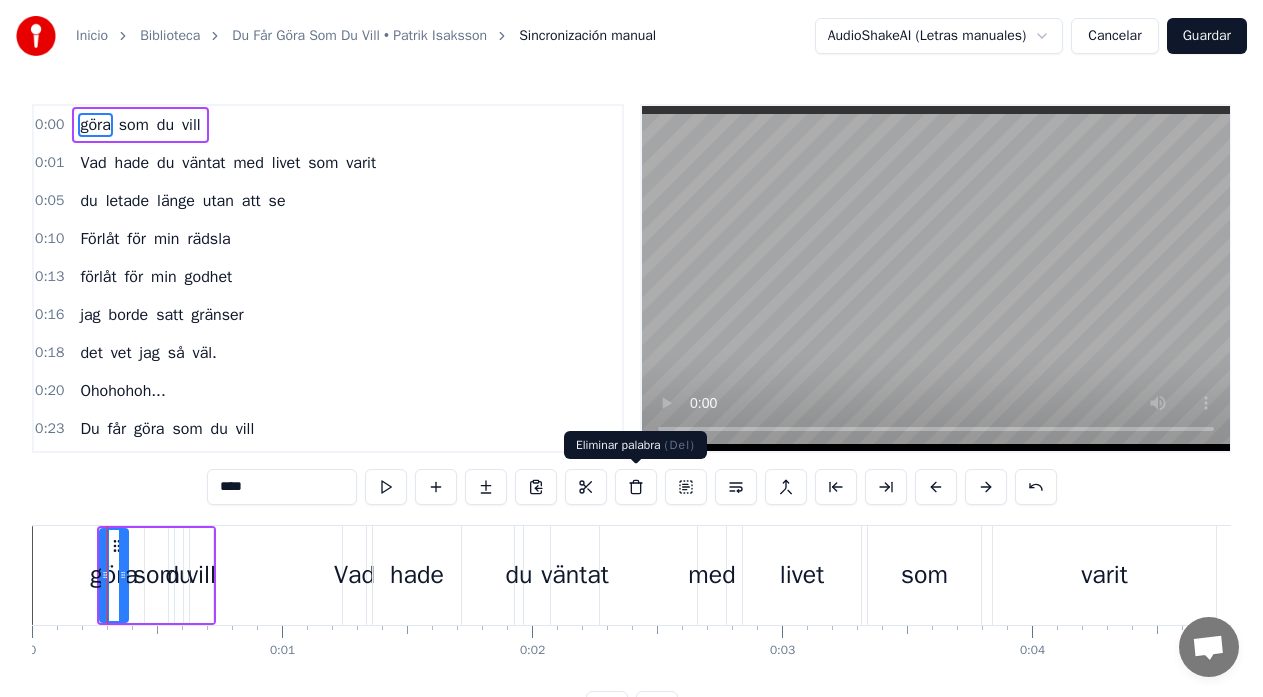 click at bounding box center (636, 487) 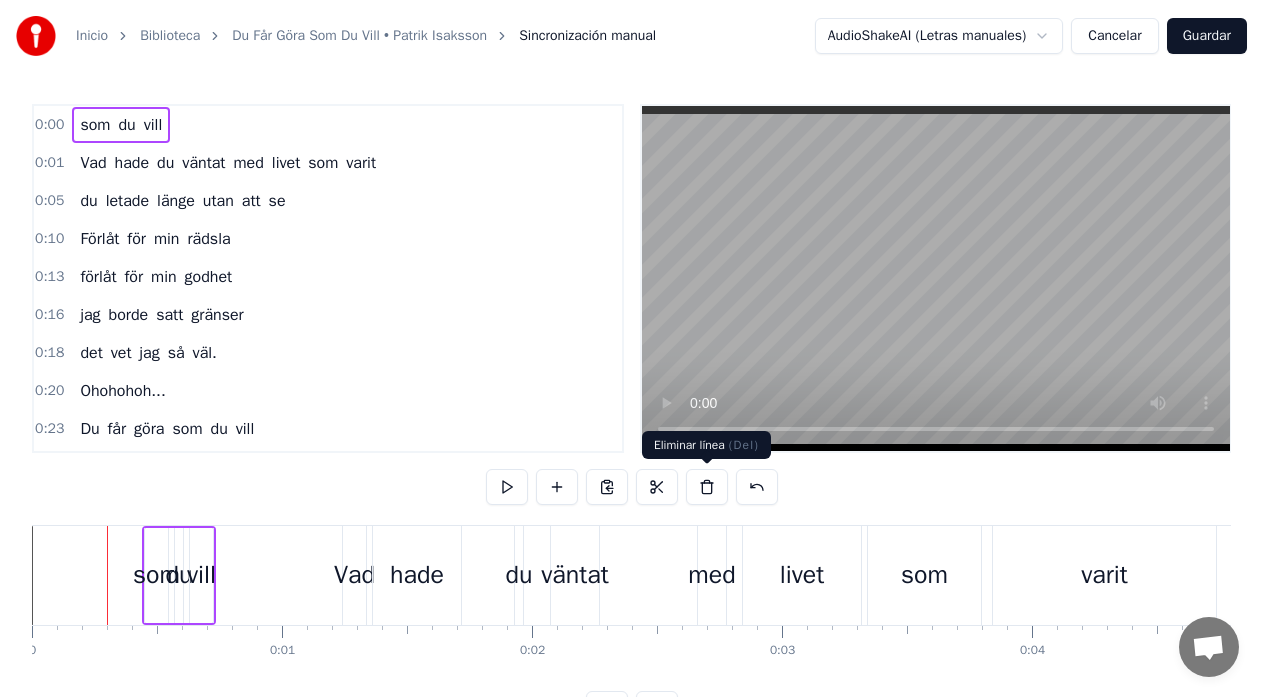 click at bounding box center (707, 487) 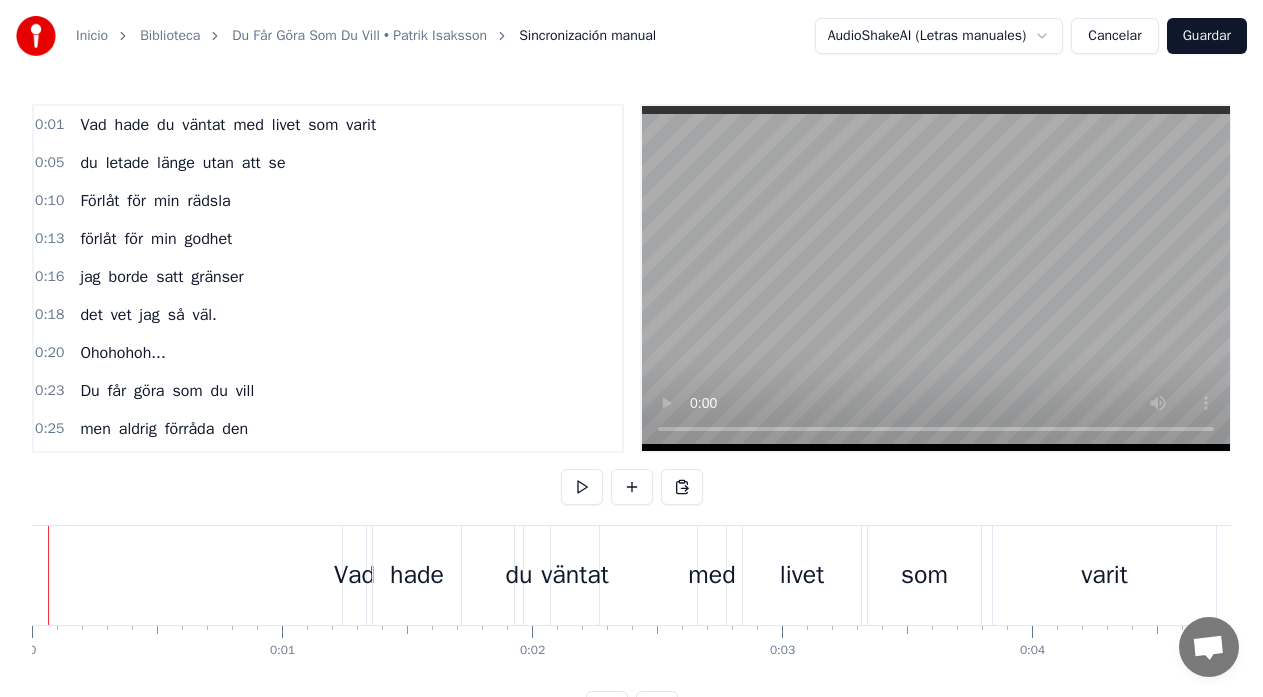 click on "Inicio Biblioteca Du Får Göra Som Du Vill • Patrik Isaksson Sincronización manual AudioShakeAI (Letras manuales) Cancelar Guardar 0:01 Vad hade du väntat med livet som varit 0:05 du letade länge utan att se 0:10 Förlåt för min rädsla 0:13 förlåt för min godhet 0:16 jag borde satt gränser 0:18 det vet jag så väl. 0:20 Ohohohoh... 0:23 Du får göra som du vill 0:25 men aldrig förråda den 0:30 som lever inpå din själ 0:34 Du får göra som du vill 0:36 men aldrig förråda den 0:41 som bryr sig 0:45 Dagar du hade med vänner omkring dig 0:50 du minns det med glädje 0:53 du minns det med sorg 0:56 För när du försvann och gick bort dig i natten 1:01 vi hade på känn vi som följde på håll 1:06 Allt du försakat 1:09 hur du nu levde 1:12 i världar av smärta 1:14 i rum utan ljus 1:17 Nåt borde sagt dig 1:19 hur mycket mera 1:22 av kärlek du missat 1:25 i rädsla för svek 1:30 Du får göra som du vill 1:32 men aldrig förråda den 1:37 som lever inpå din själ 1:40 Du får göra du" at bounding box center (631, 363) 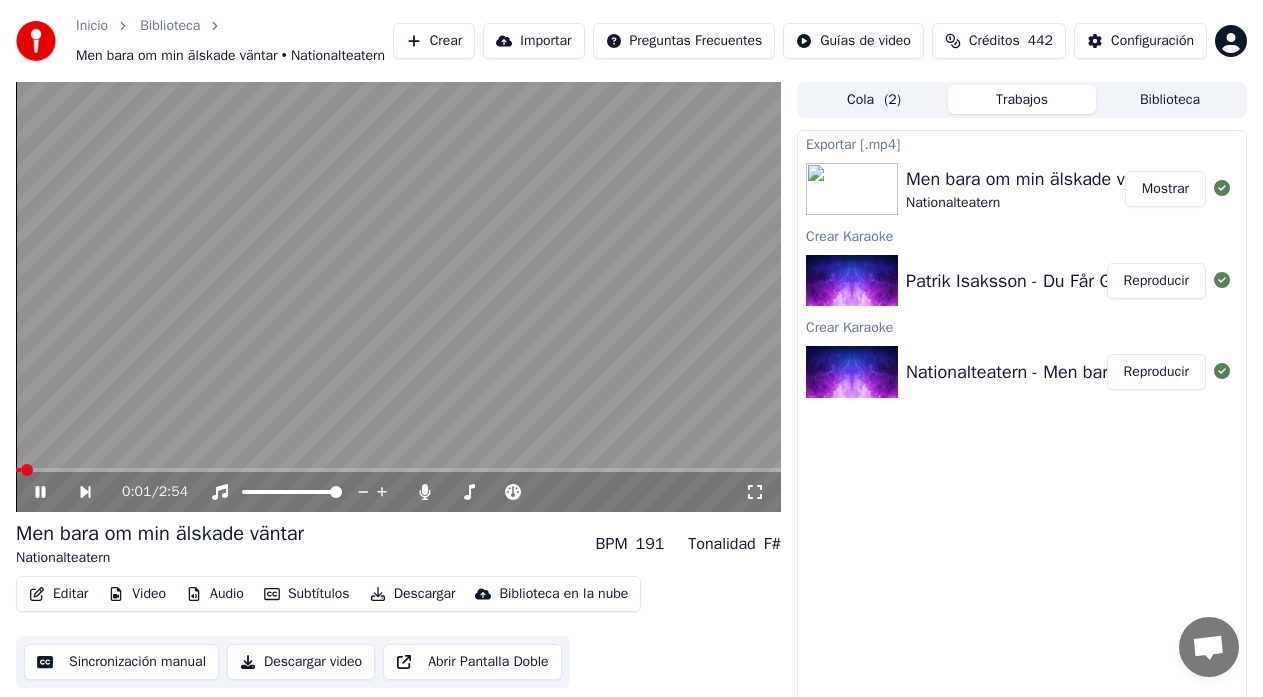 click on "Sincronización manual" at bounding box center [121, 662] 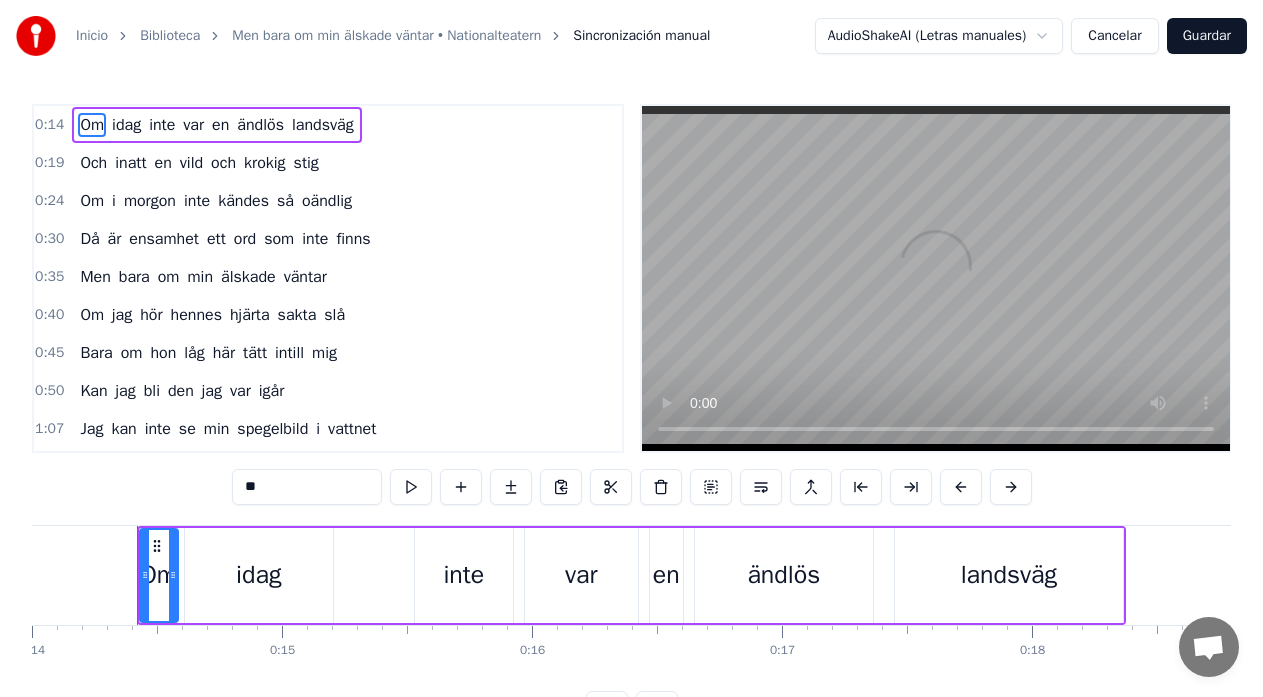 scroll, scrollTop: 0, scrollLeft: 3504, axis: horizontal 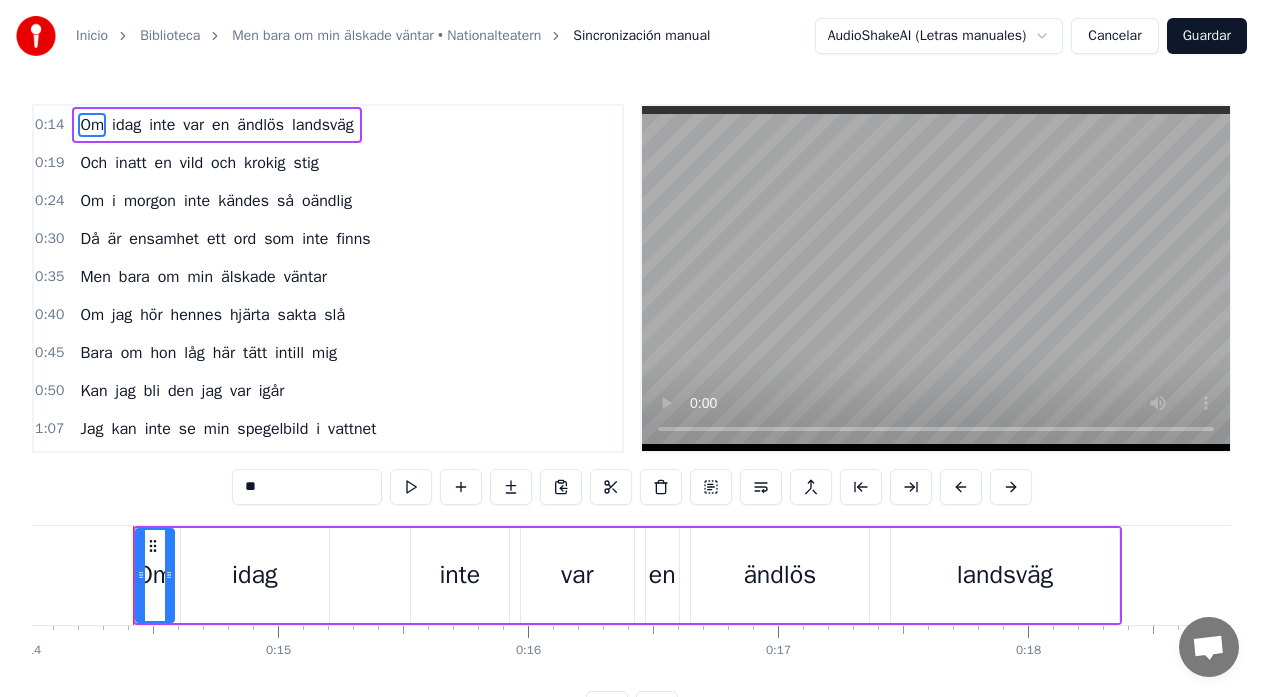 click on "Cancelar" at bounding box center (1114, 36) 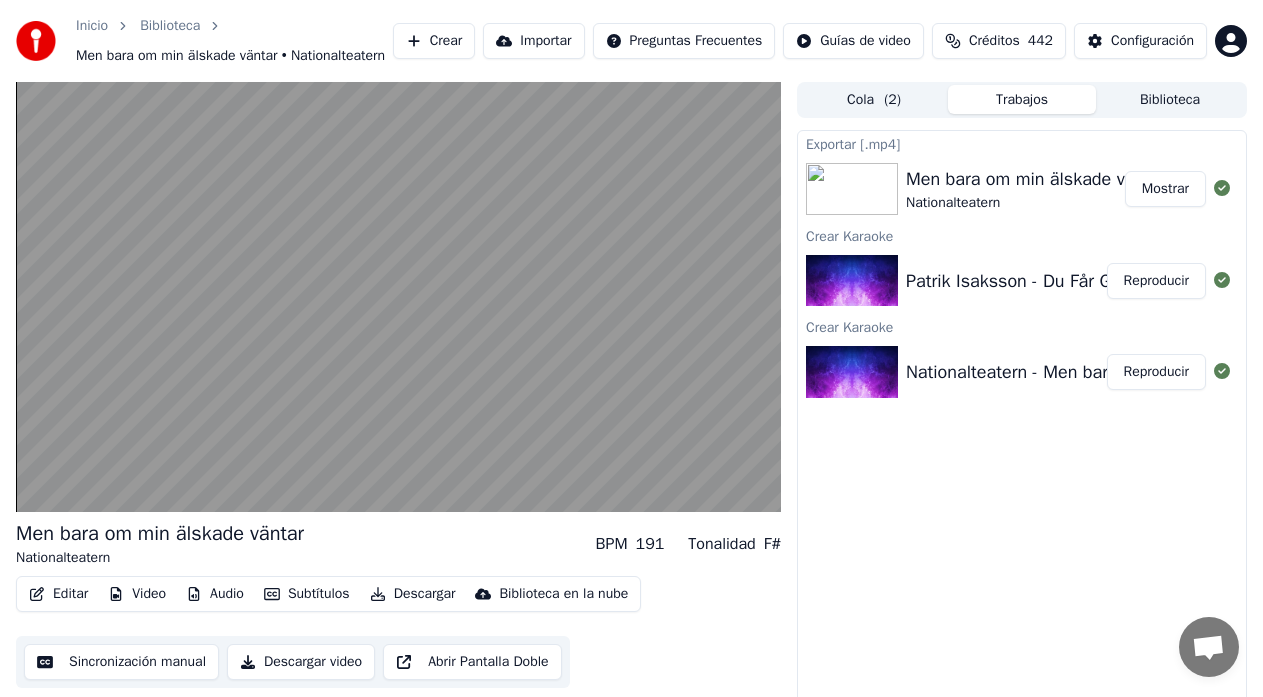 click on "Patrik Isaksson - Du Får Göra Som Du Vill" at bounding box center [1069, 281] 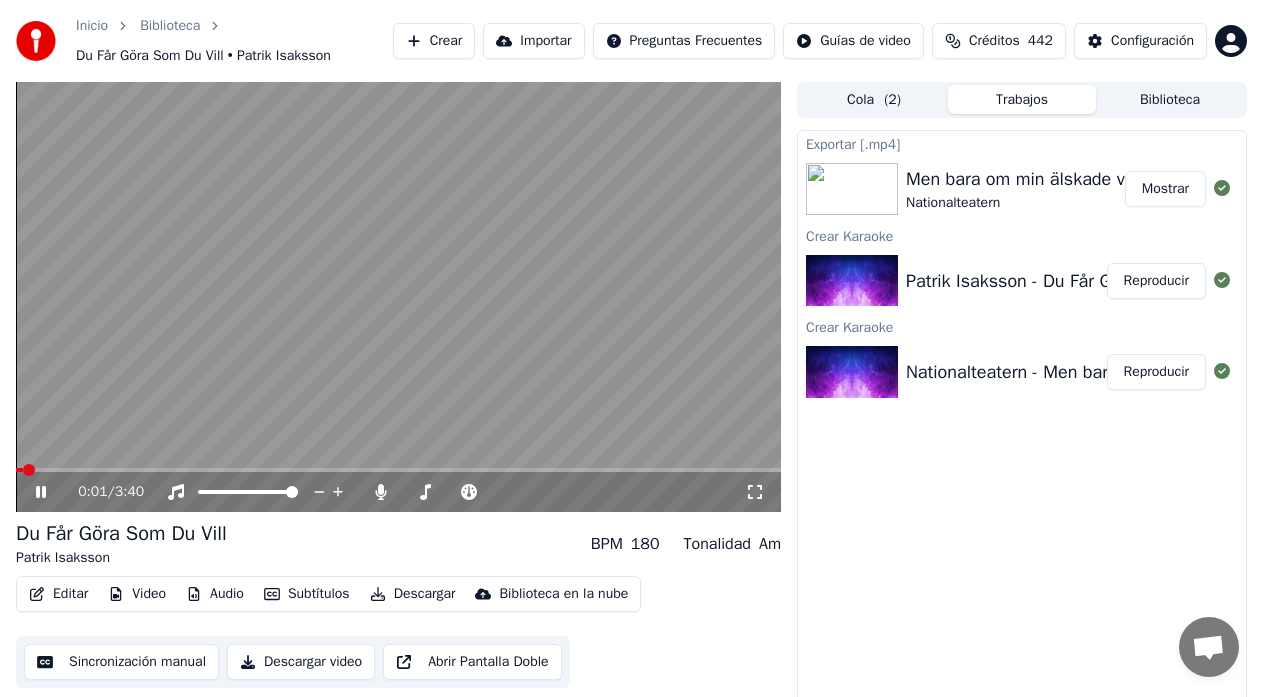 click on "Sincronización manual" at bounding box center (121, 662) 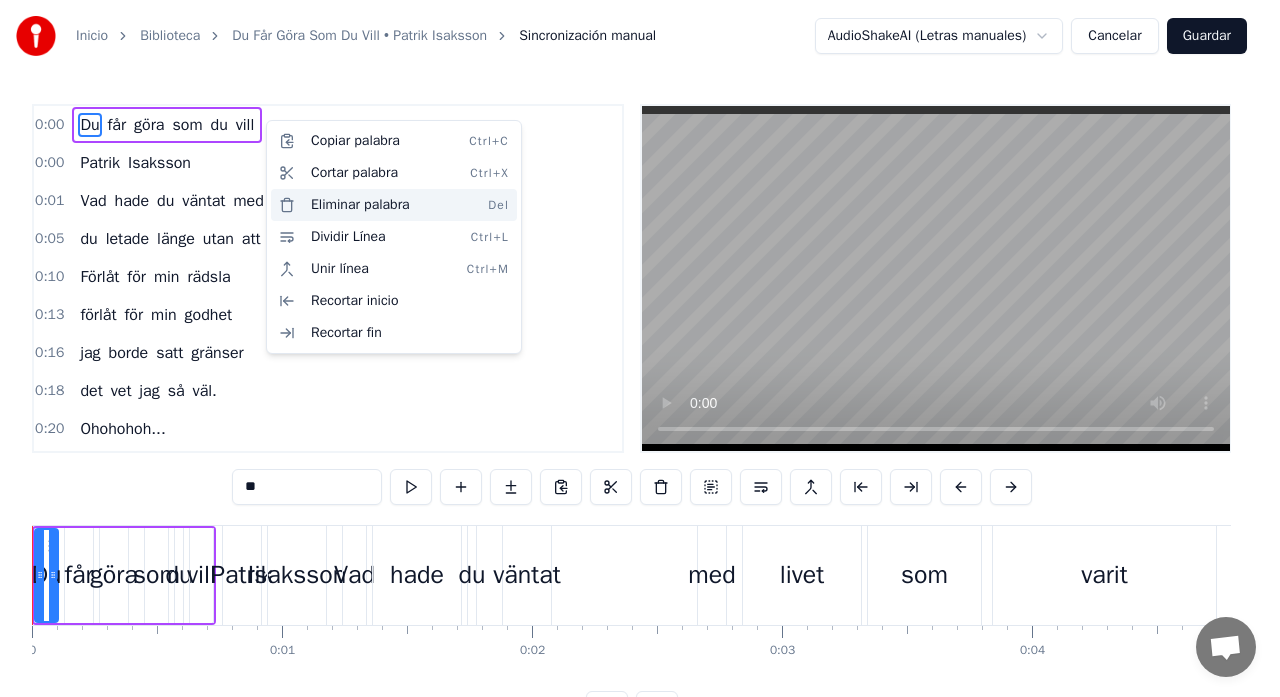 click on "Eliminar palabra Del" at bounding box center [394, 205] 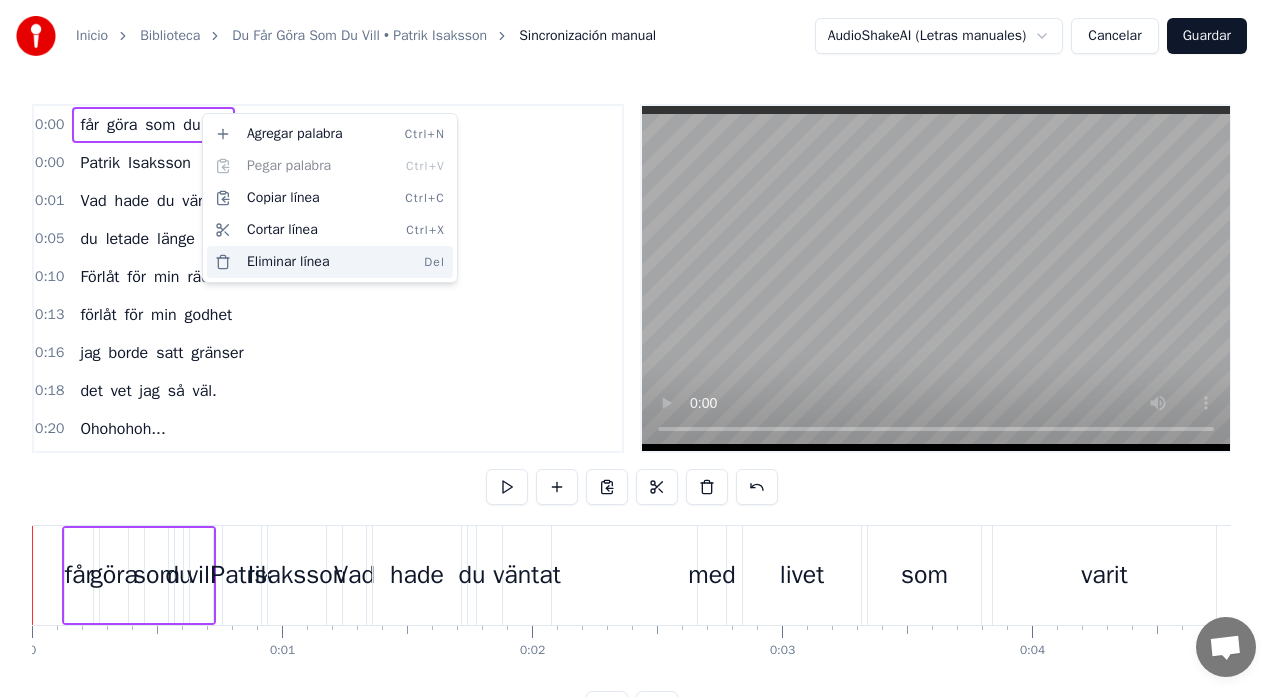 click on "Eliminar línea Del" at bounding box center [330, 262] 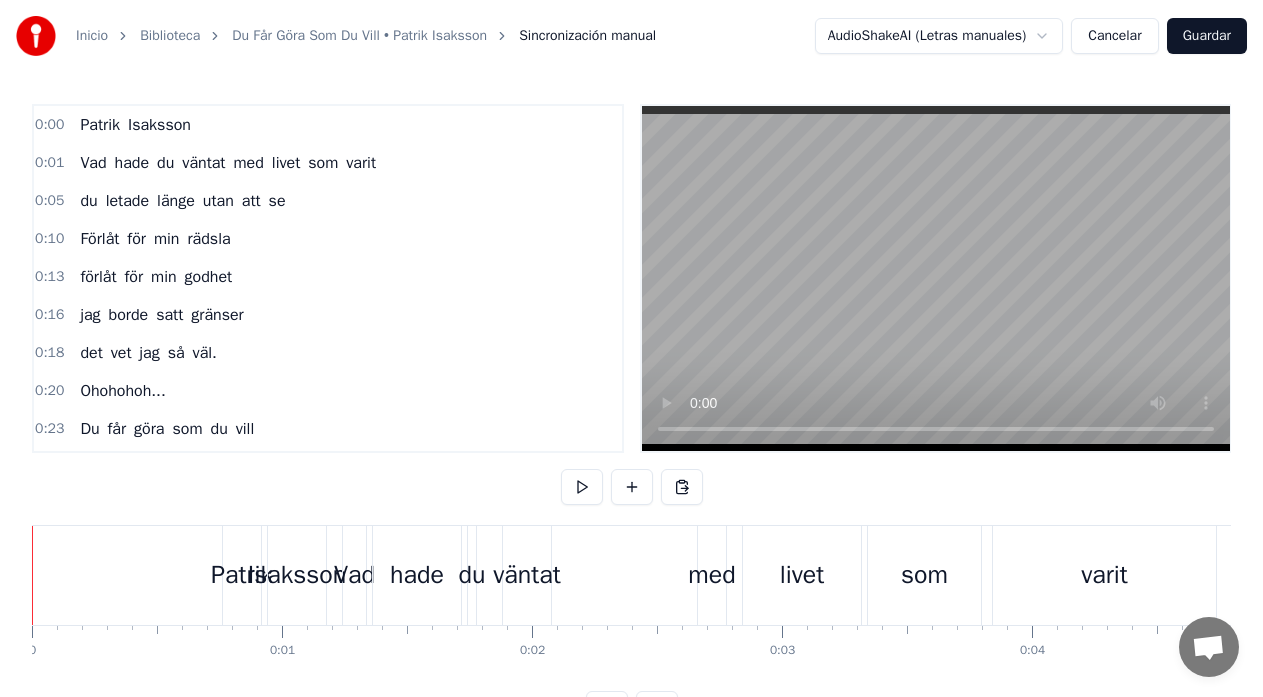 click on "Patrik" at bounding box center [100, 125] 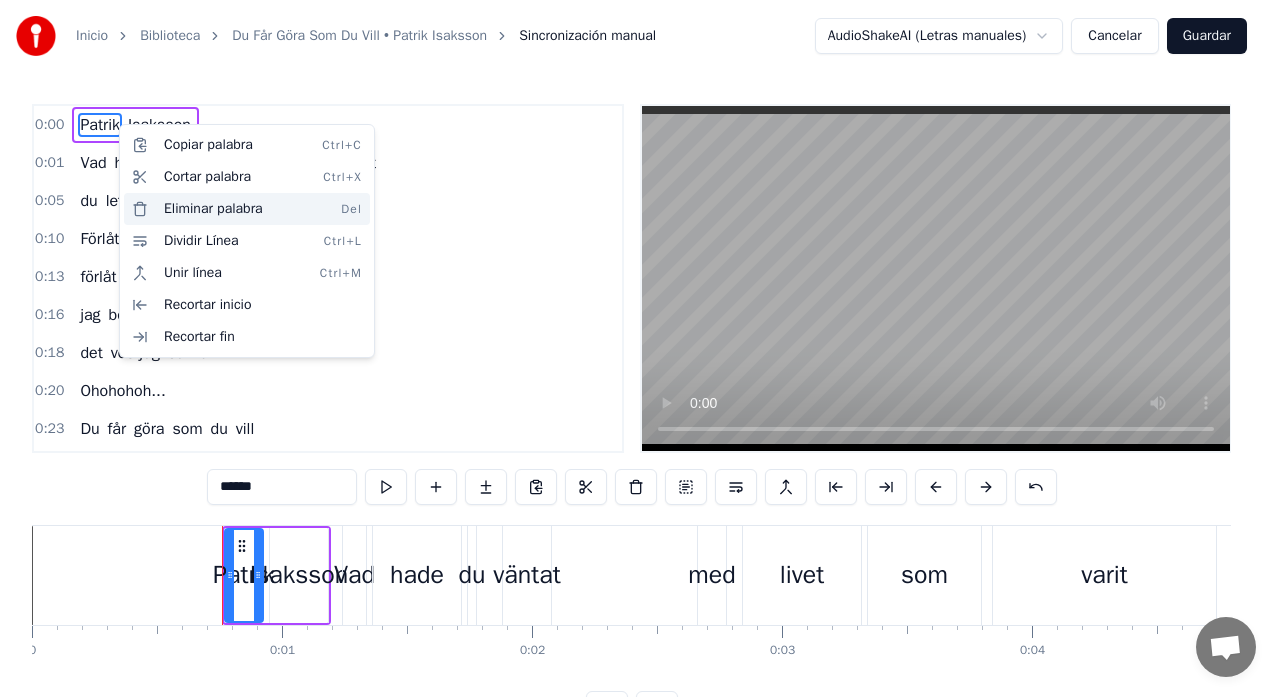 click on "Eliminar palabra Del" at bounding box center [247, 209] 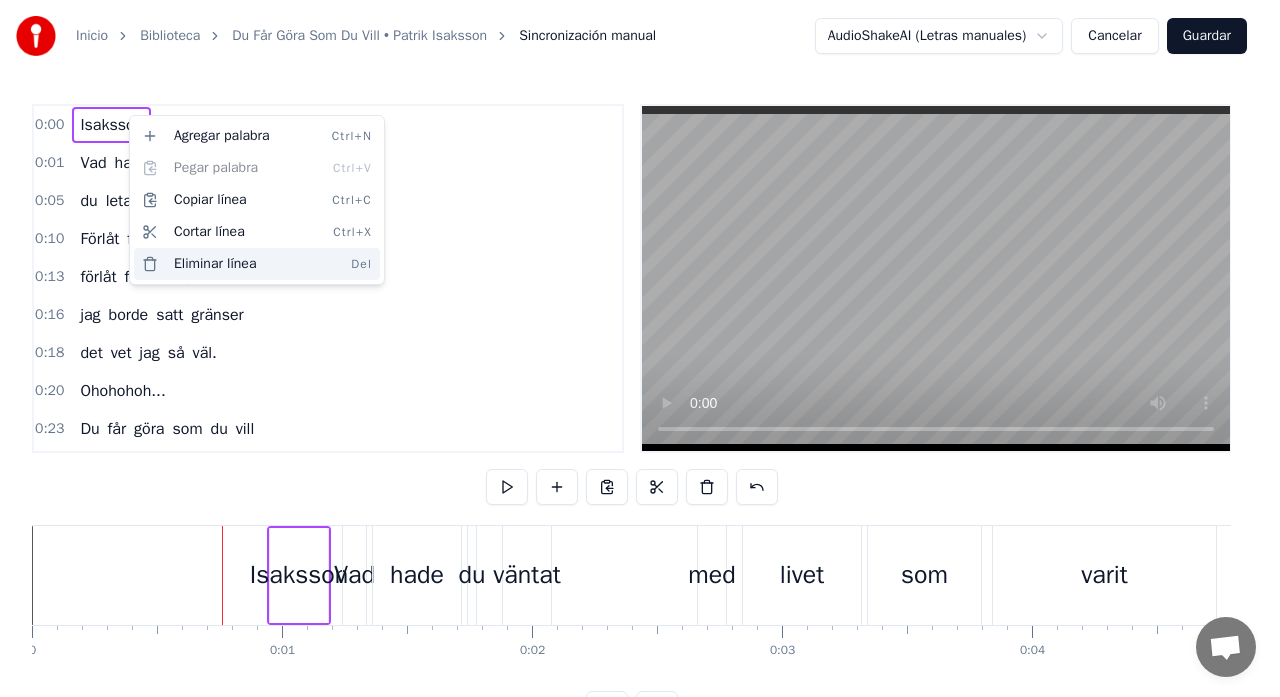 click on "Eliminar línea Del" at bounding box center [257, 264] 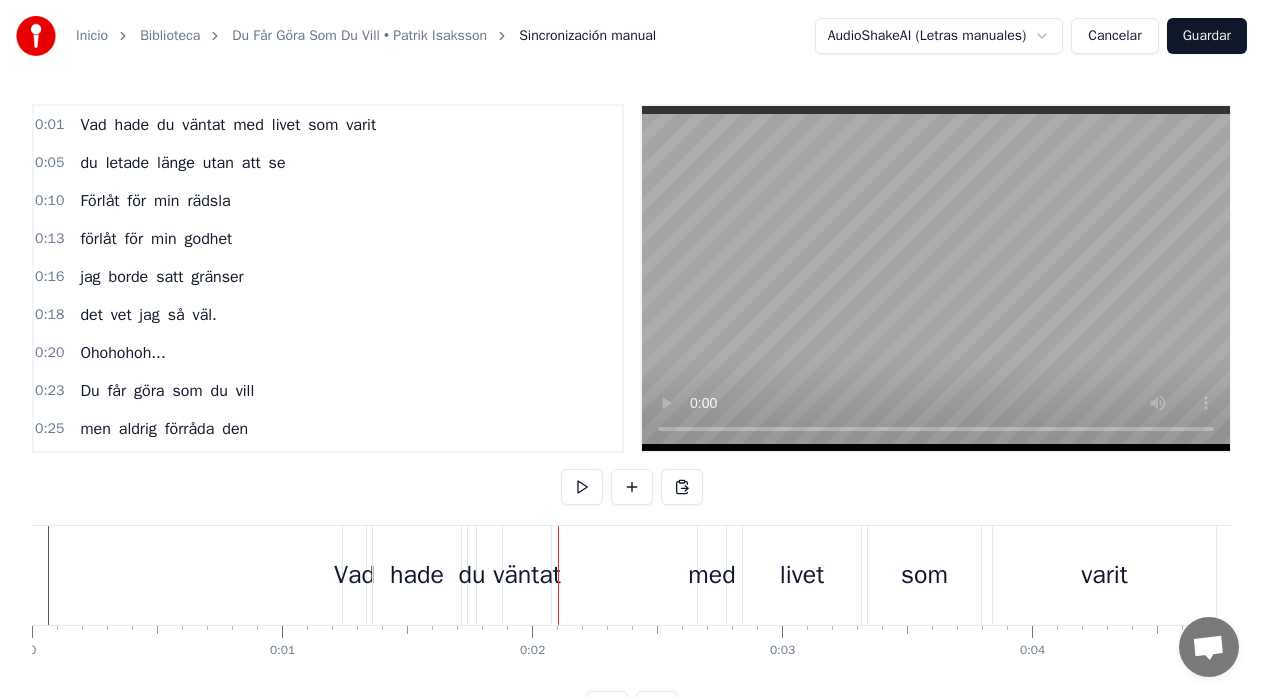 click at bounding box center (27534, 575) 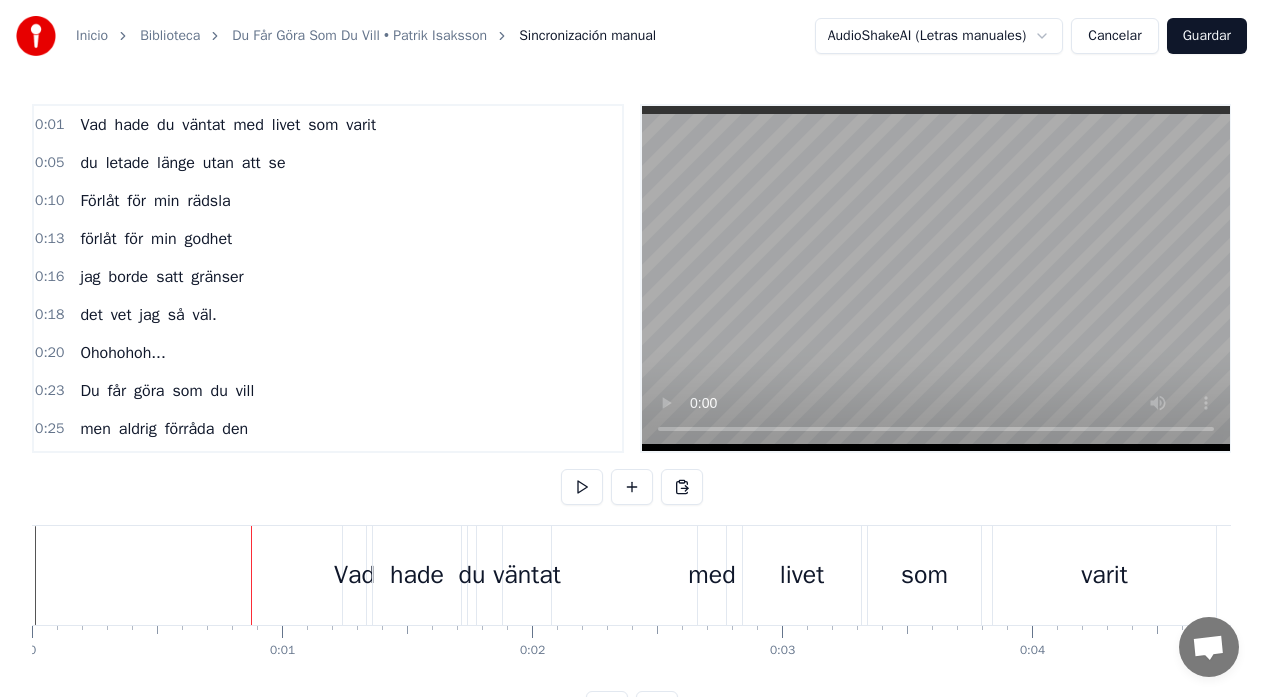 click on "Vad" at bounding box center (354, 575) 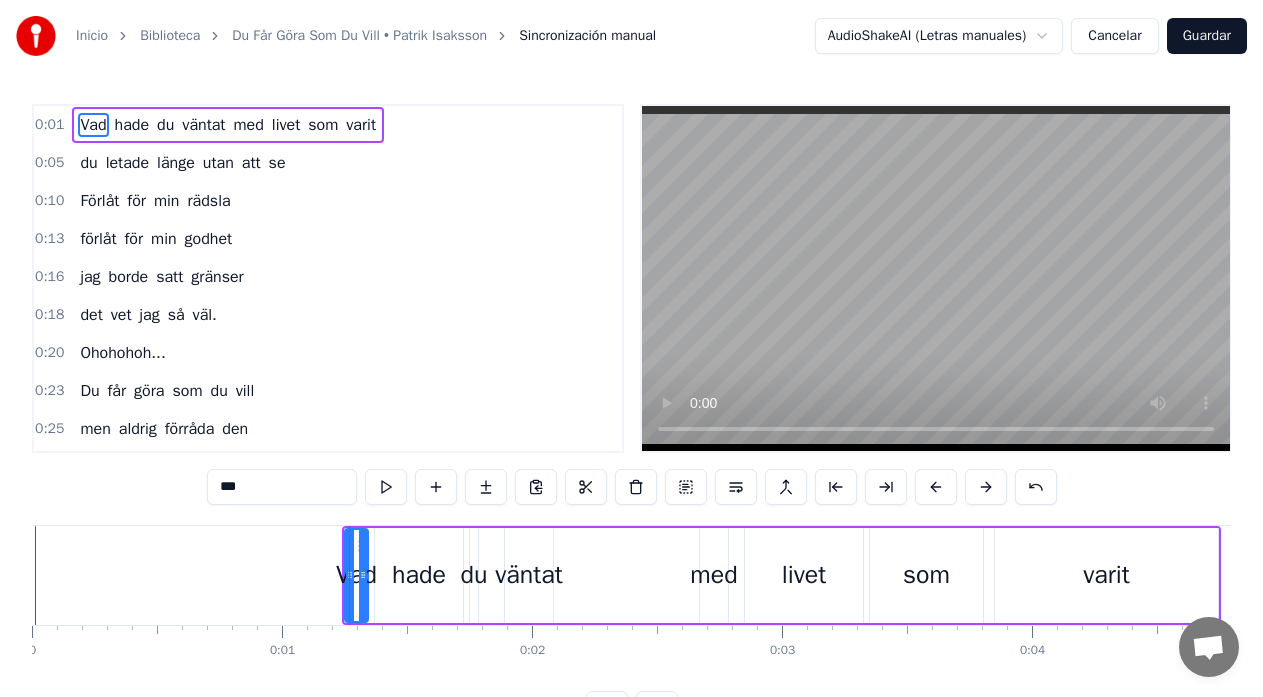 click 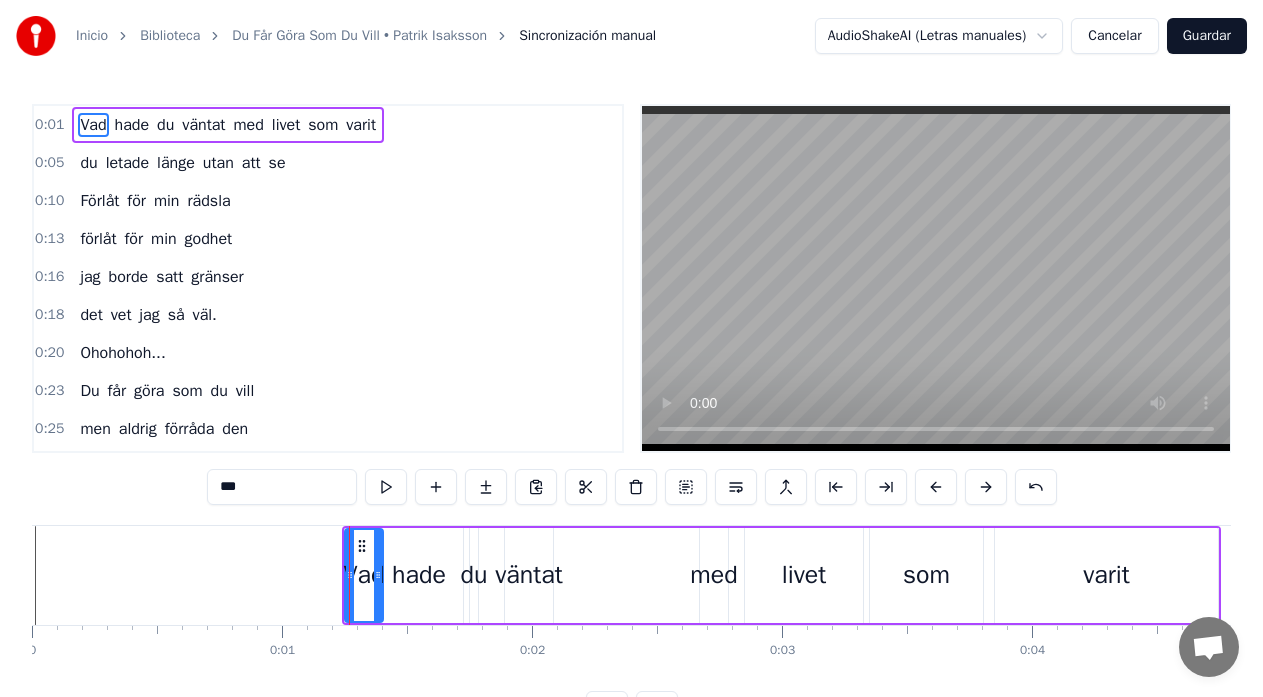 drag, startPoint x: 365, startPoint y: 547, endPoint x: 380, endPoint y: 547, distance: 15 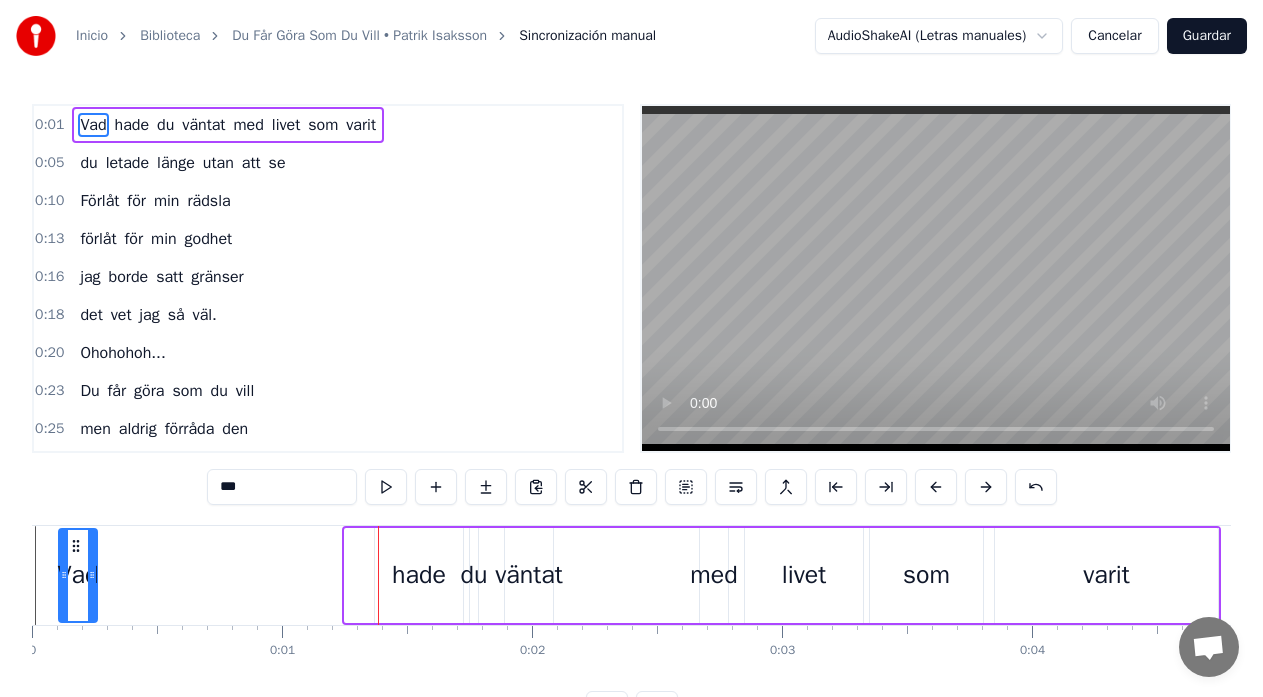 drag, startPoint x: 361, startPoint y: 549, endPoint x: 75, endPoint y: 571, distance: 286.8449 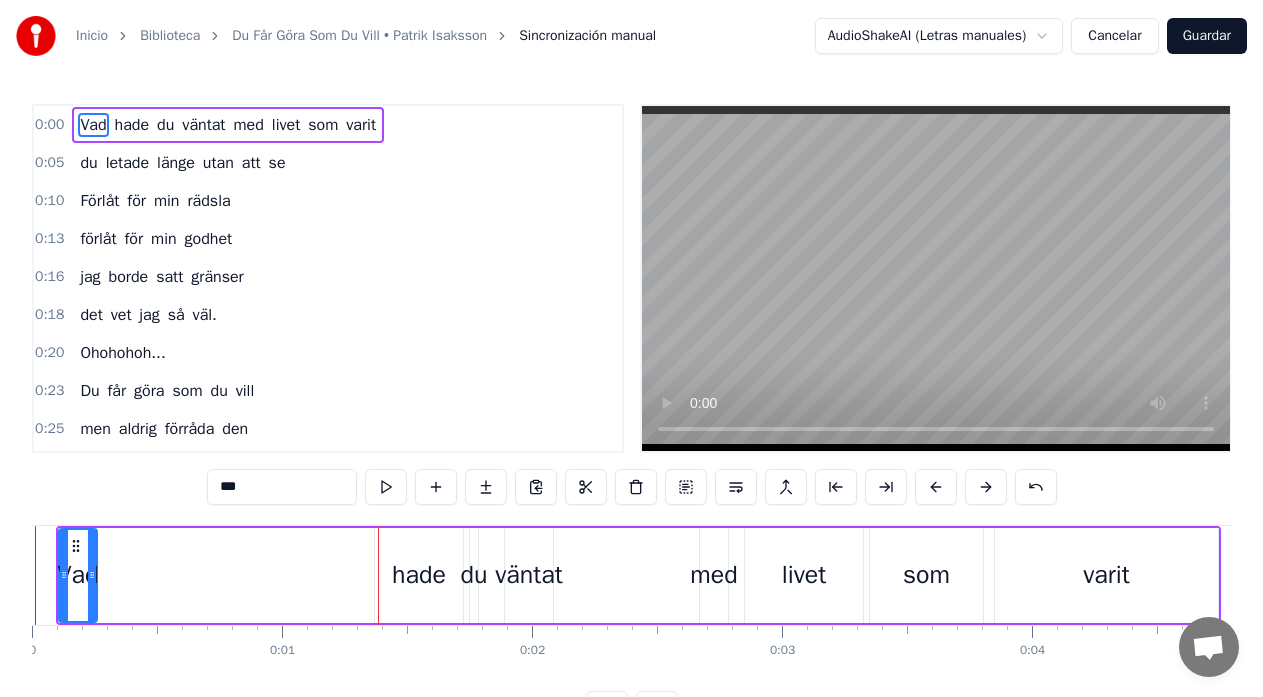 click on "hade" at bounding box center [419, 575] 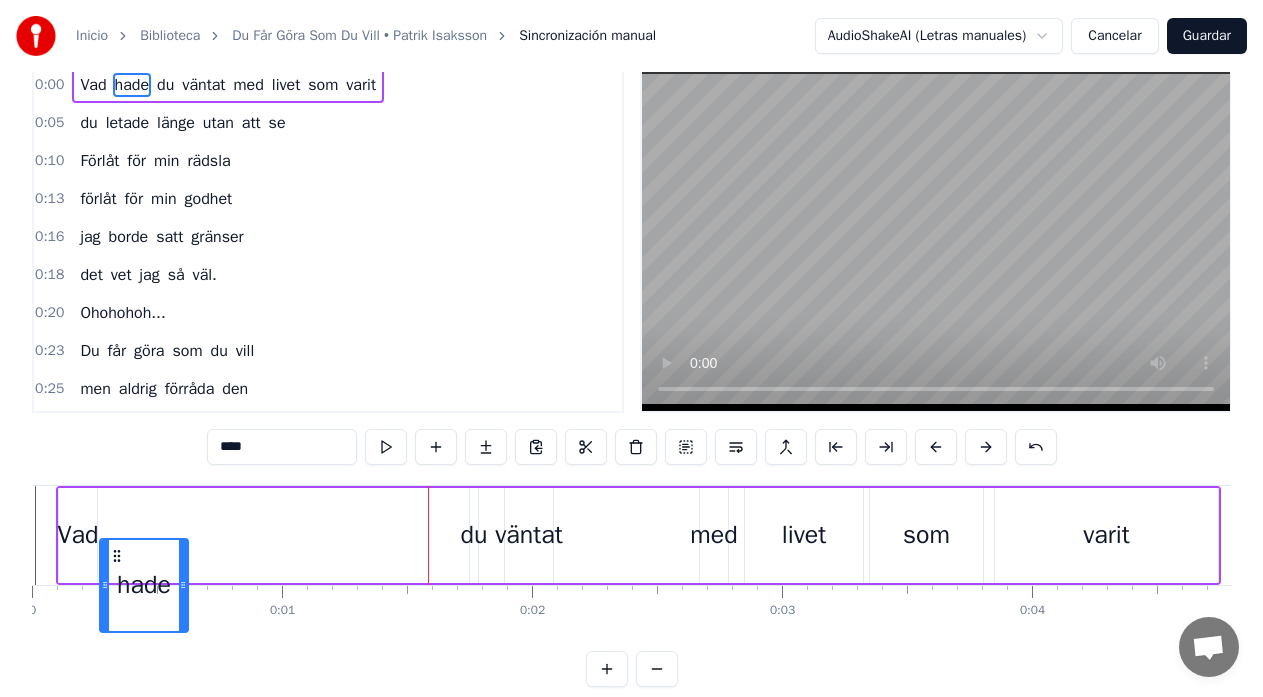 scroll, scrollTop: 67, scrollLeft: 0, axis: vertical 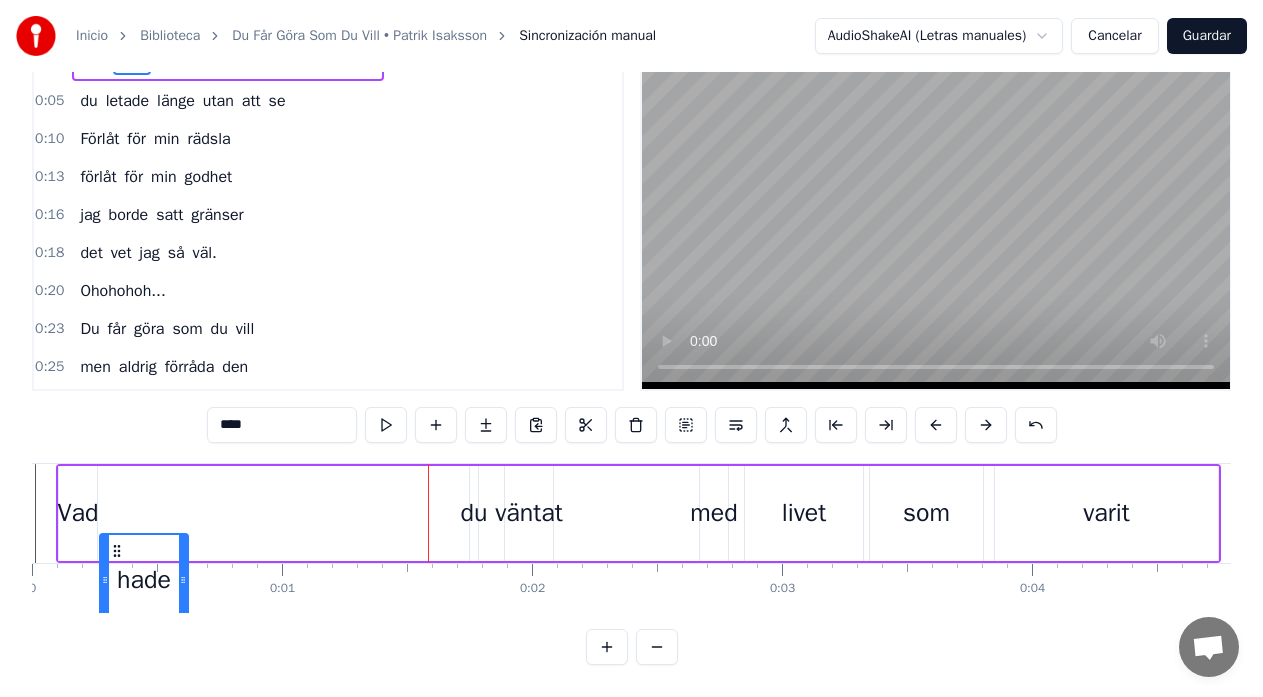 drag, startPoint x: 391, startPoint y: 551, endPoint x: 116, endPoint y: 523, distance: 276.42178 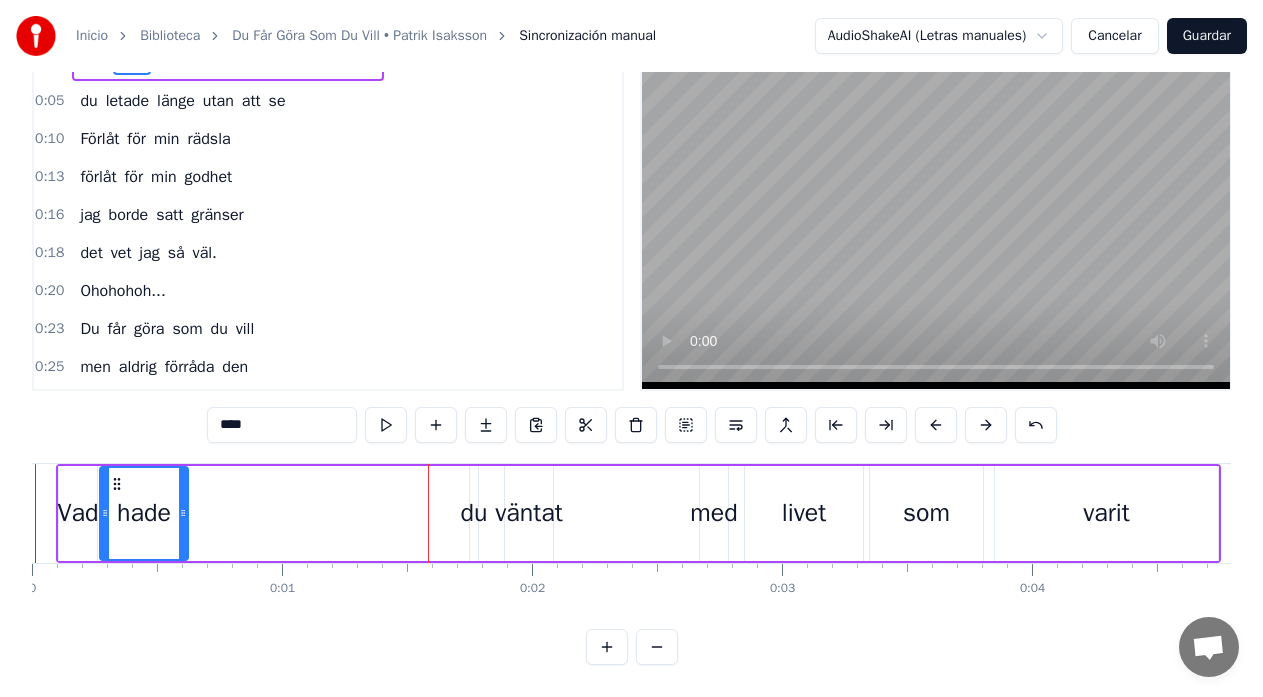 click on "du" at bounding box center (474, 513) 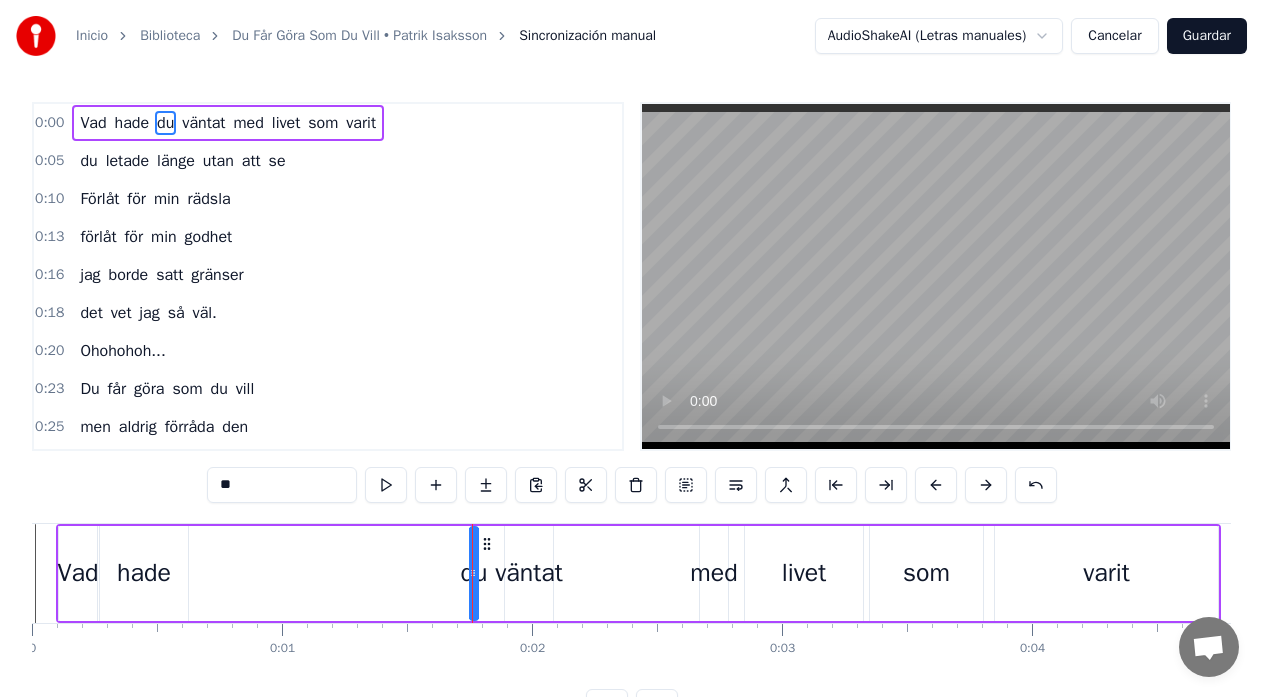 scroll, scrollTop: 0, scrollLeft: 0, axis: both 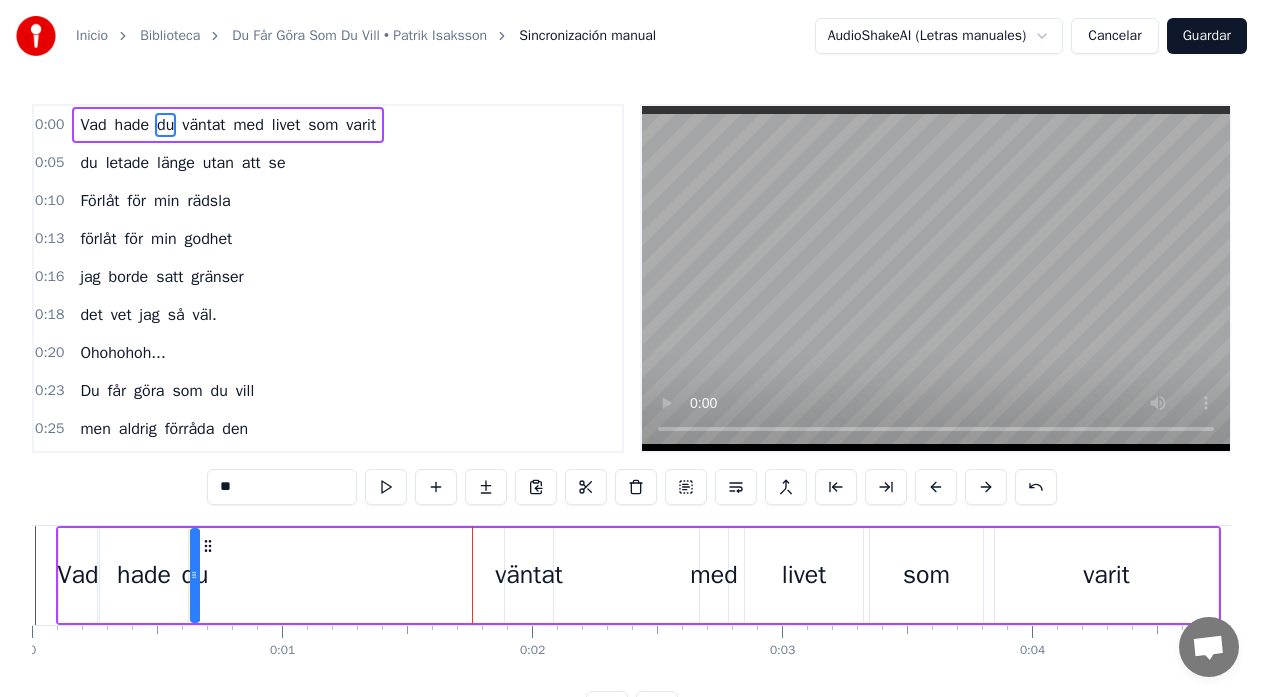 drag, startPoint x: 486, startPoint y: 544, endPoint x: 207, endPoint y: 562, distance: 279.58005 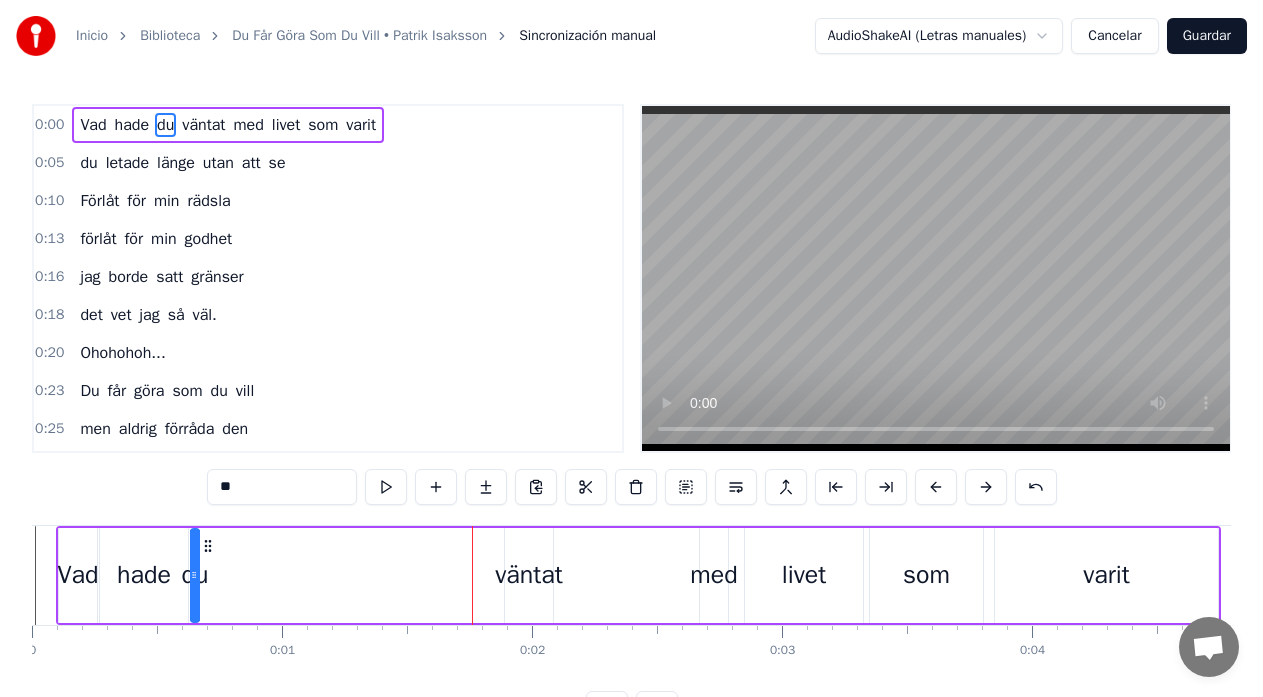 click on "väntat" at bounding box center (529, 575) 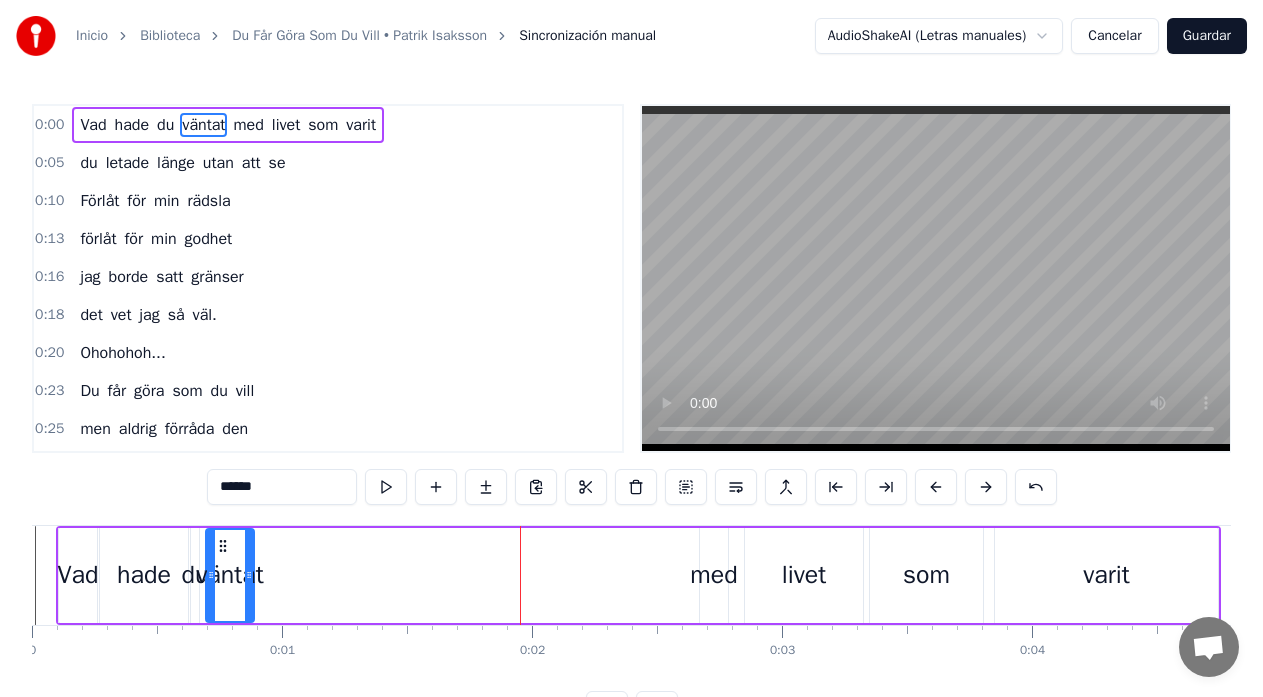 drag, startPoint x: 523, startPoint y: 549, endPoint x: 224, endPoint y: 568, distance: 299.60306 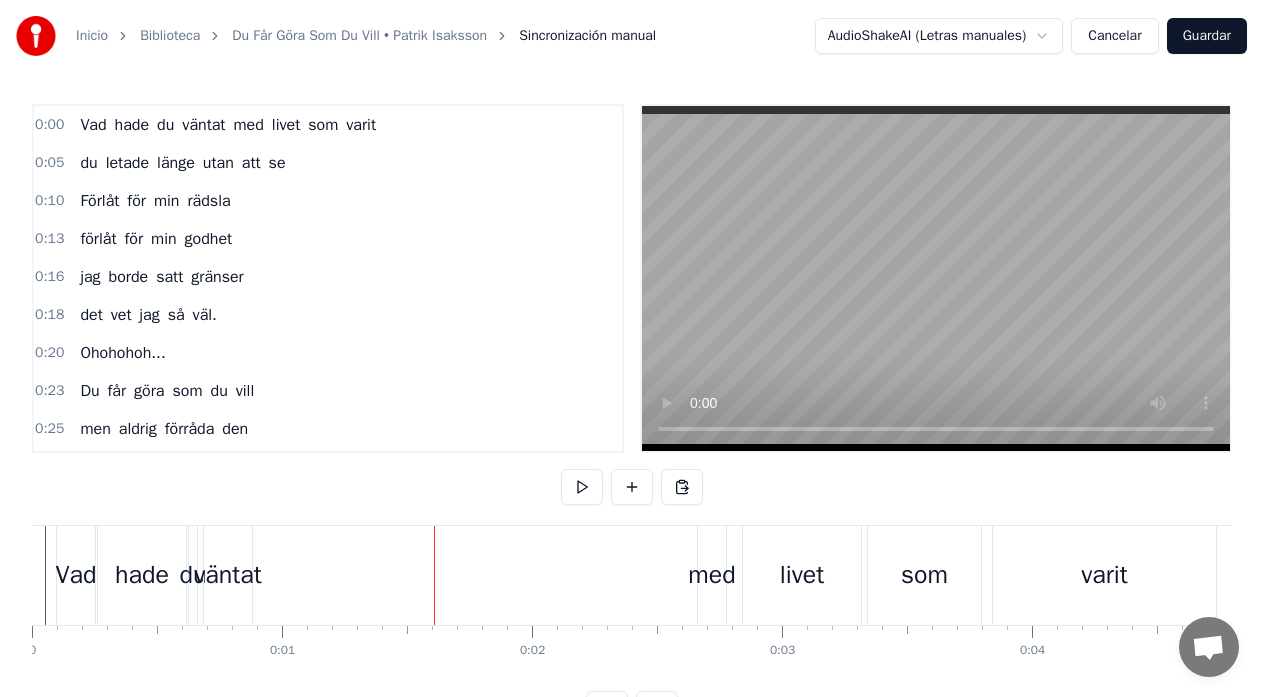 click on "väntat" at bounding box center (228, 575) 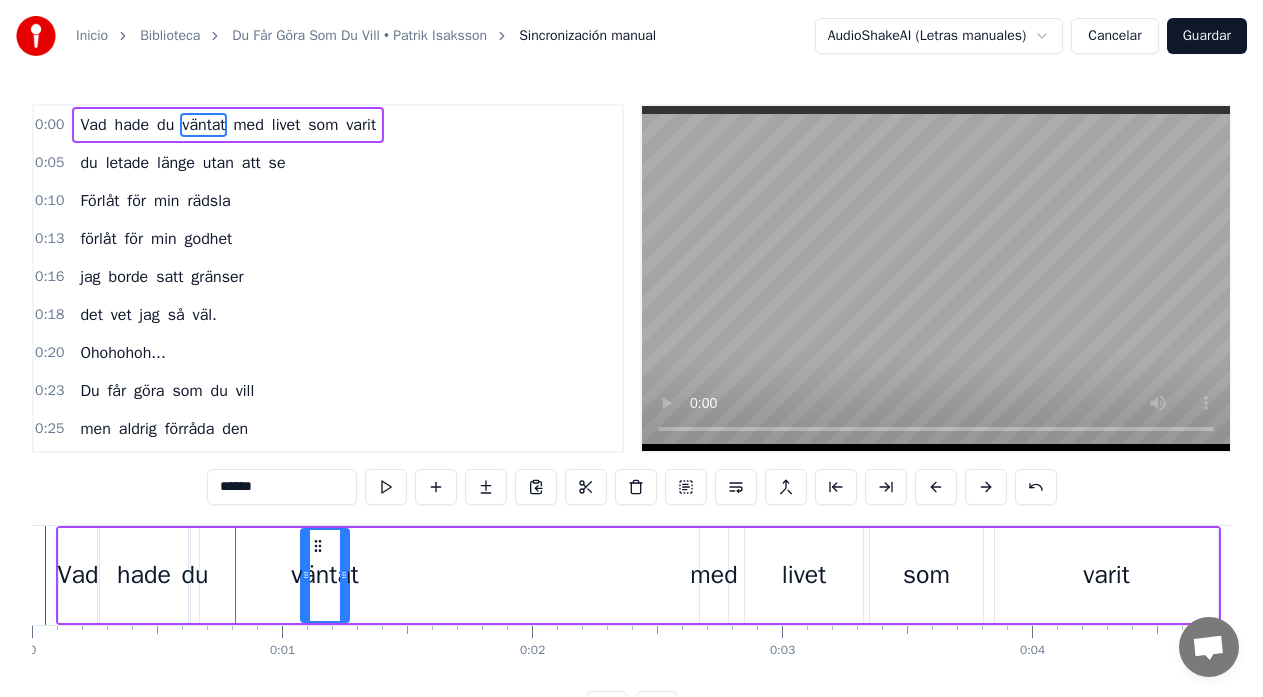 drag, startPoint x: 220, startPoint y: 548, endPoint x: 315, endPoint y: 542, distance: 95.189285 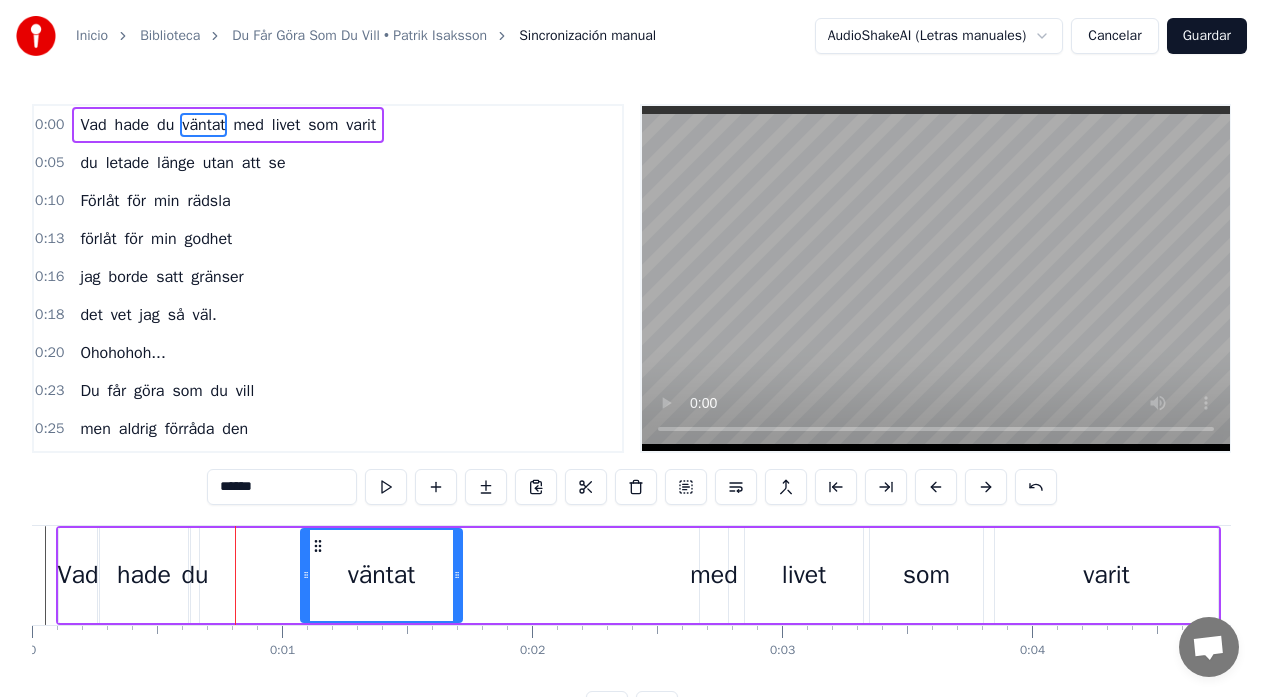 drag, startPoint x: 347, startPoint y: 574, endPoint x: 460, endPoint y: 574, distance: 113 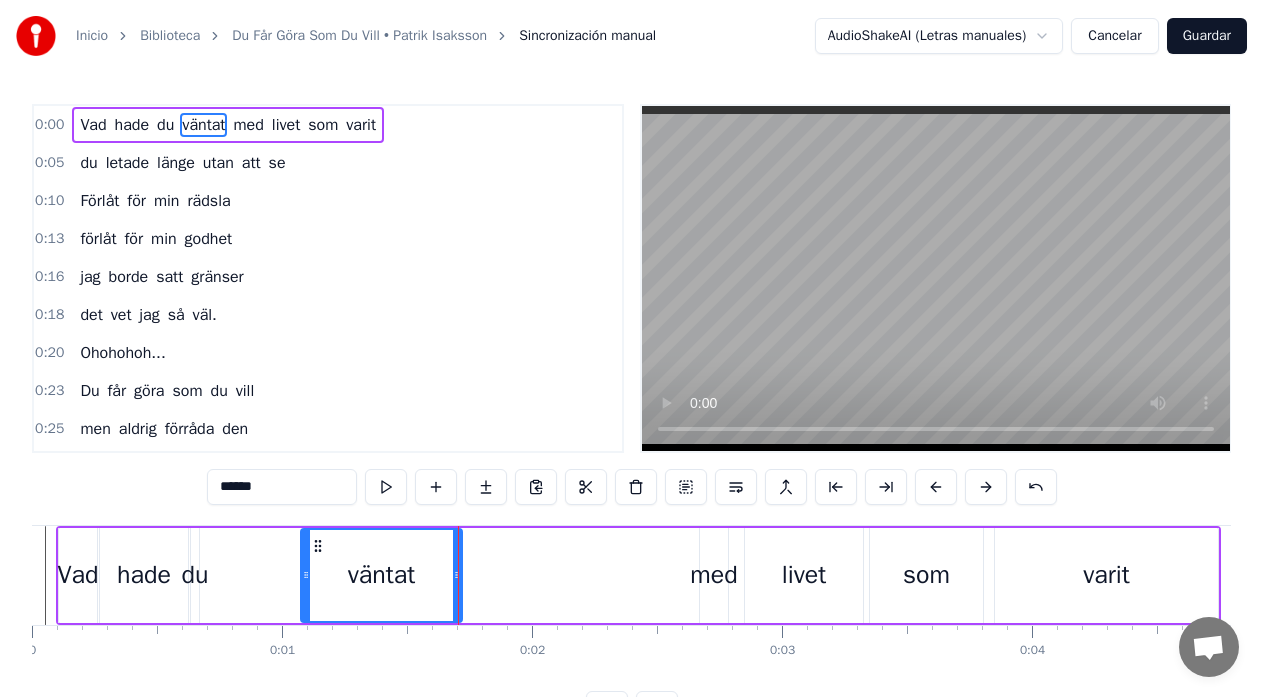 click on "Vad hade du väntat med livet som varit" at bounding box center (638, 575) 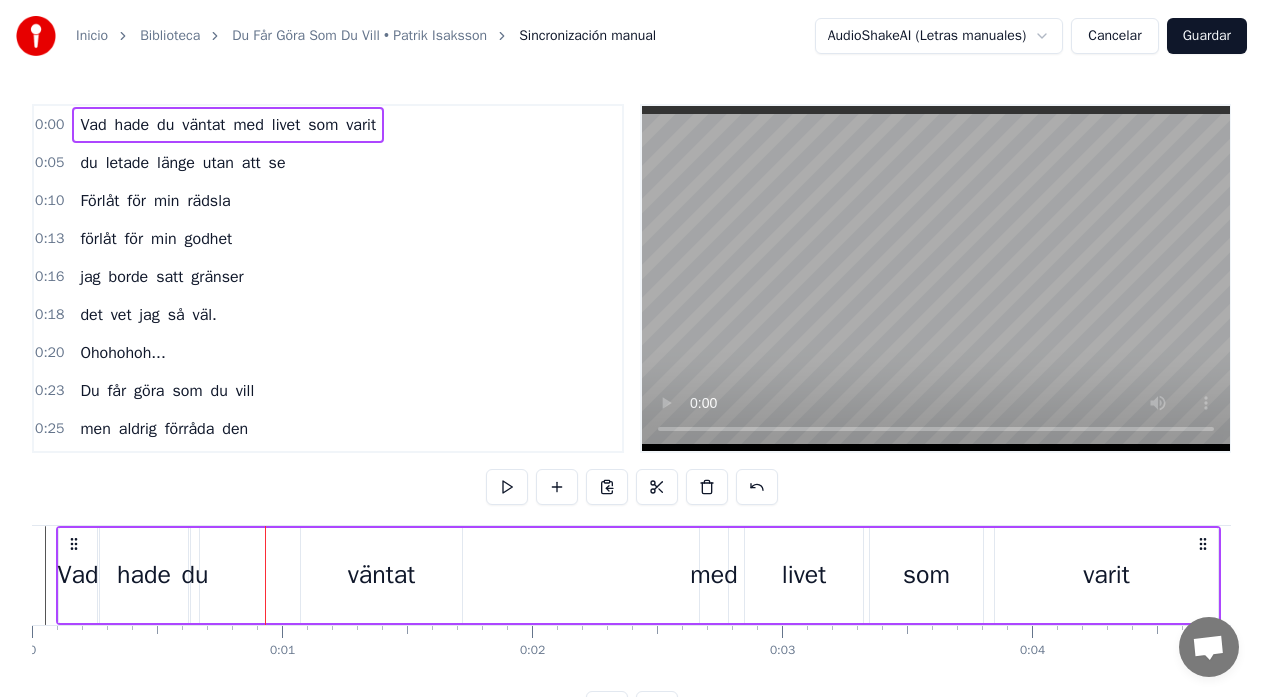 click at bounding box center (27534, 575) 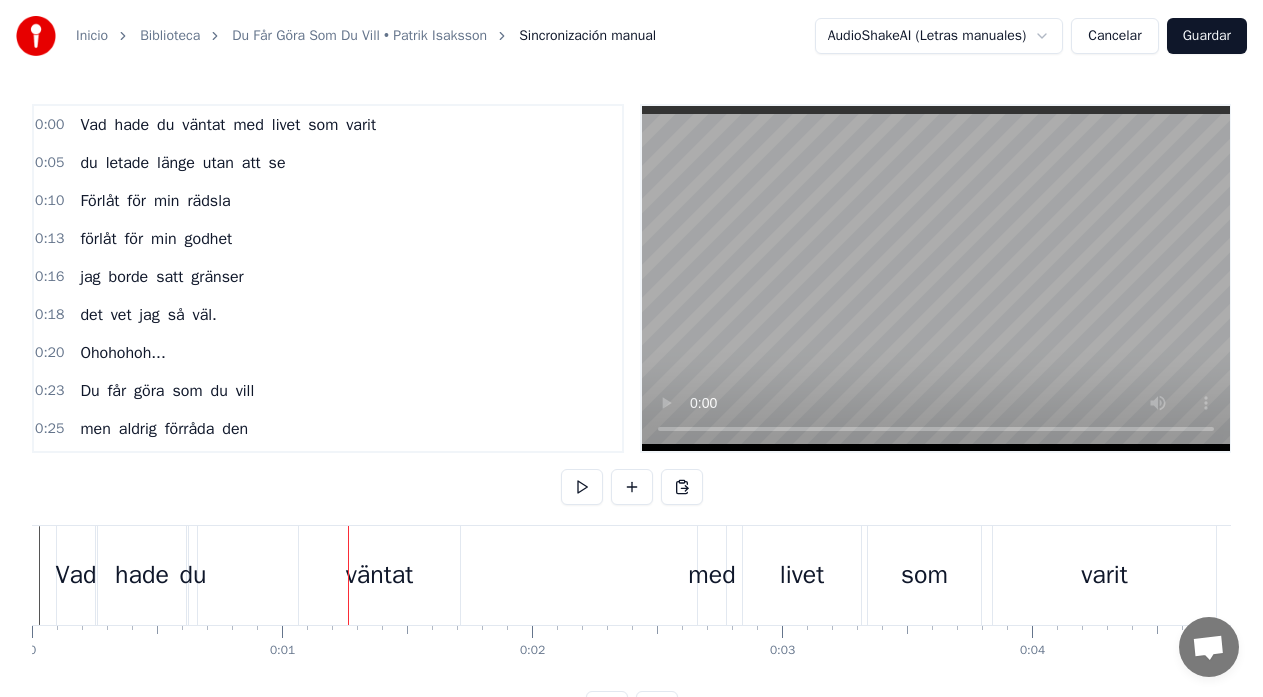 click on "du" at bounding box center [193, 575] 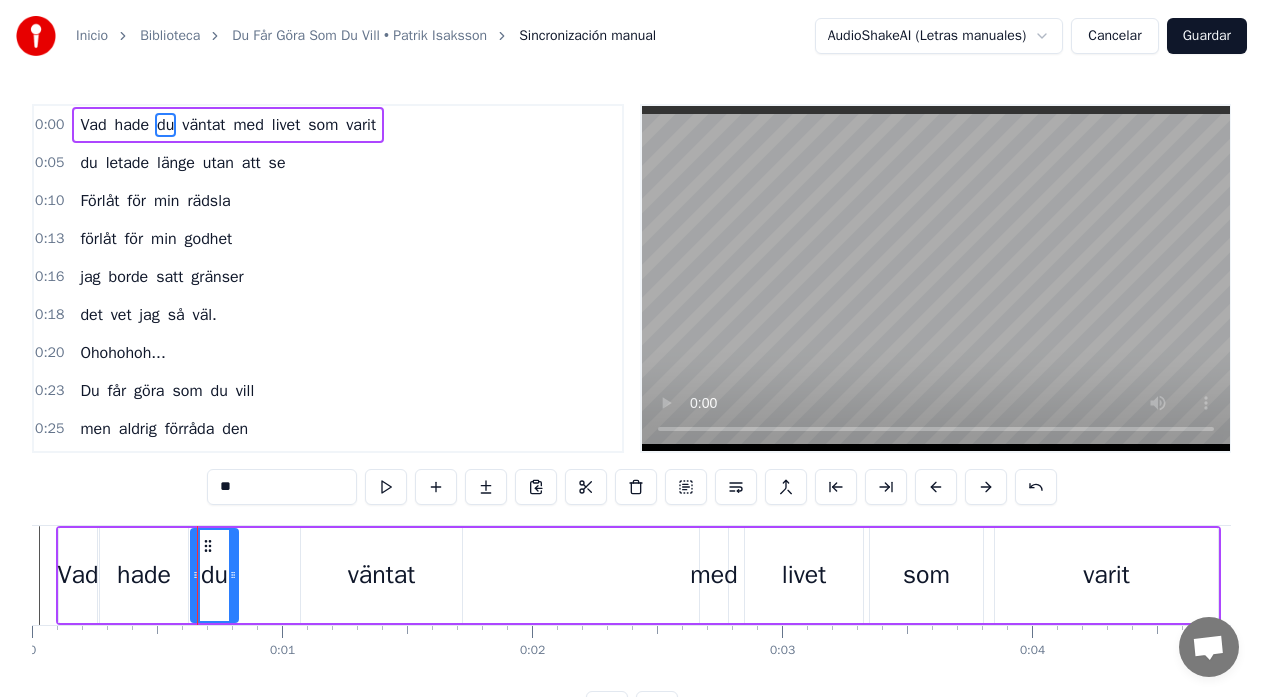 drag, startPoint x: 196, startPoint y: 578, endPoint x: 235, endPoint y: 578, distance: 39 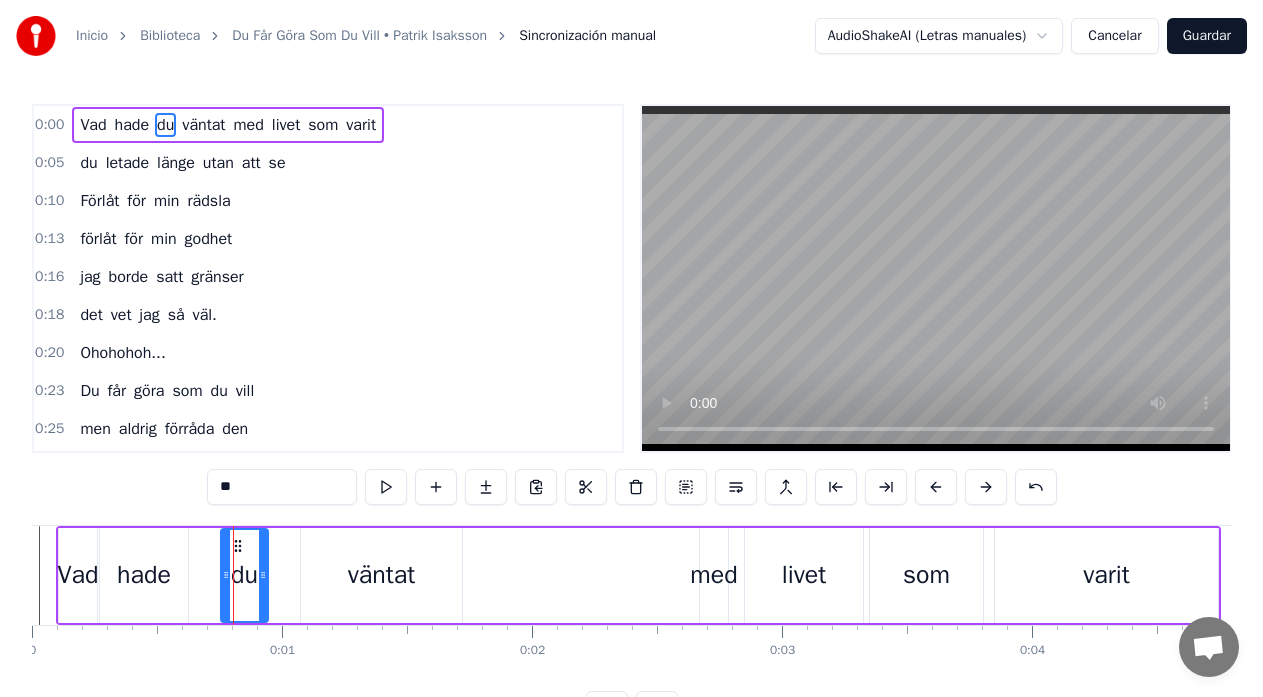 drag, startPoint x: 210, startPoint y: 547, endPoint x: 240, endPoint y: 550, distance: 30.149628 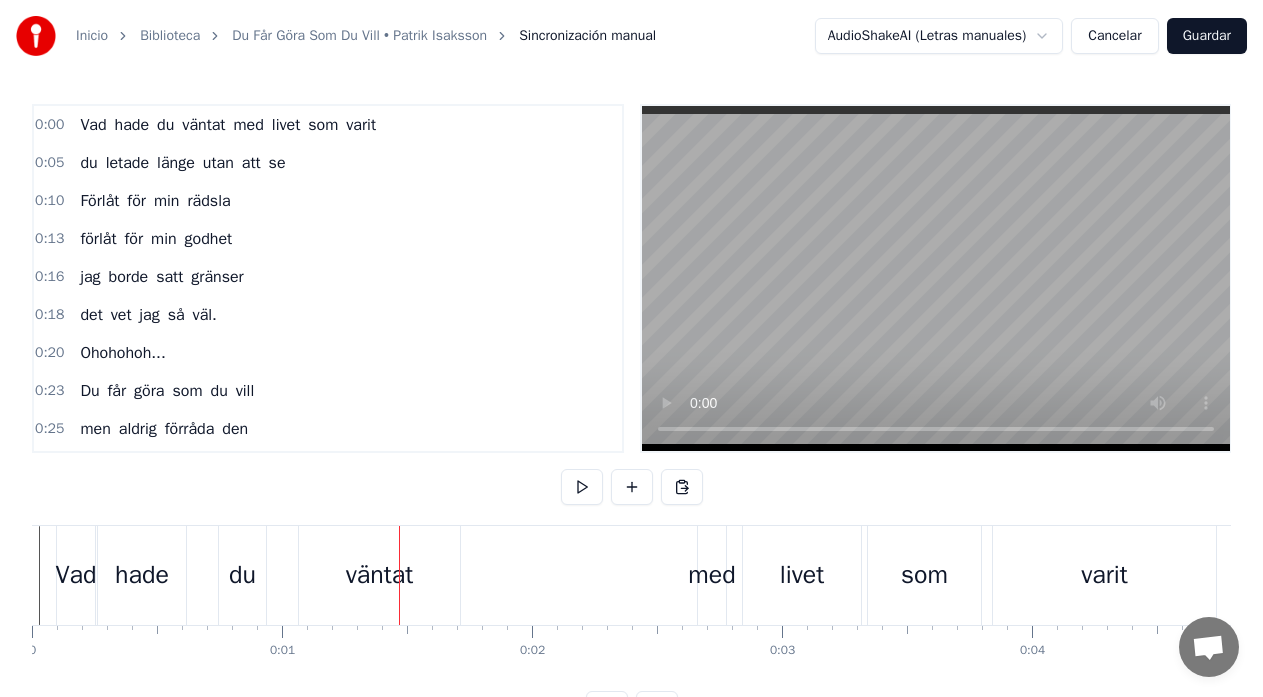 click at bounding box center (27534, 575) 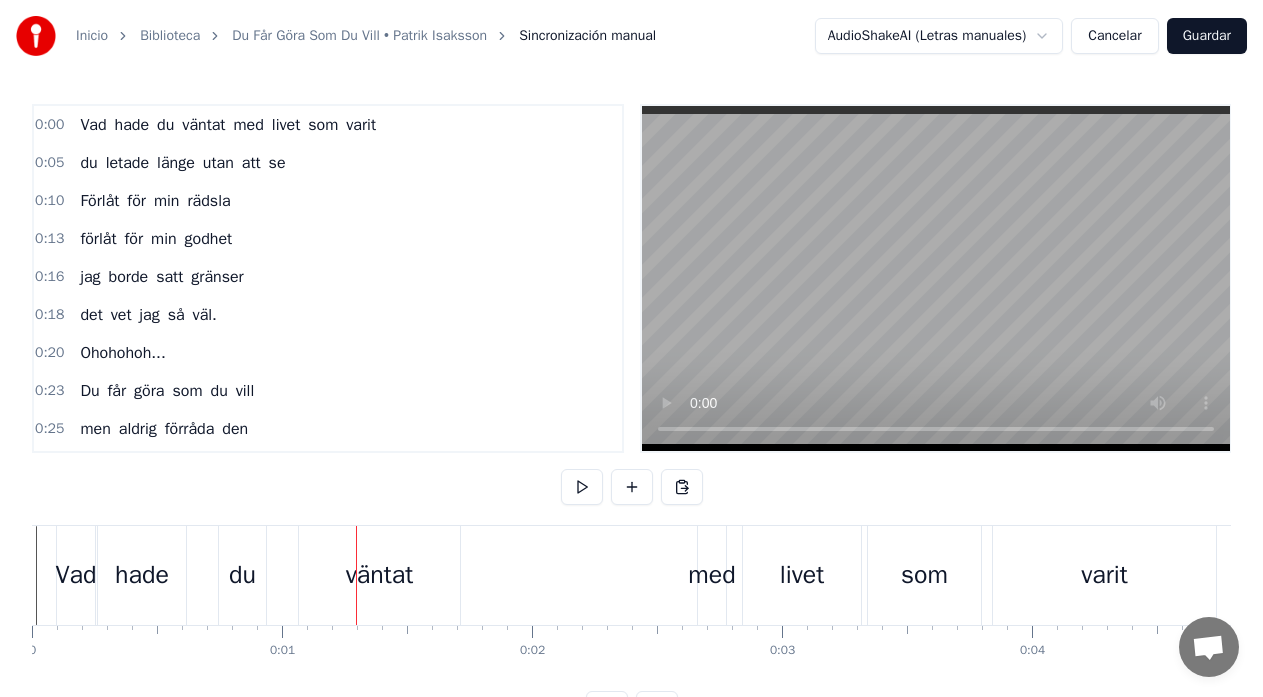 drag, startPoint x: 225, startPoint y: 575, endPoint x: 208, endPoint y: 576, distance: 17.029387 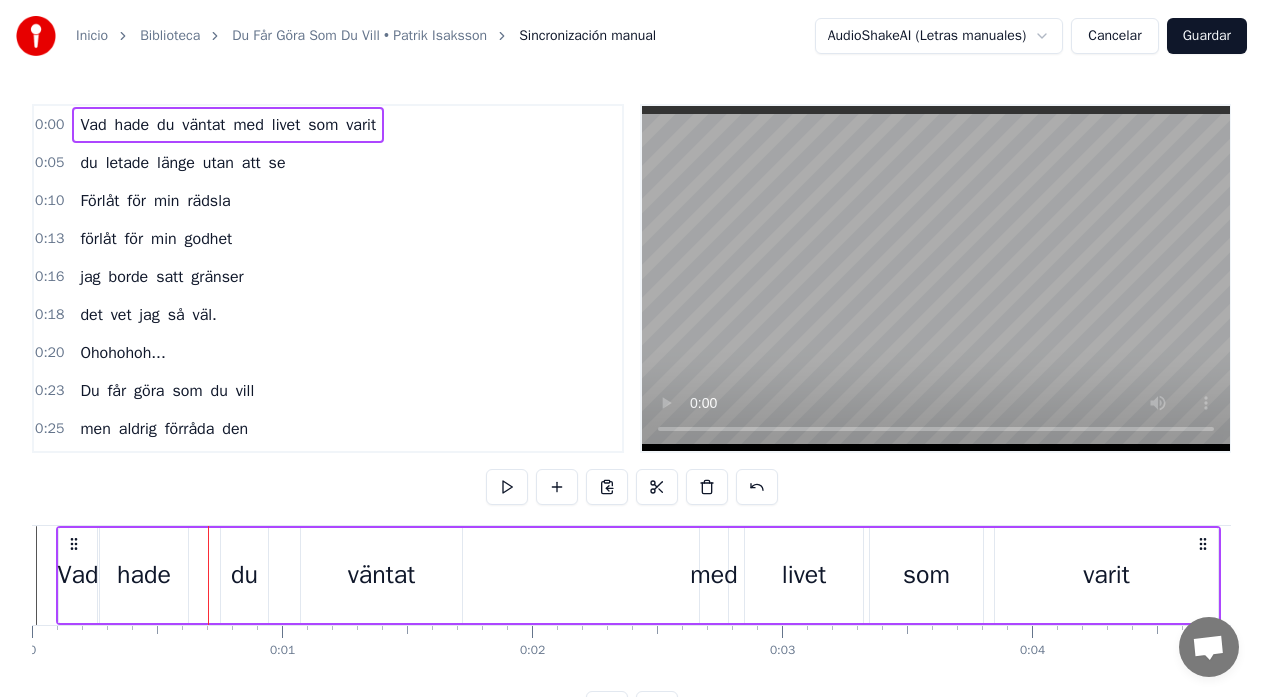drag, startPoint x: 244, startPoint y: 550, endPoint x: 230, endPoint y: 552, distance: 14.142136 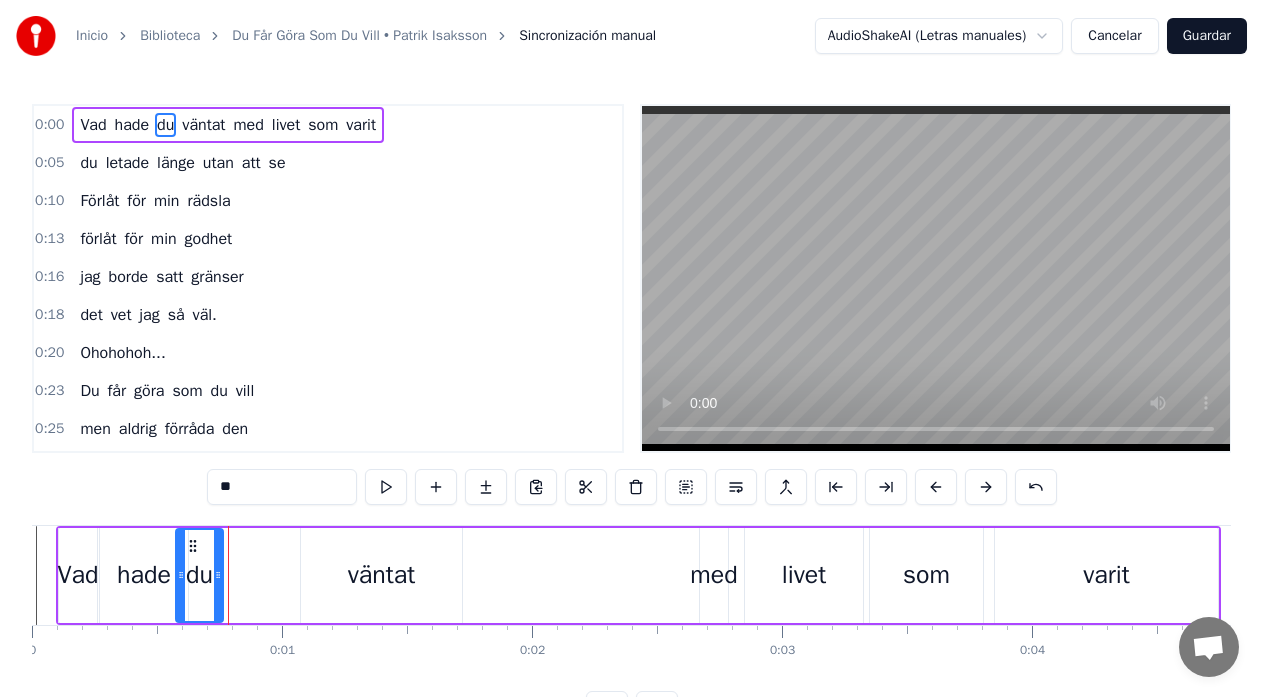drag, startPoint x: 240, startPoint y: 548, endPoint x: 195, endPoint y: 554, distance: 45.39824 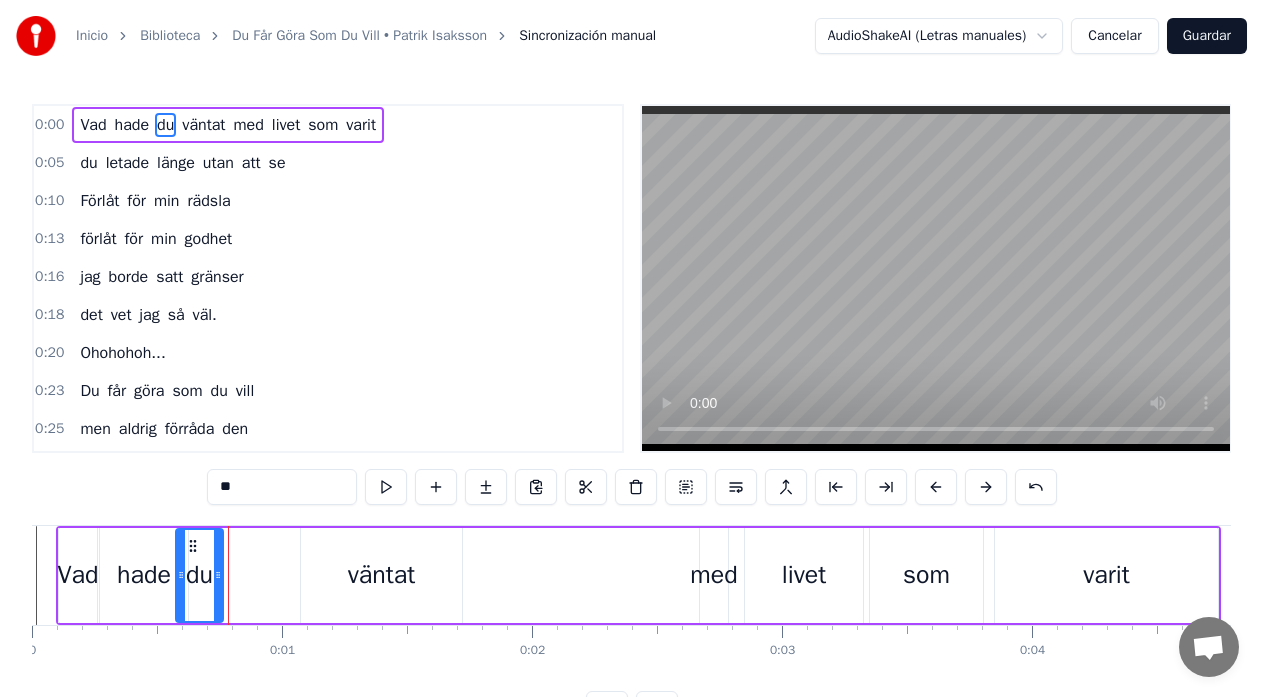 click on "0 0:01 0:02 0:03 0:04 0:05 0:06 0:07 0:08 0:09 0:10 0:11 0:12 0:13 0:14 0:15 0:16 0:17 0:18 0:19 0:20 0:21 0:22 0:23 0:24 0:25 0:26 0:27 0:28 0:29 0:30 0:31 0:32 0:33 0:34 0:35 0:36 0:37 0:38 0:39 0:40 0:41 0:42 0:43 0:44 0:45 0:46 0:47 0:48 0:49 0:50 0:51 0:52 0:53 0:54 0:55 0:56 0:57 0:58 0:59 1:00 1:01 1:02 1:03 1:04 1:05 1:06 1:07 1:08 1:09 1:10 1:11 1:12 1:13 1:14 1:15 1:16 1:17 1:18 1:19 1:20 1:21 1:22 1:23 1:24 1:25 1:26 1:27 1:28 1:29 1:30 1:31 1:32 1:33 1:34 1:35 1:36 1:37 1:38 1:39 1:40 1:41 1:42 1:43 1:44 1:45 1:46 1:47 1:48 1:49 1:50 1:51 1:52 1:53 1:54 1:55 1:56 1:57 1:58 1:59 2:00 2:01 2:02 2:03 2:04 2:05 2:06 2:07 2:08 2:09 2:10 2:11 2:12 2:13 2:14 2:15 2:16 2:17 2:18 2:19 2:20 2:21 2:22 2:23 2:24 2:25 2:26 2:27 2:28 2:29 2:30 2:31 2:32 2:33 2:34 2:35 2:36 2:37 2:38 2:39 2:40 2:41 2:42 2:43 2:44 2:45 2:46 2:47 2:48 2:49 2:50 2:51 2:52 2:53 2:54 2:55 2:56 2:57 2:58 2:59 3:00 3:01 3:02 3:03 3:04 3:05 3:06 3:07 3:08 3:09 3:10 3:11 3:12 3:13 3:14 3:15 3:16 3:17 3:18 3:19 3:20 3:21 3:22 3:23 3:24" at bounding box center (27534, 641) 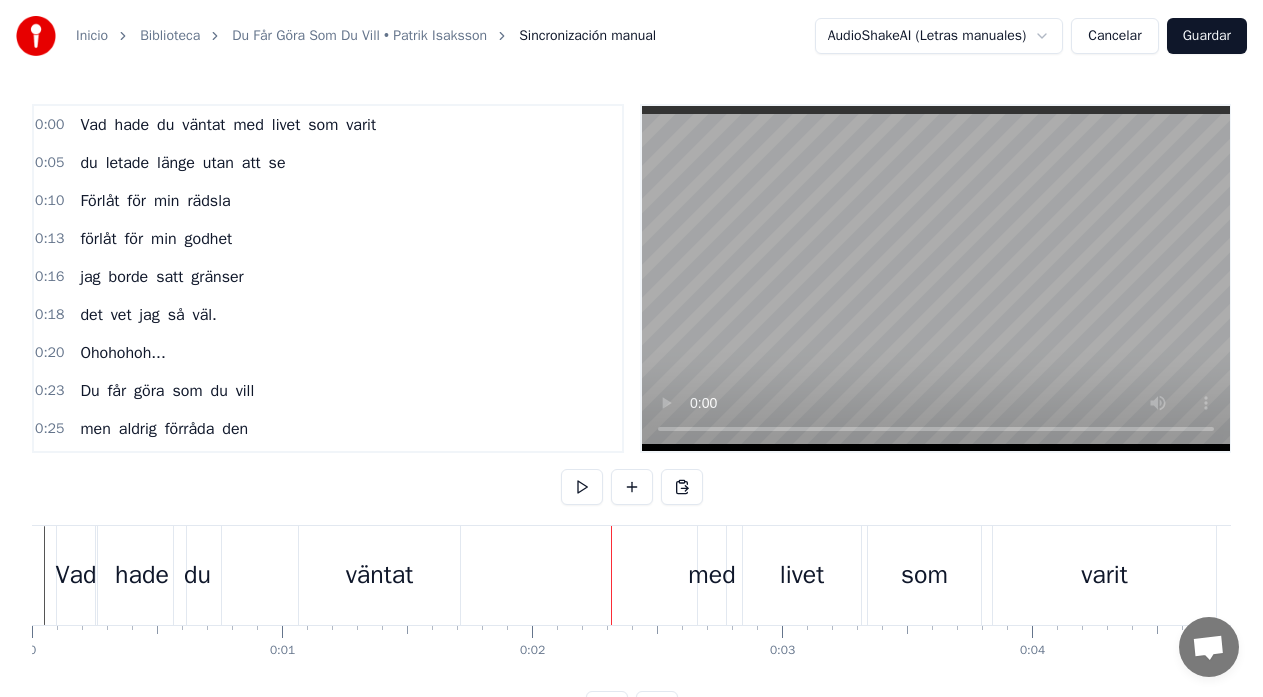 click on "väntat" at bounding box center [379, 575] 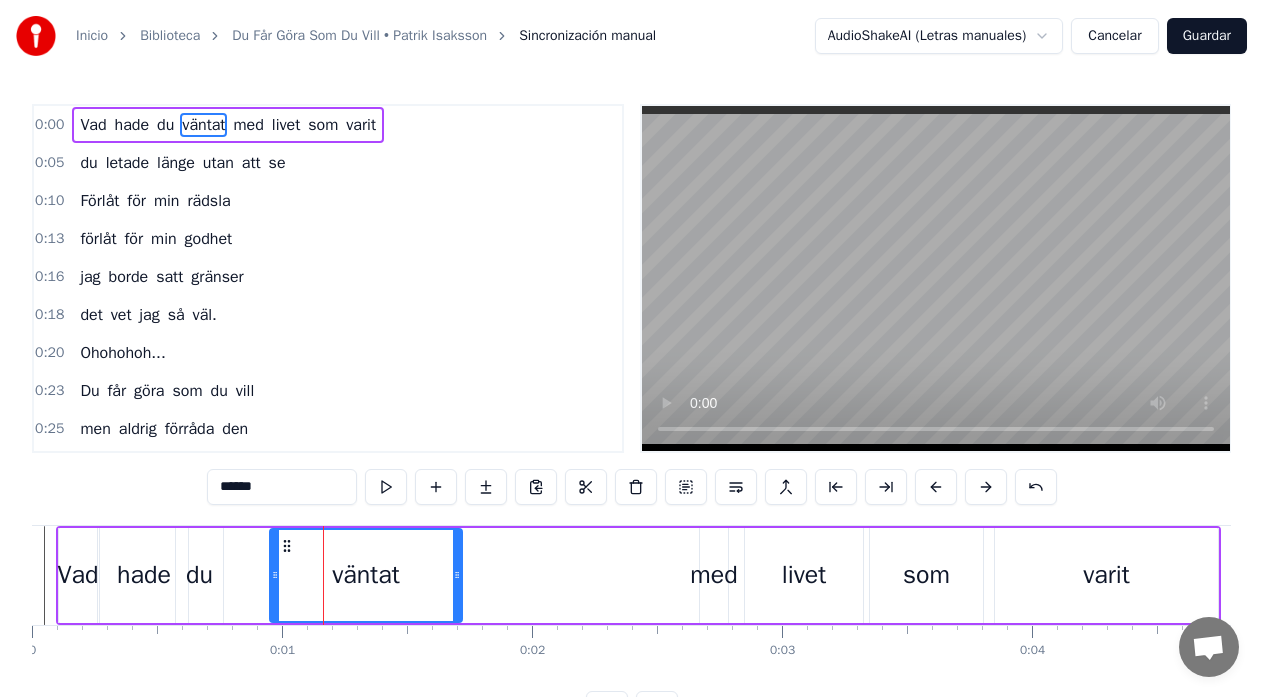 drag, startPoint x: 305, startPoint y: 577, endPoint x: 274, endPoint y: 579, distance: 31.06445 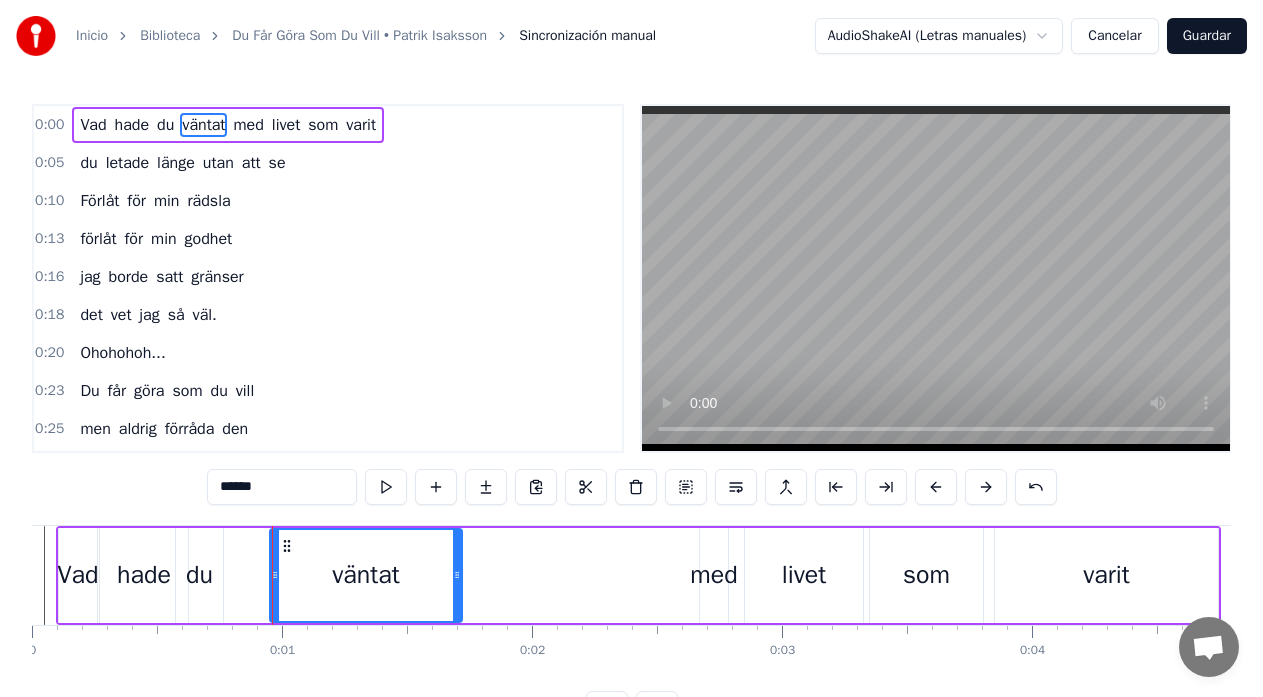 click at bounding box center (27534, 575) 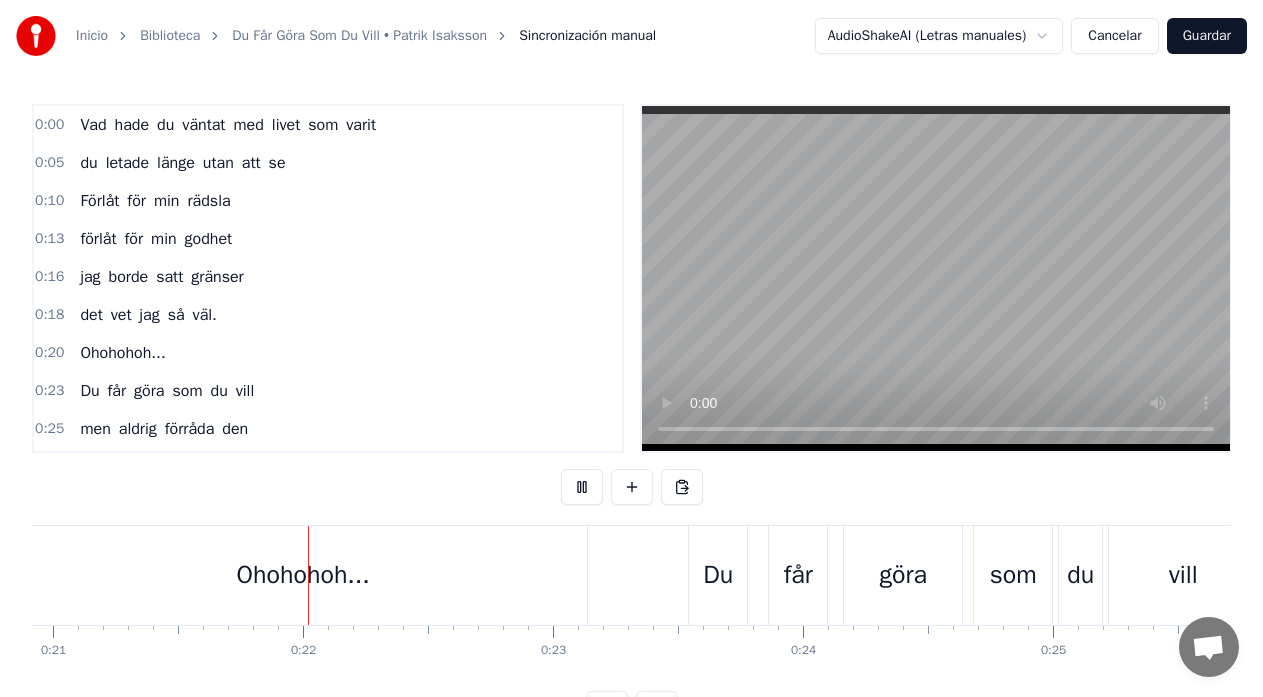 scroll, scrollTop: 0, scrollLeft: 5272, axis: horizontal 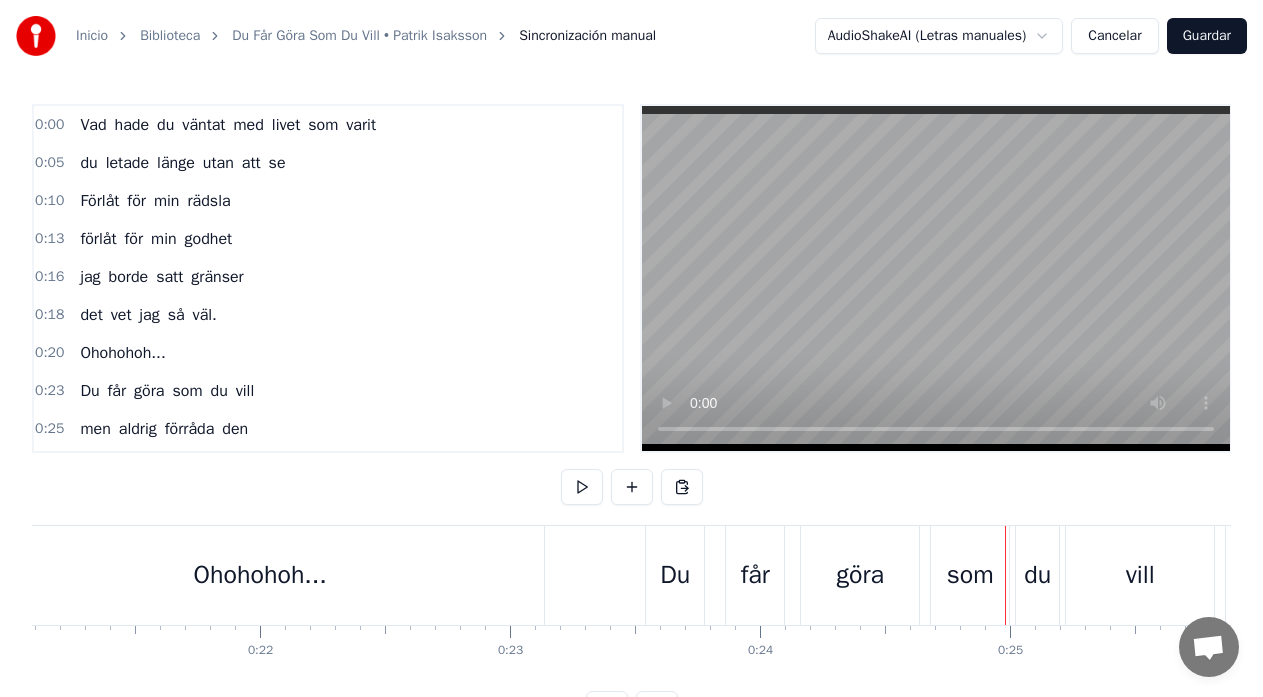 click on "Ohohohoh..." at bounding box center [122, 353] 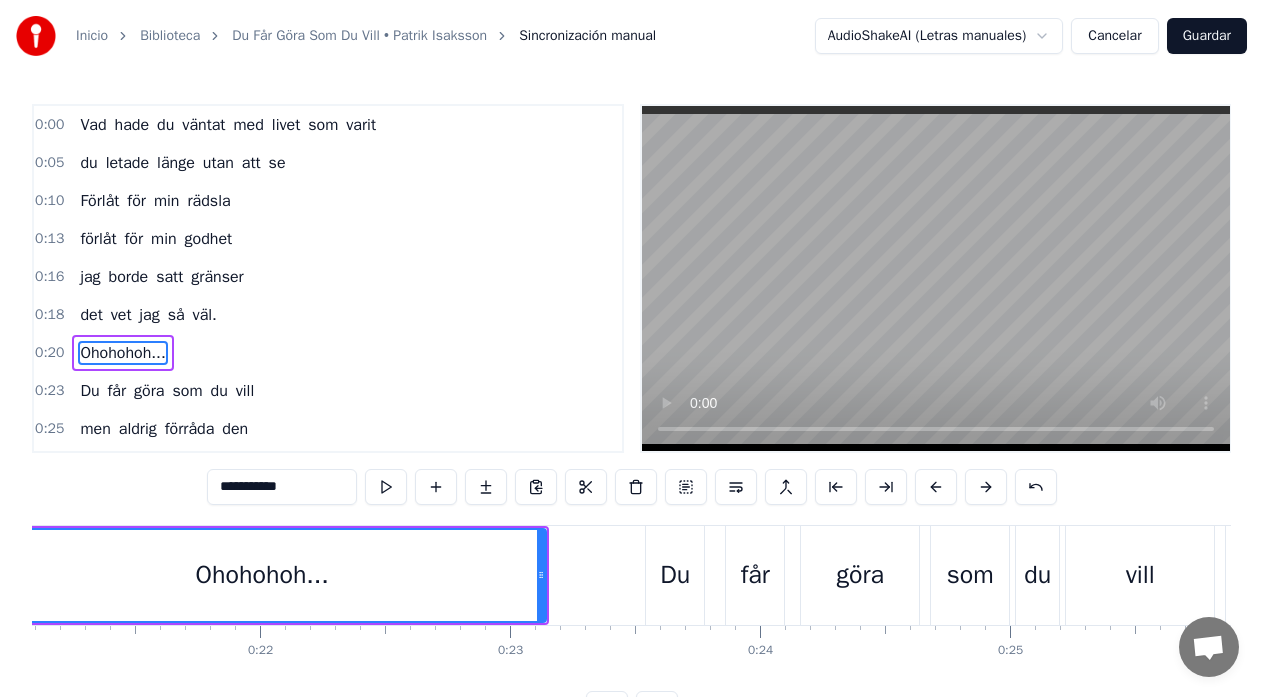 scroll, scrollTop: 1, scrollLeft: 0, axis: vertical 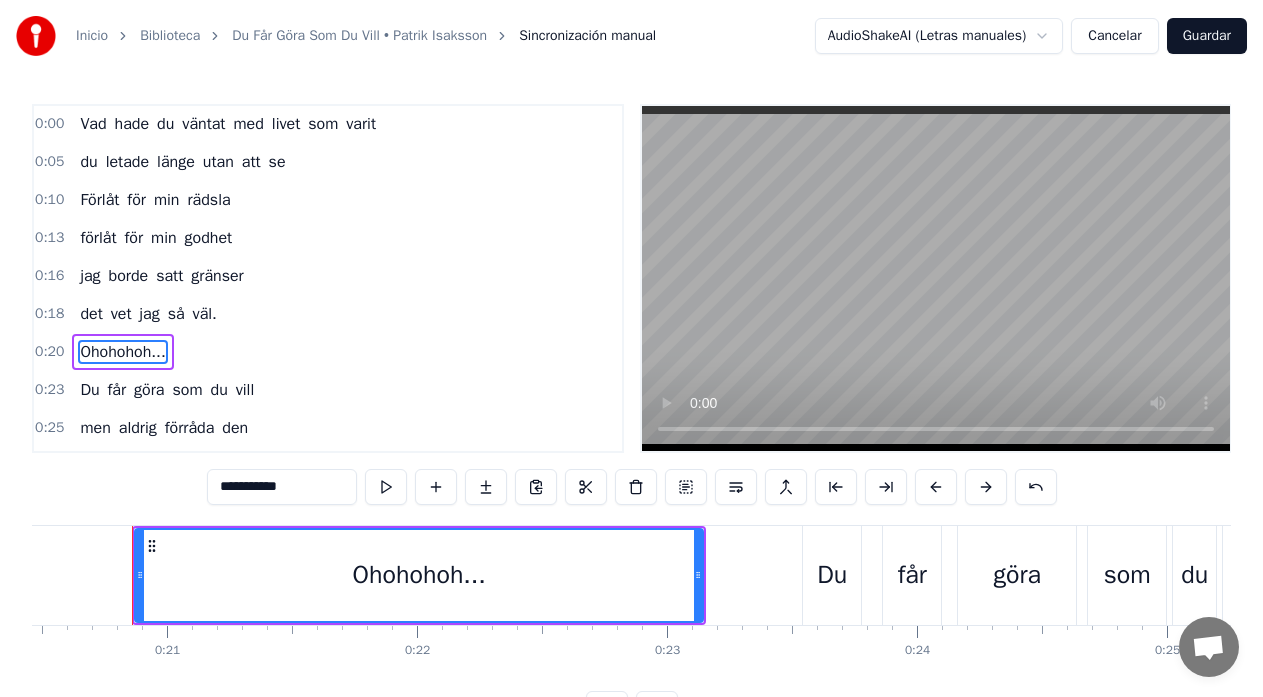 click on "**********" at bounding box center (282, 487) 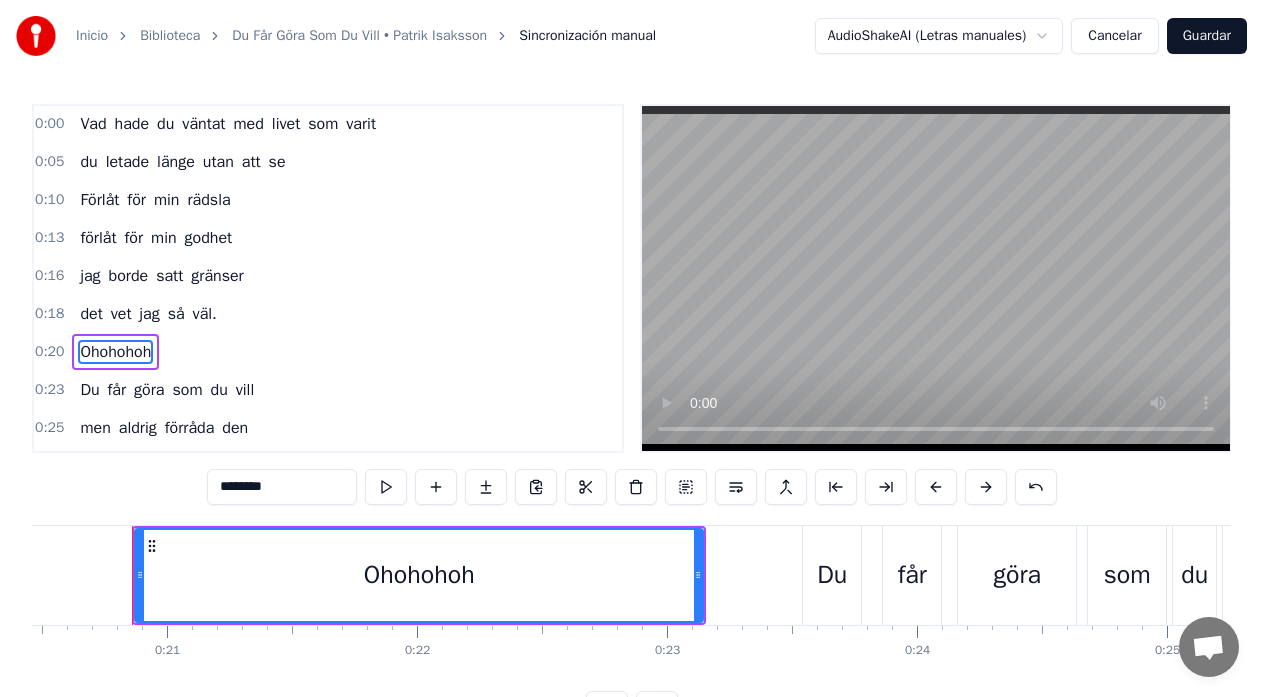 type on "********" 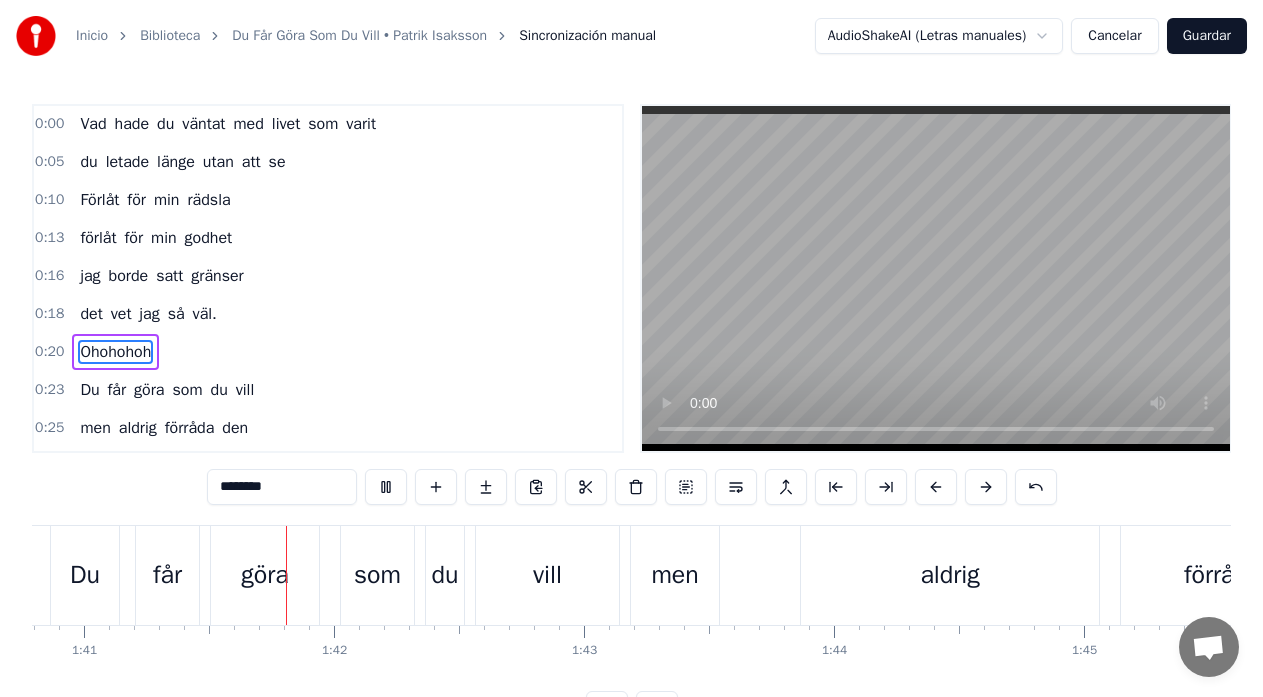 scroll, scrollTop: 0, scrollLeft: 25223, axis: horizontal 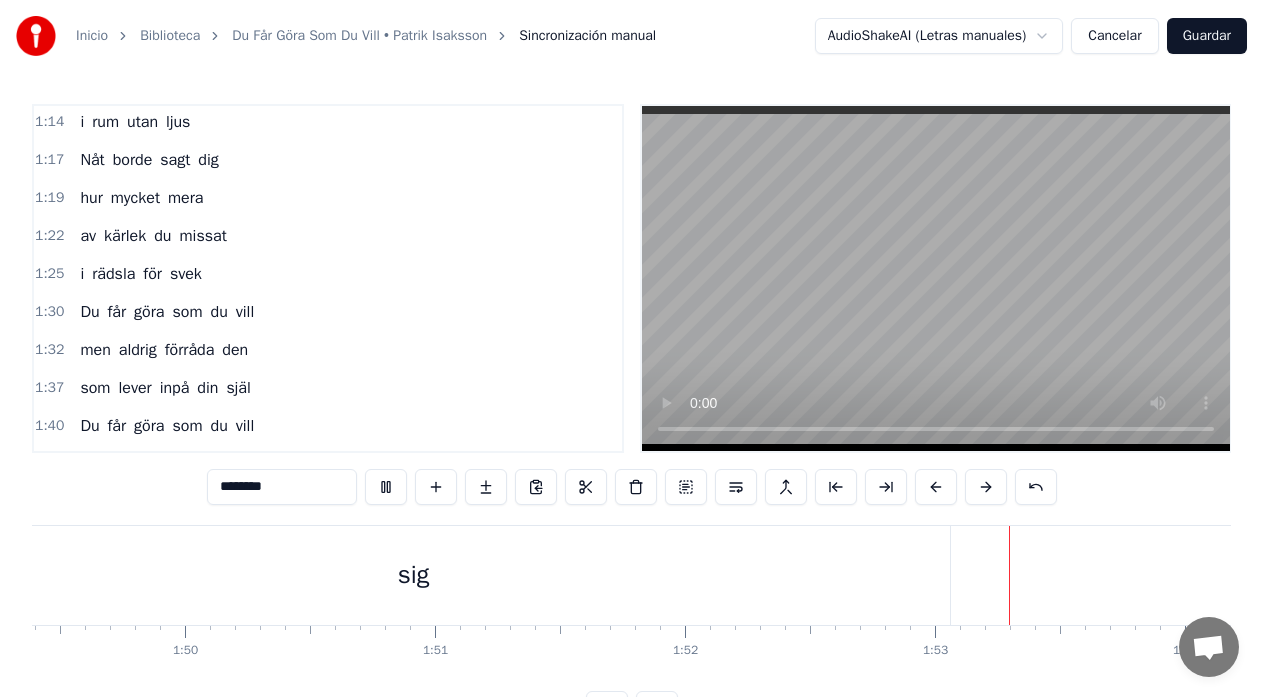drag, startPoint x: 269, startPoint y: 391, endPoint x: 78, endPoint y: 389, distance: 191.01047 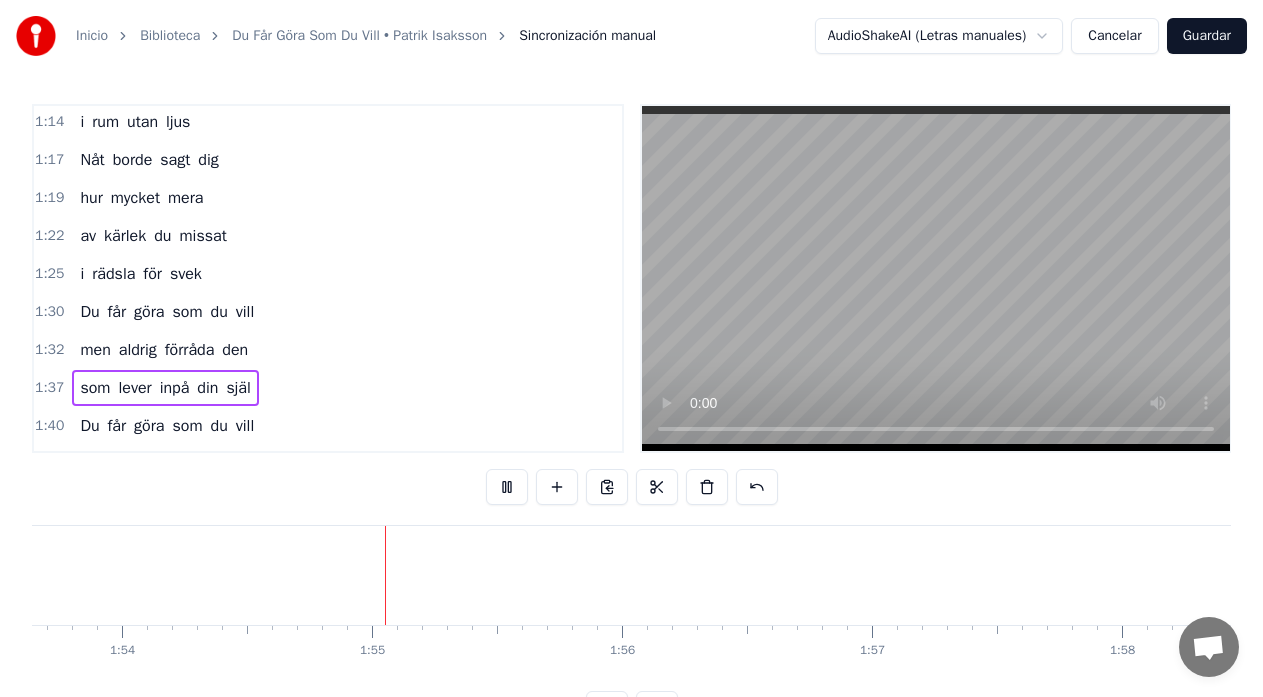 click on "inpå" at bounding box center [175, 388] 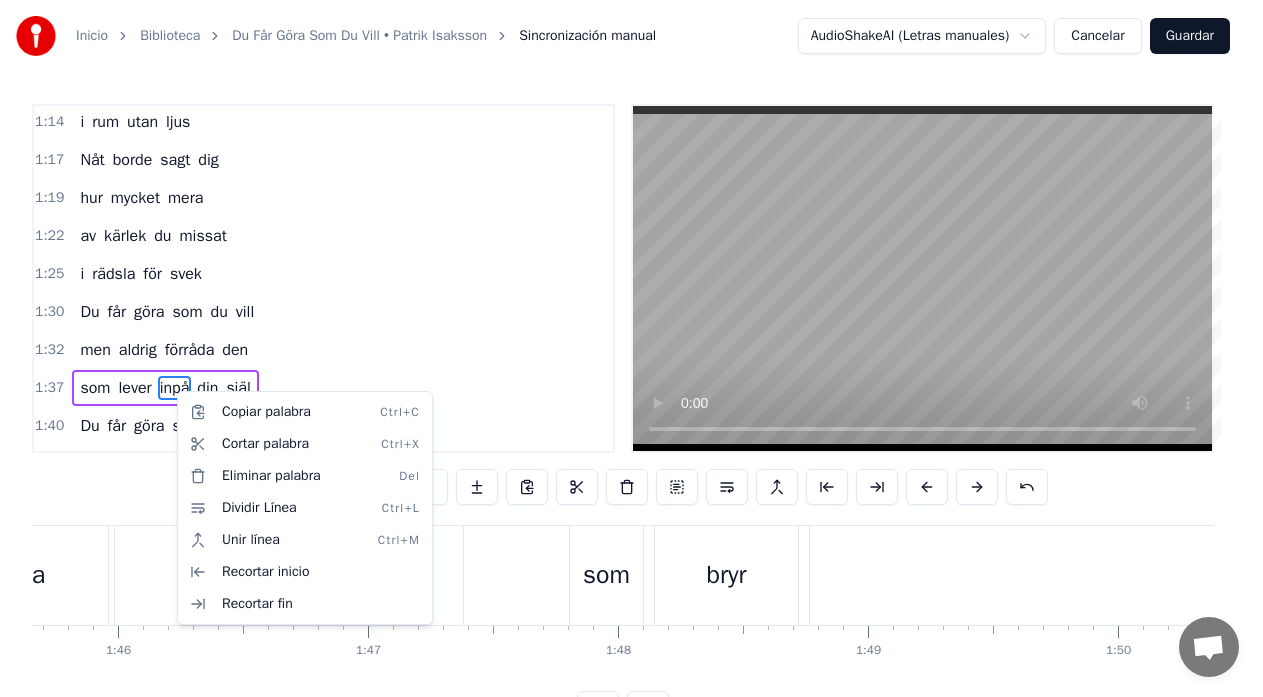 scroll, scrollTop: 0, scrollLeft: 24426, axis: horizontal 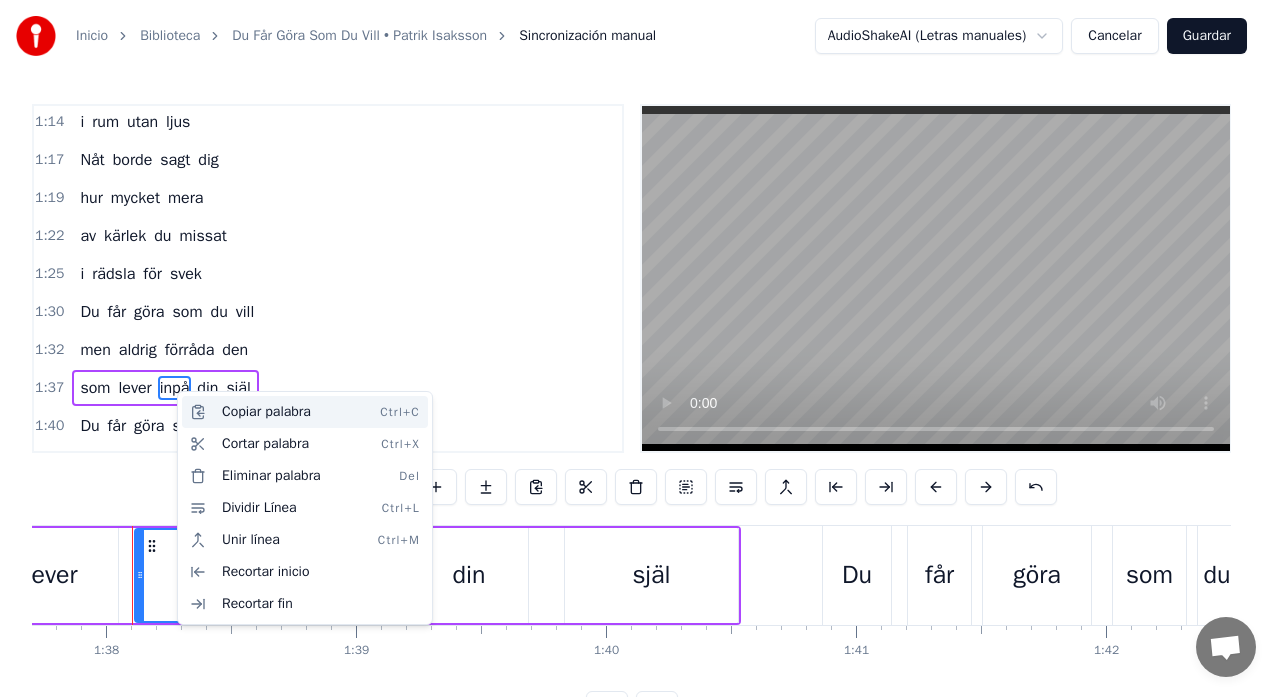 click on "Copiar palabra Ctrl+C" at bounding box center [305, 412] 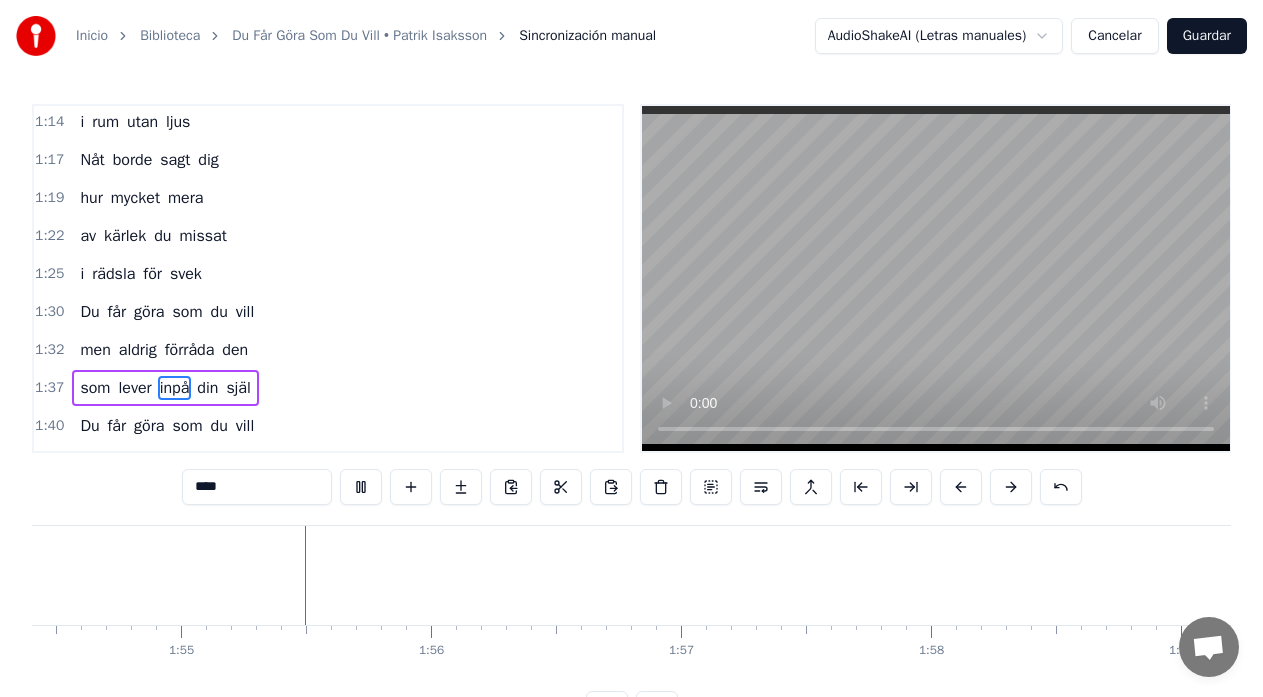 scroll, scrollTop: 0, scrollLeft: 28665, axis: horizontal 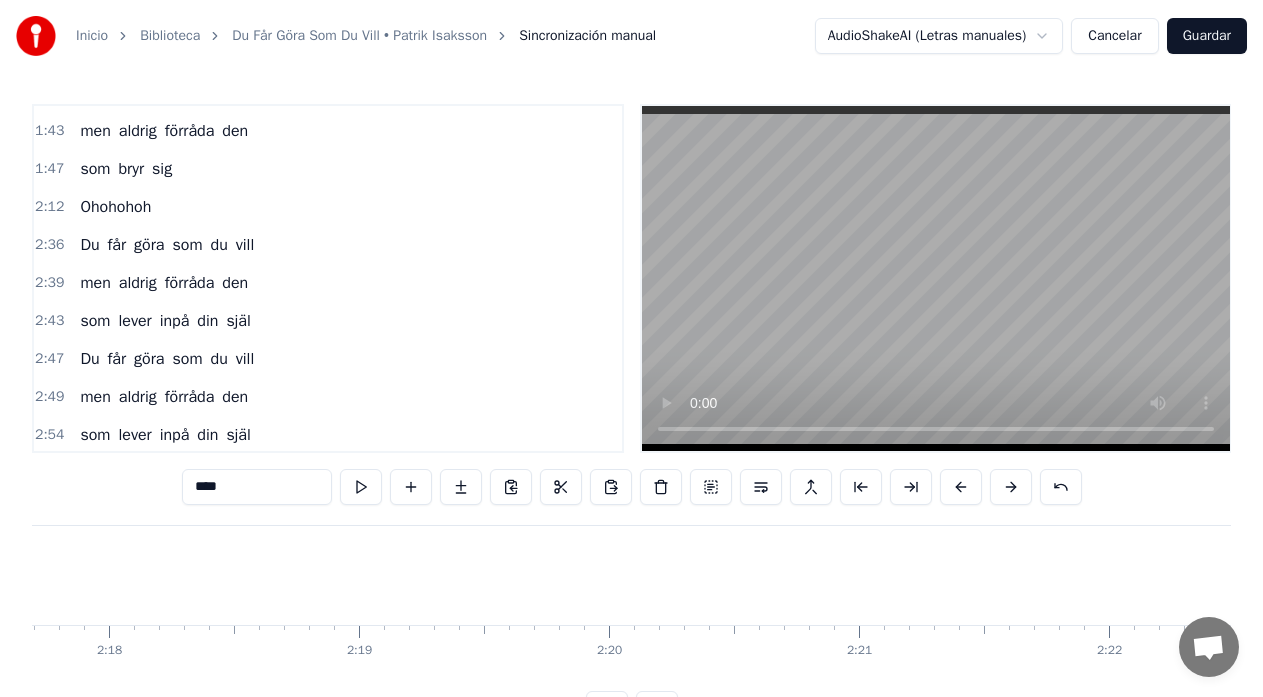 click on "Ohohohoh" at bounding box center [1797, 575] 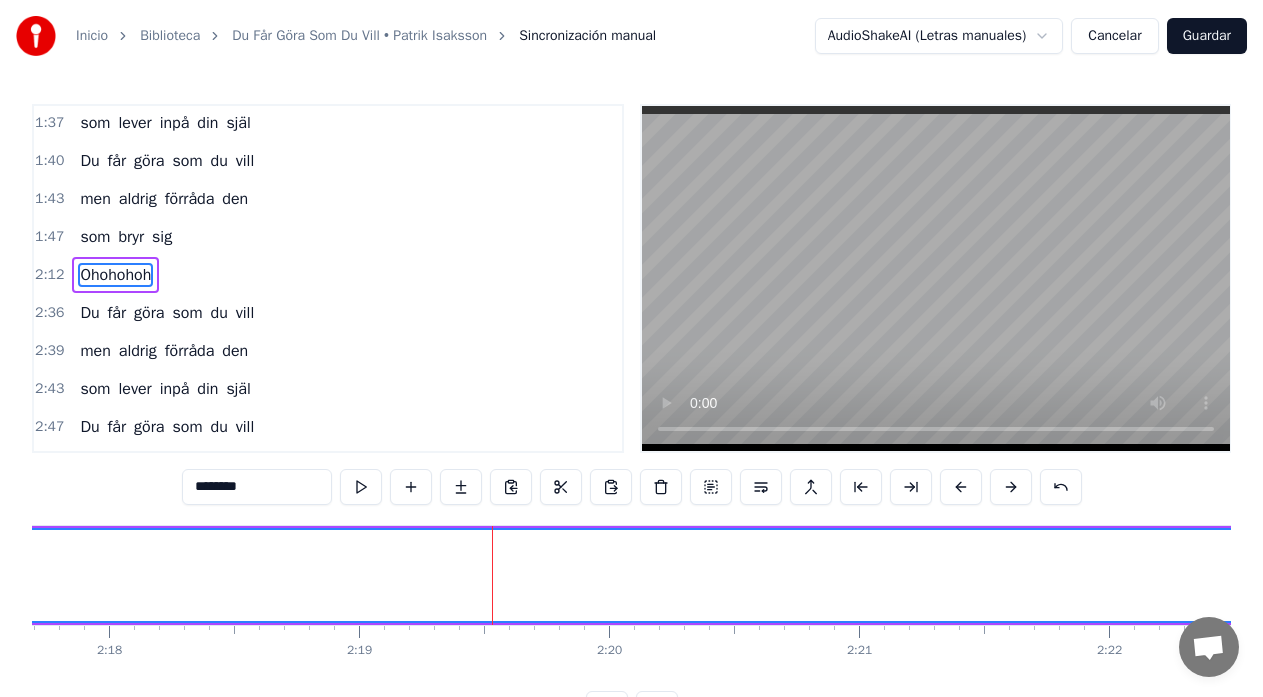 scroll, scrollTop: 1062, scrollLeft: 0, axis: vertical 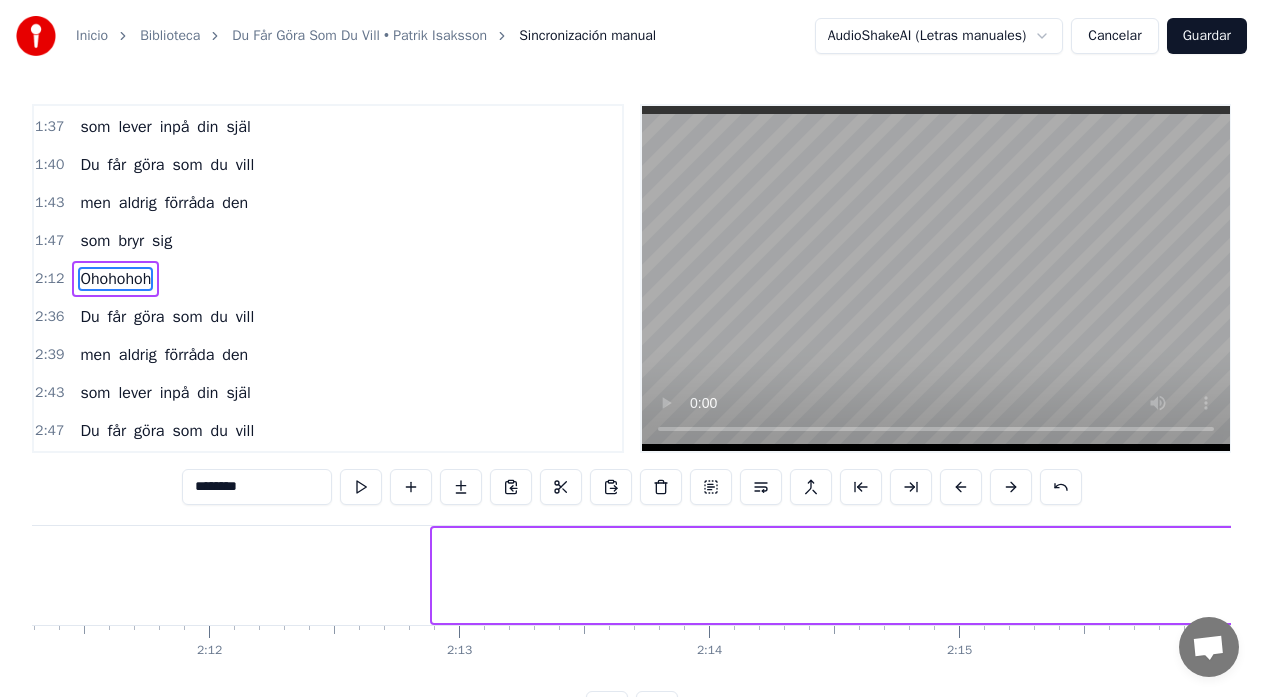 drag, startPoint x: 436, startPoint y: 570, endPoint x: 1246, endPoint y: 574, distance: 810.0099 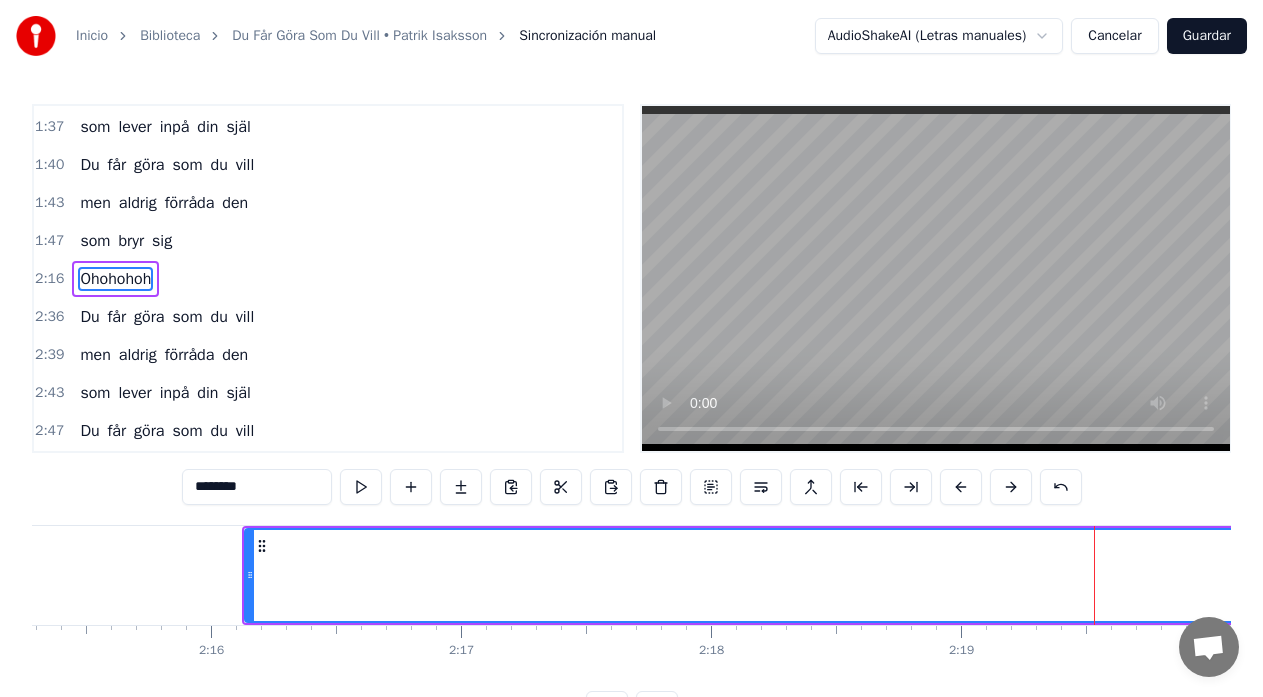scroll, scrollTop: 0, scrollLeft: 33823, axis: horizontal 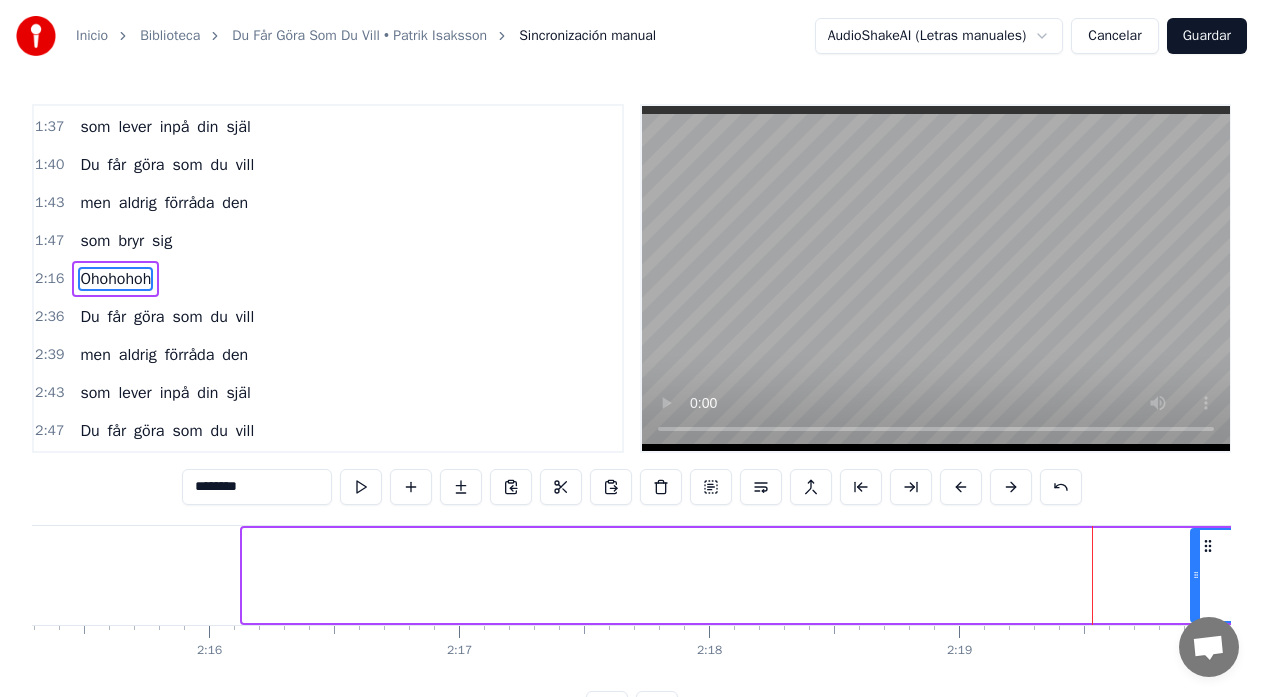 drag, startPoint x: 248, startPoint y: 576, endPoint x: 1196, endPoint y: 585, distance: 948.0427 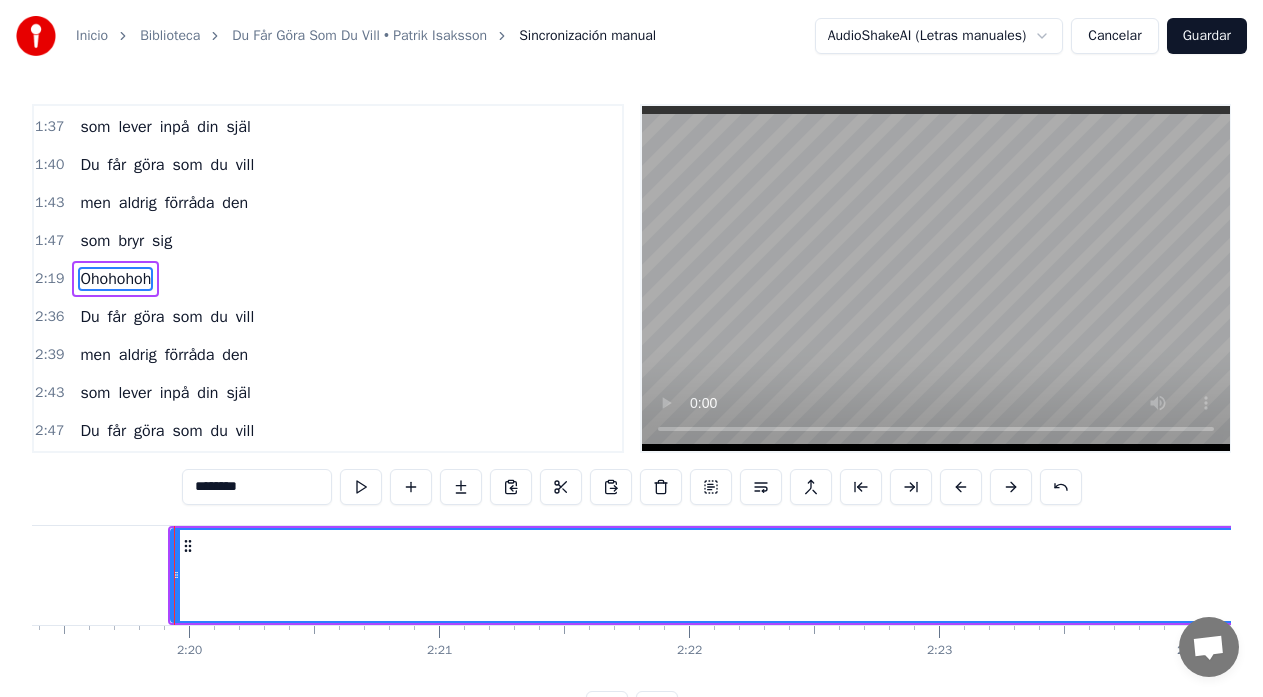 scroll, scrollTop: 0, scrollLeft: 34885, axis: horizontal 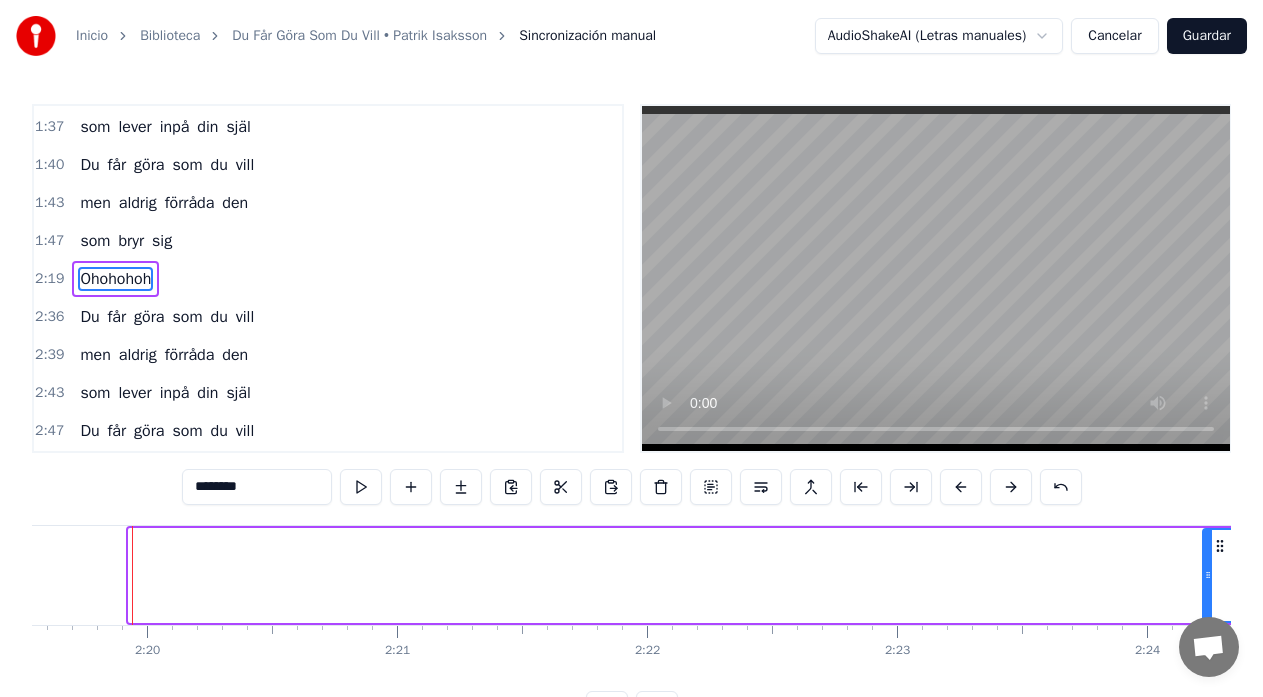 drag, startPoint x: 136, startPoint y: 575, endPoint x: 1210, endPoint y: 582, distance: 1074.0228 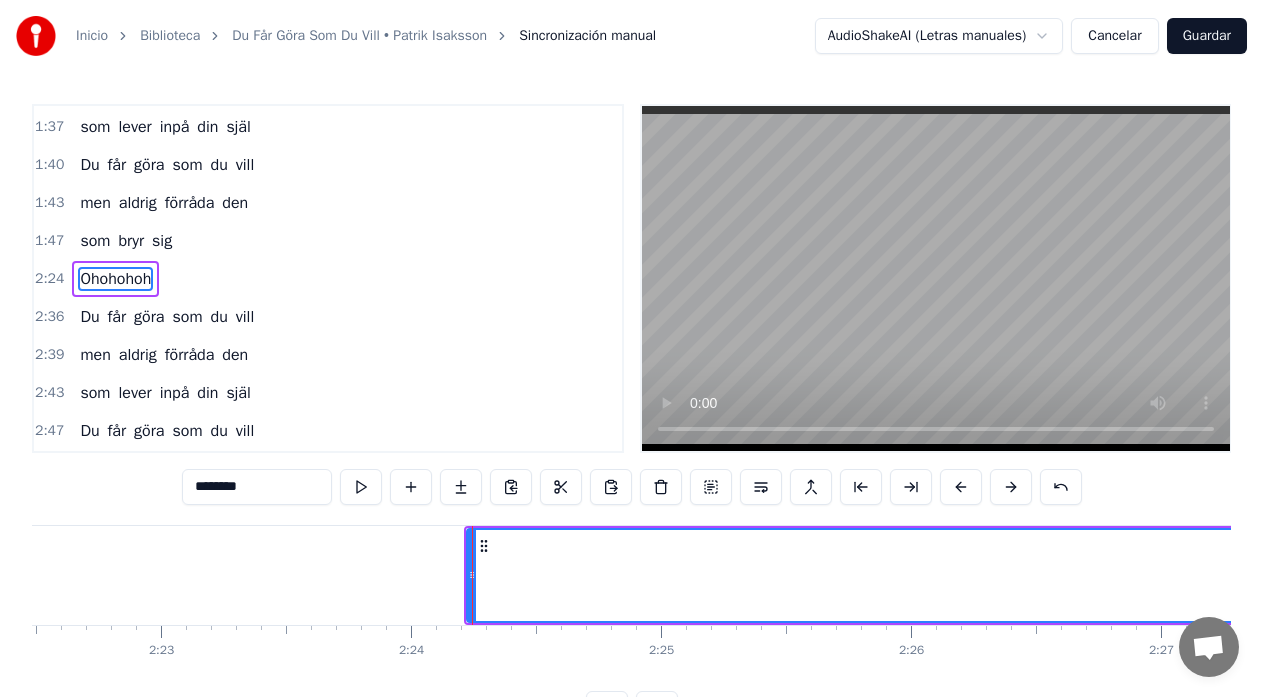 scroll, scrollTop: 0, scrollLeft: 35961, axis: horizontal 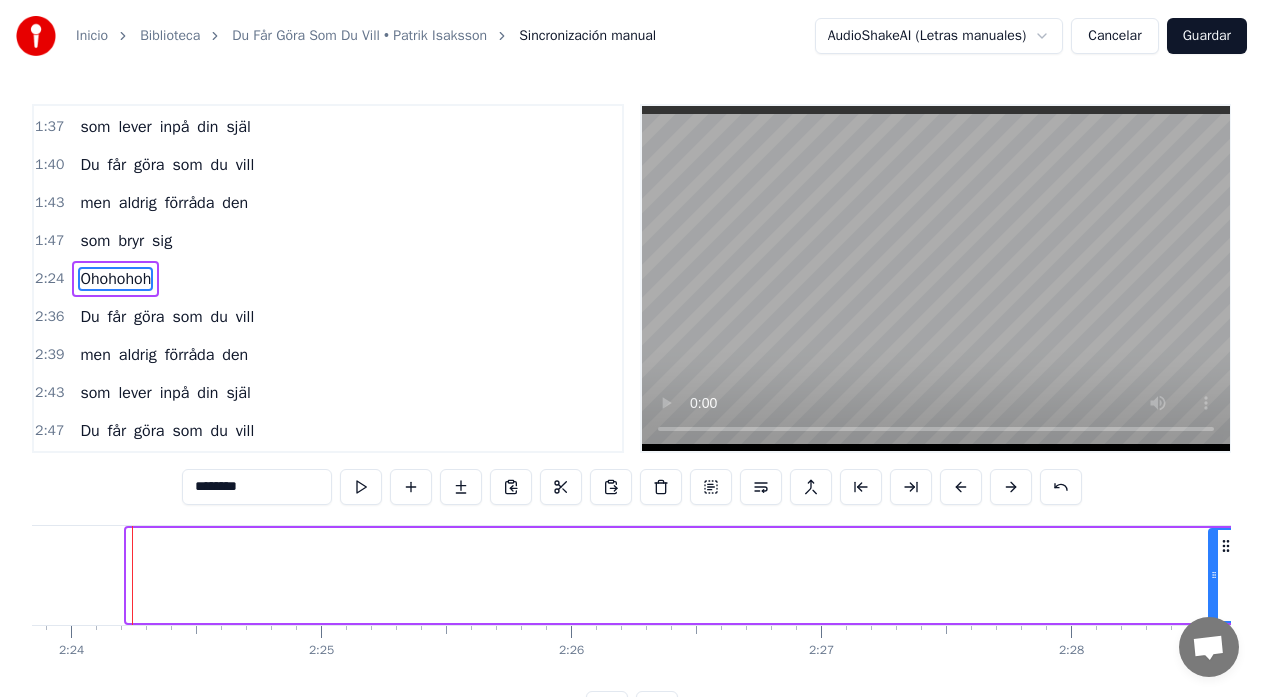 drag, startPoint x: 130, startPoint y: 583, endPoint x: 1212, endPoint y: 586, distance: 1082.0042 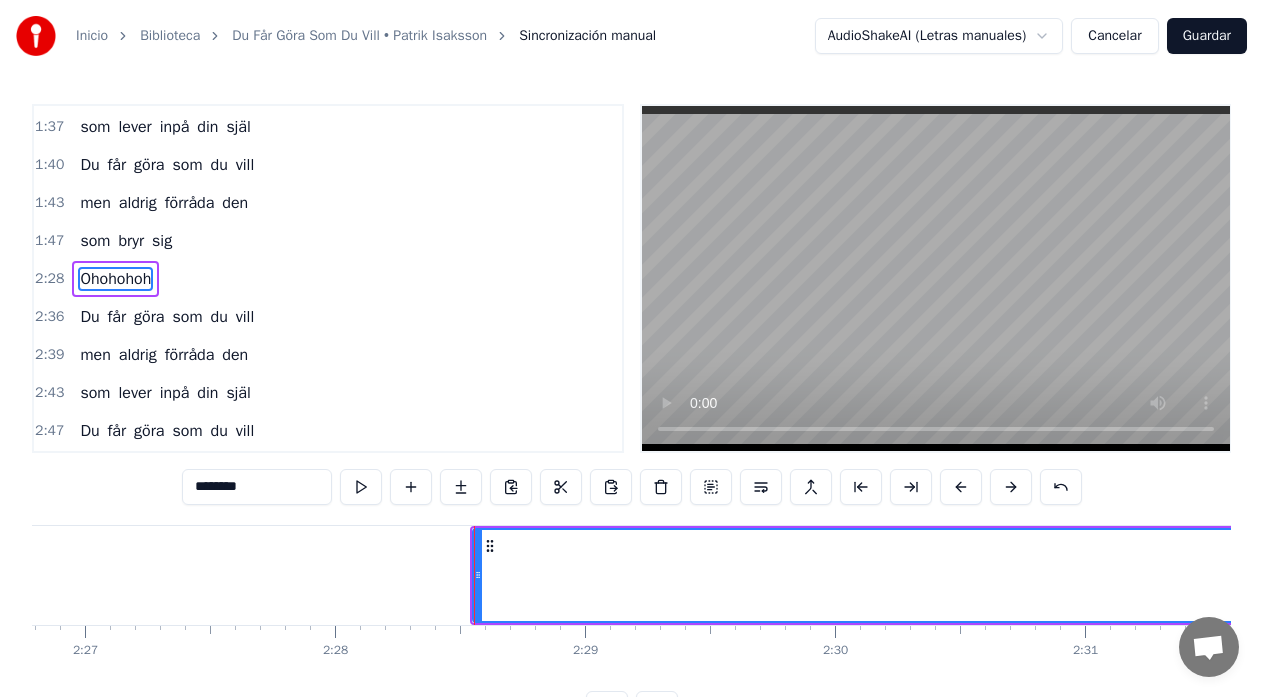 scroll, scrollTop: 0, scrollLeft: 37039, axis: horizontal 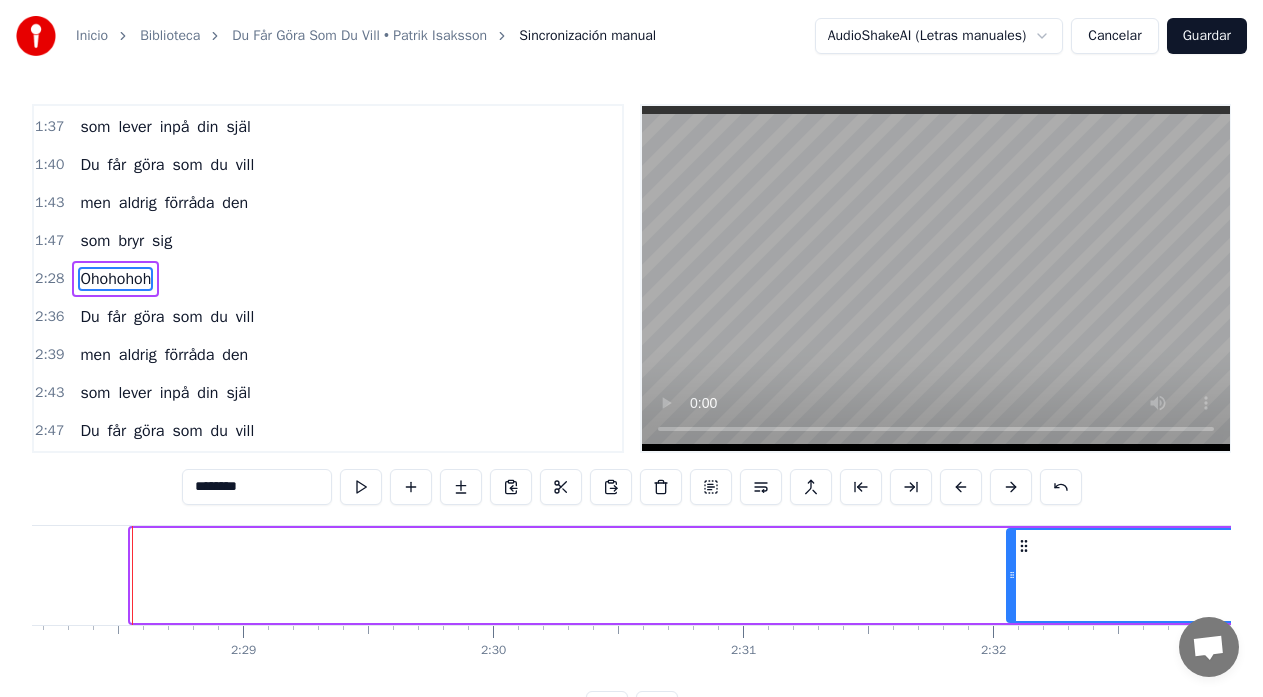 drag, startPoint x: 135, startPoint y: 575, endPoint x: 1011, endPoint y: 583, distance: 876.0365 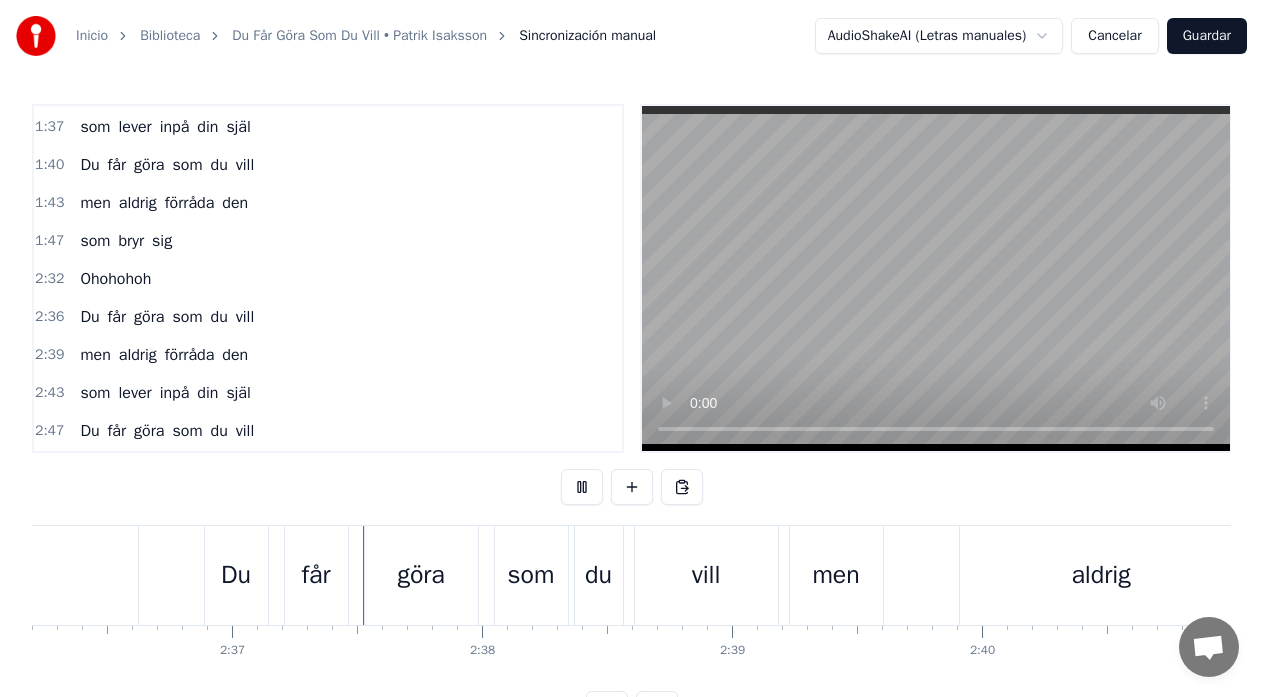 scroll, scrollTop: 0, scrollLeft: 39139, axis: horizontal 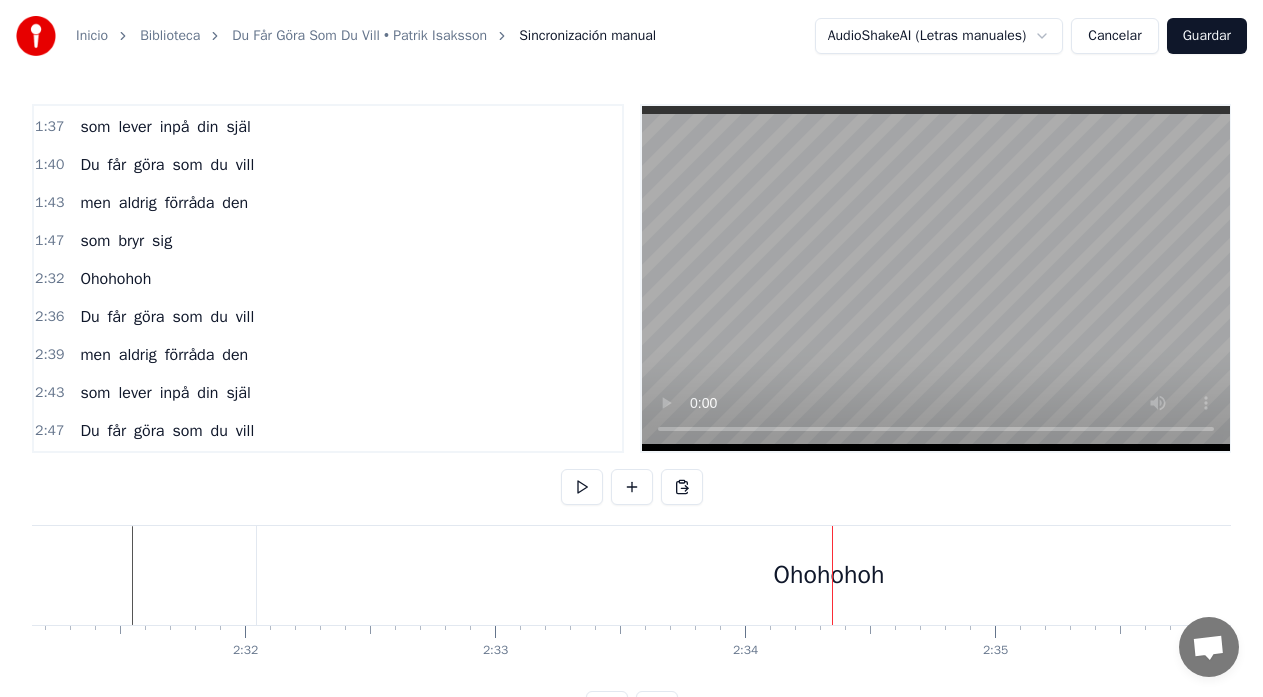 click on "Ohohohoh" at bounding box center (828, 575) 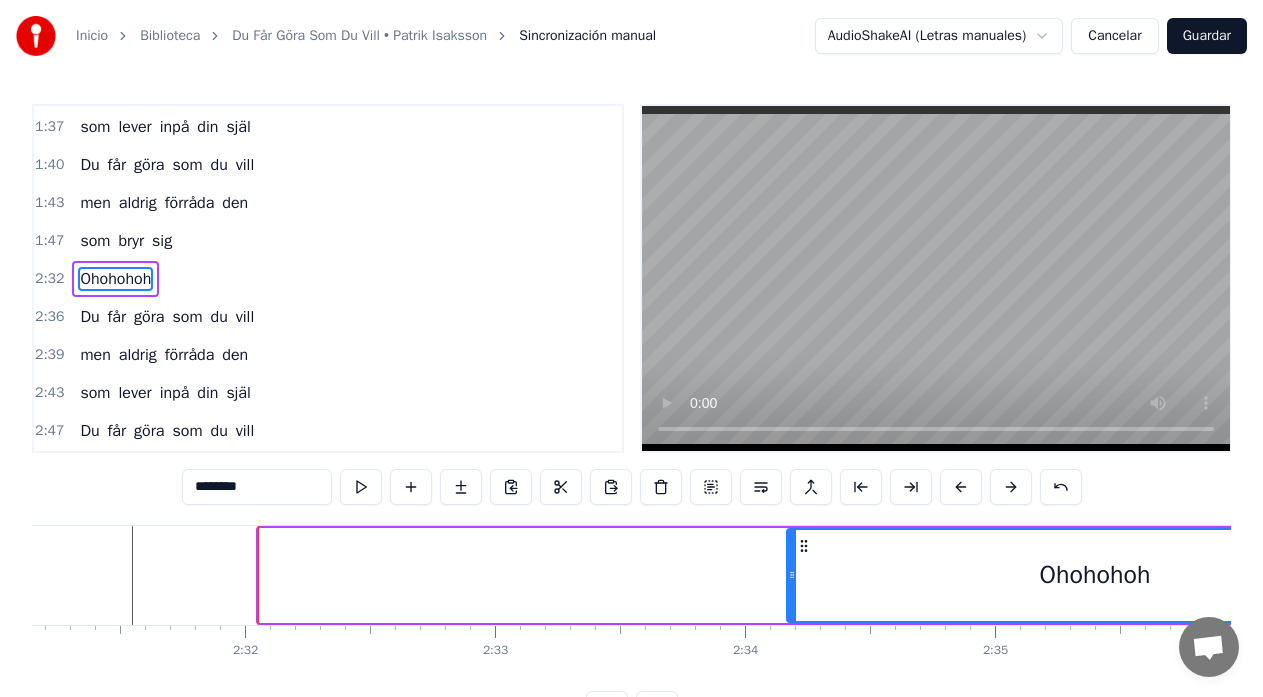 drag, startPoint x: 265, startPoint y: 573, endPoint x: 793, endPoint y: 594, distance: 528.4174 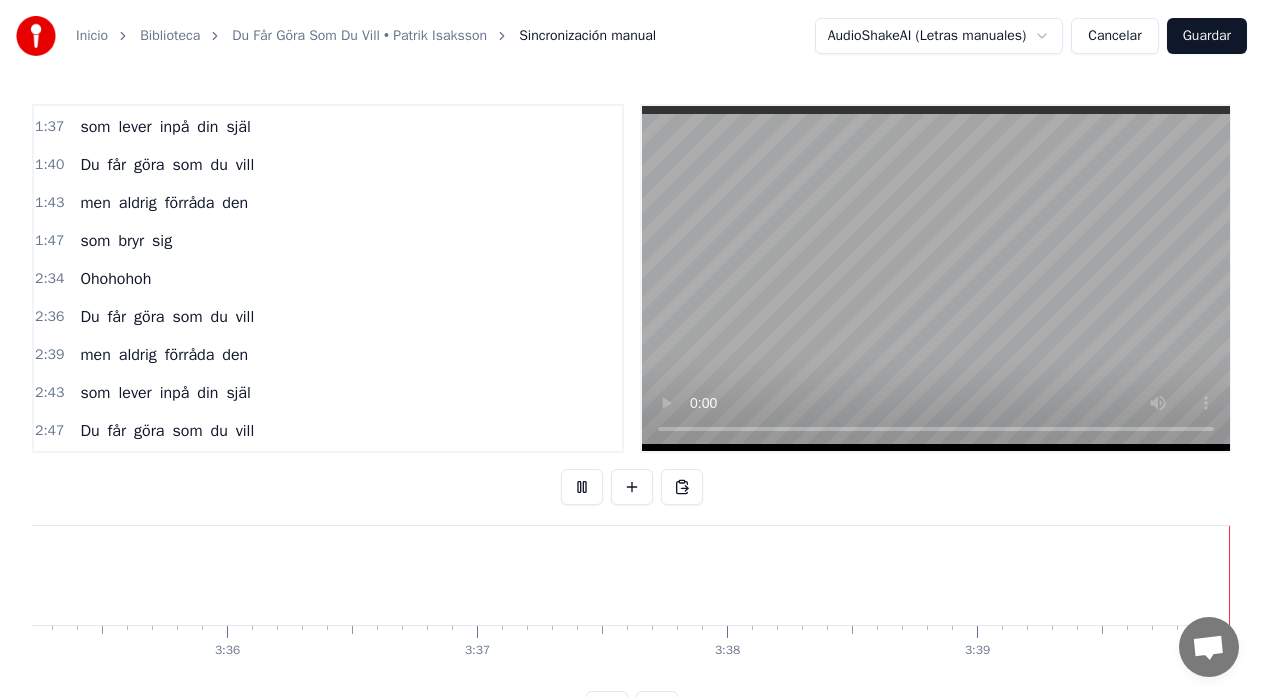 scroll, scrollTop: 0, scrollLeft: 53806, axis: horizontal 